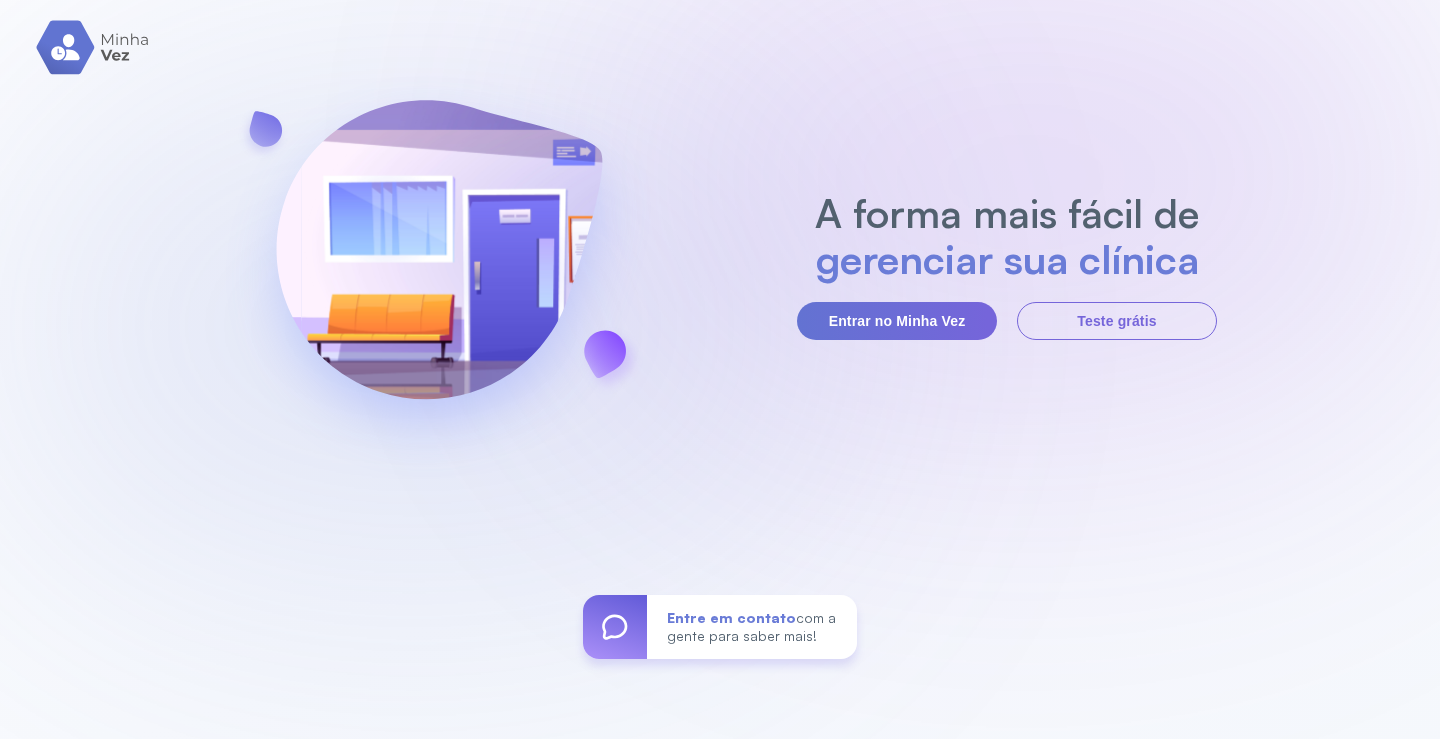 scroll, scrollTop: 0, scrollLeft: 0, axis: both 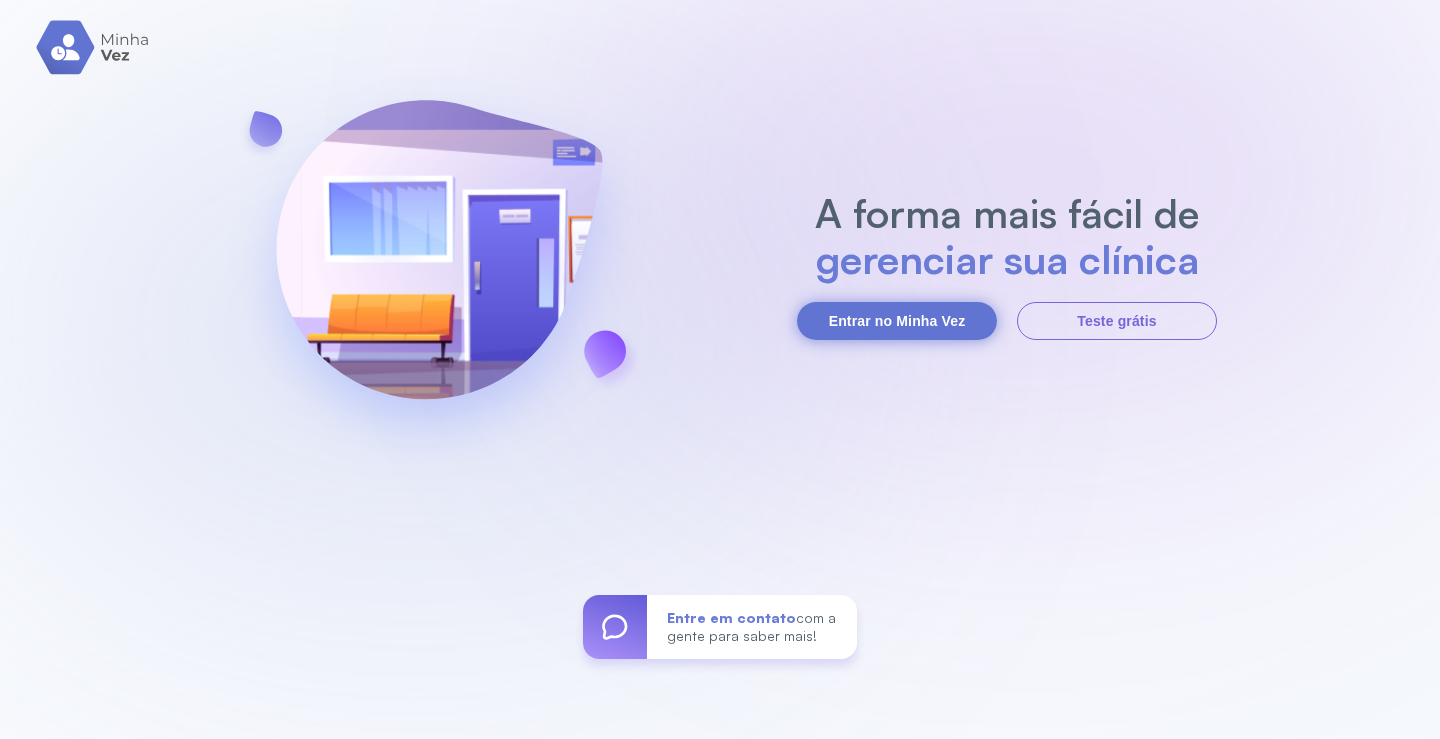 click on "Entrar no Minha Vez" at bounding box center (897, 321) 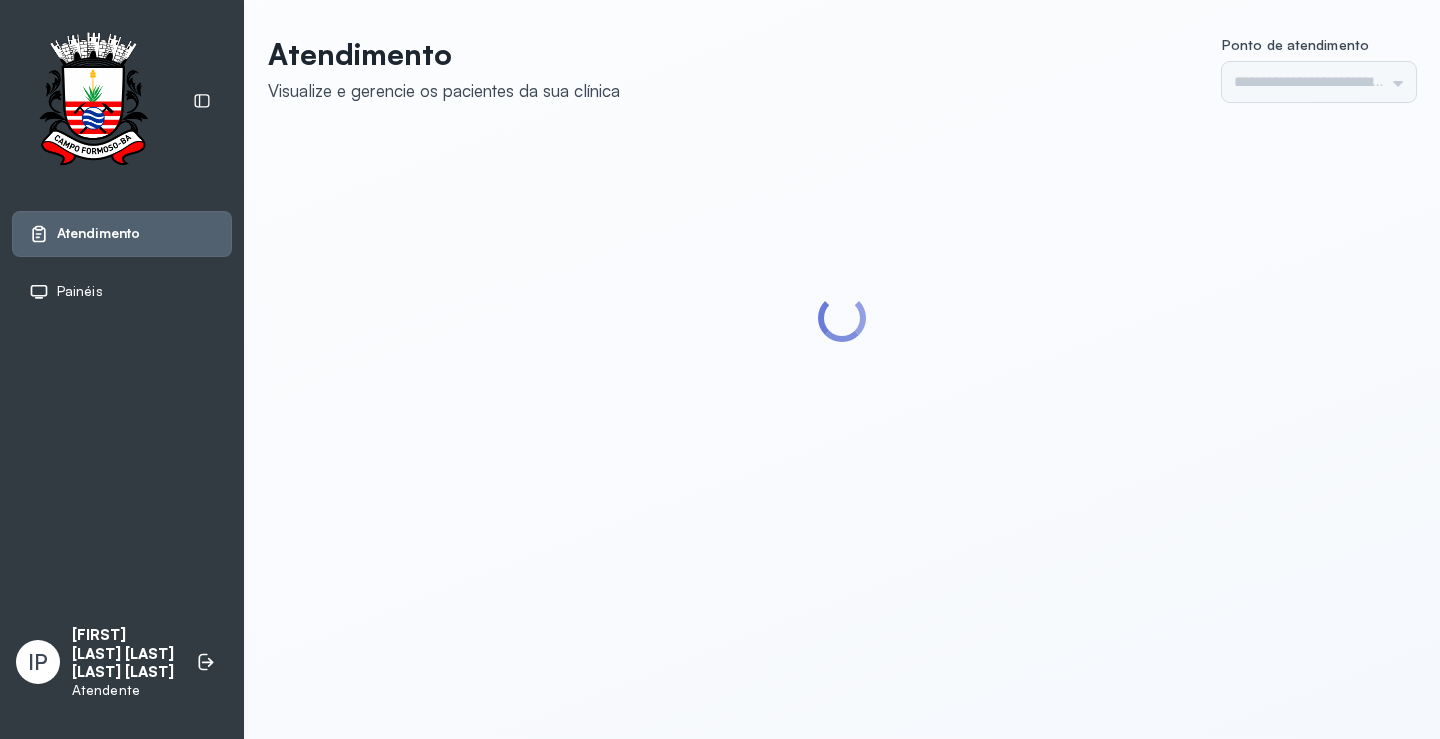 scroll, scrollTop: 0, scrollLeft: 0, axis: both 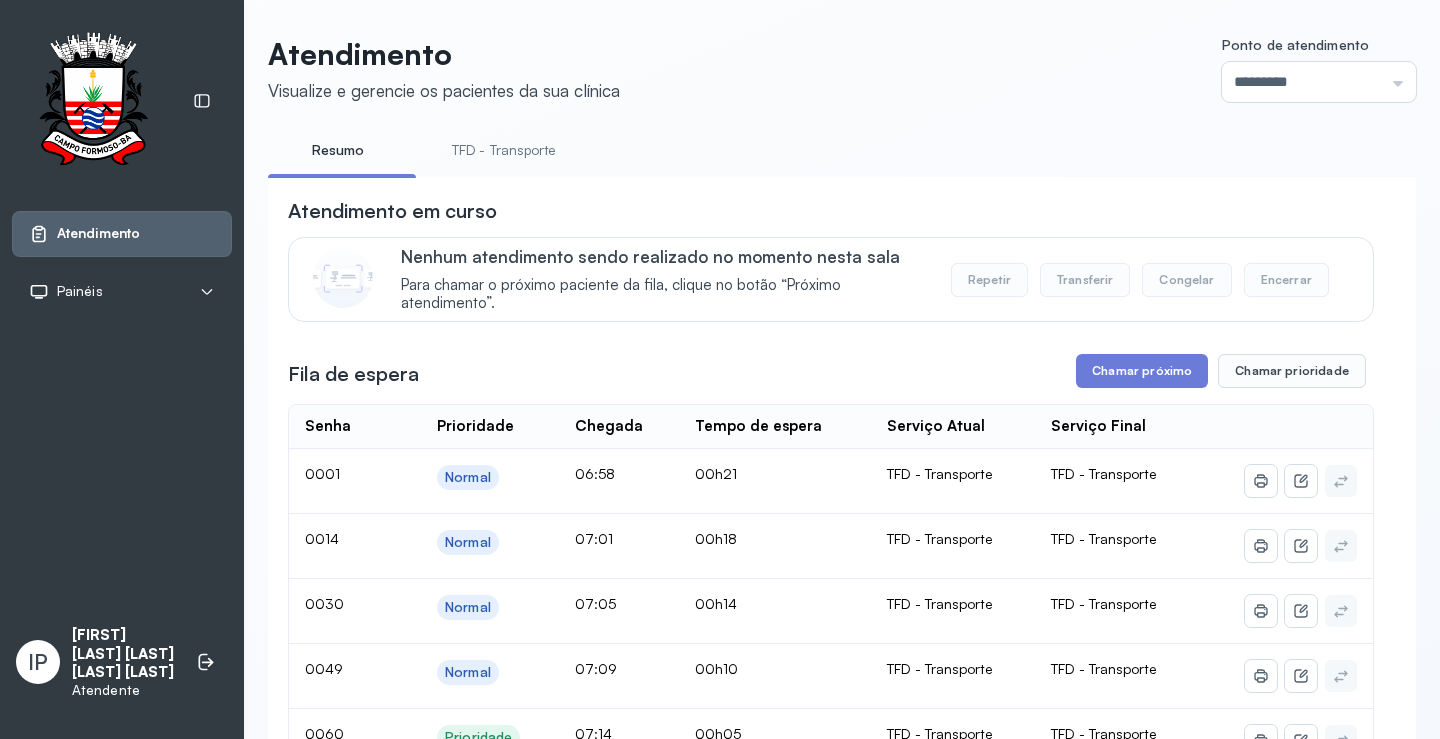 click on "TFD - Transporte" at bounding box center [504, 150] 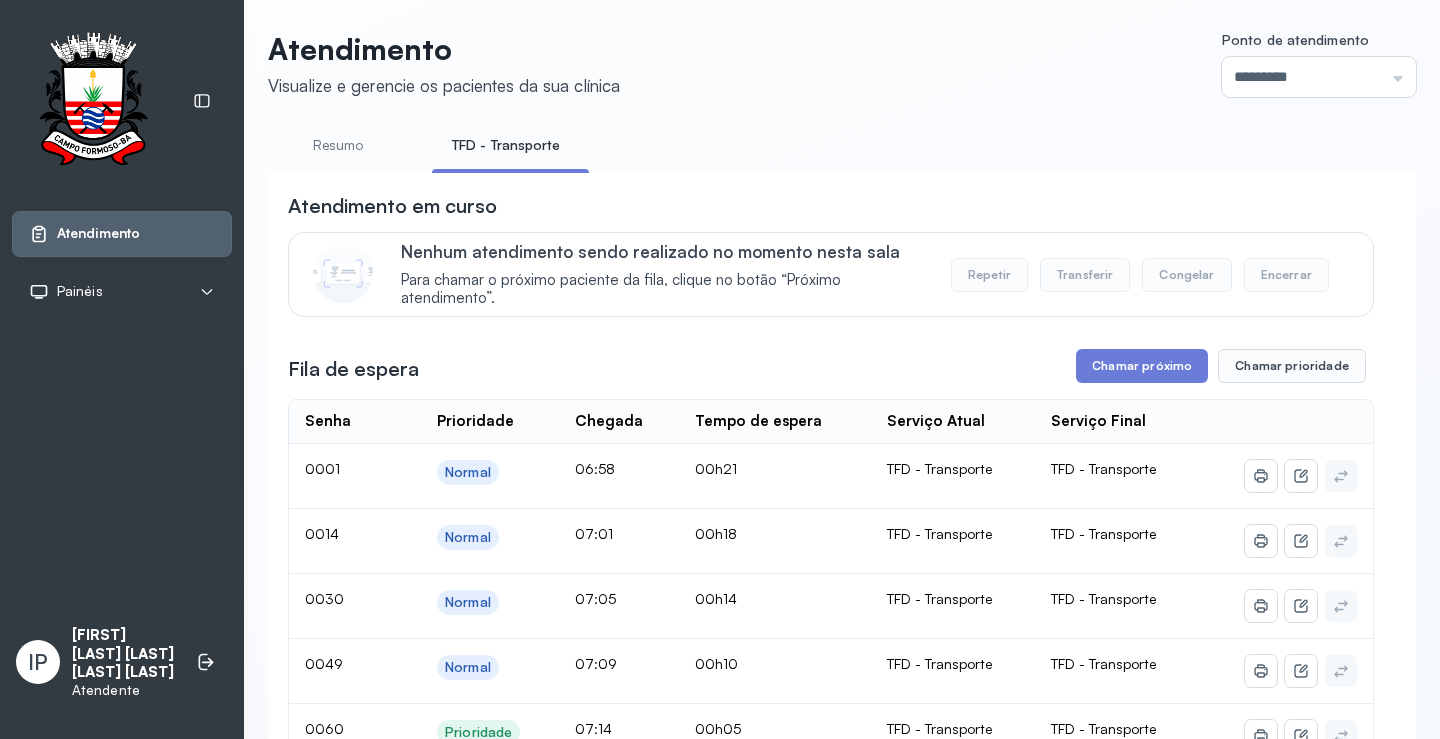 scroll, scrollTop: 0, scrollLeft: 0, axis: both 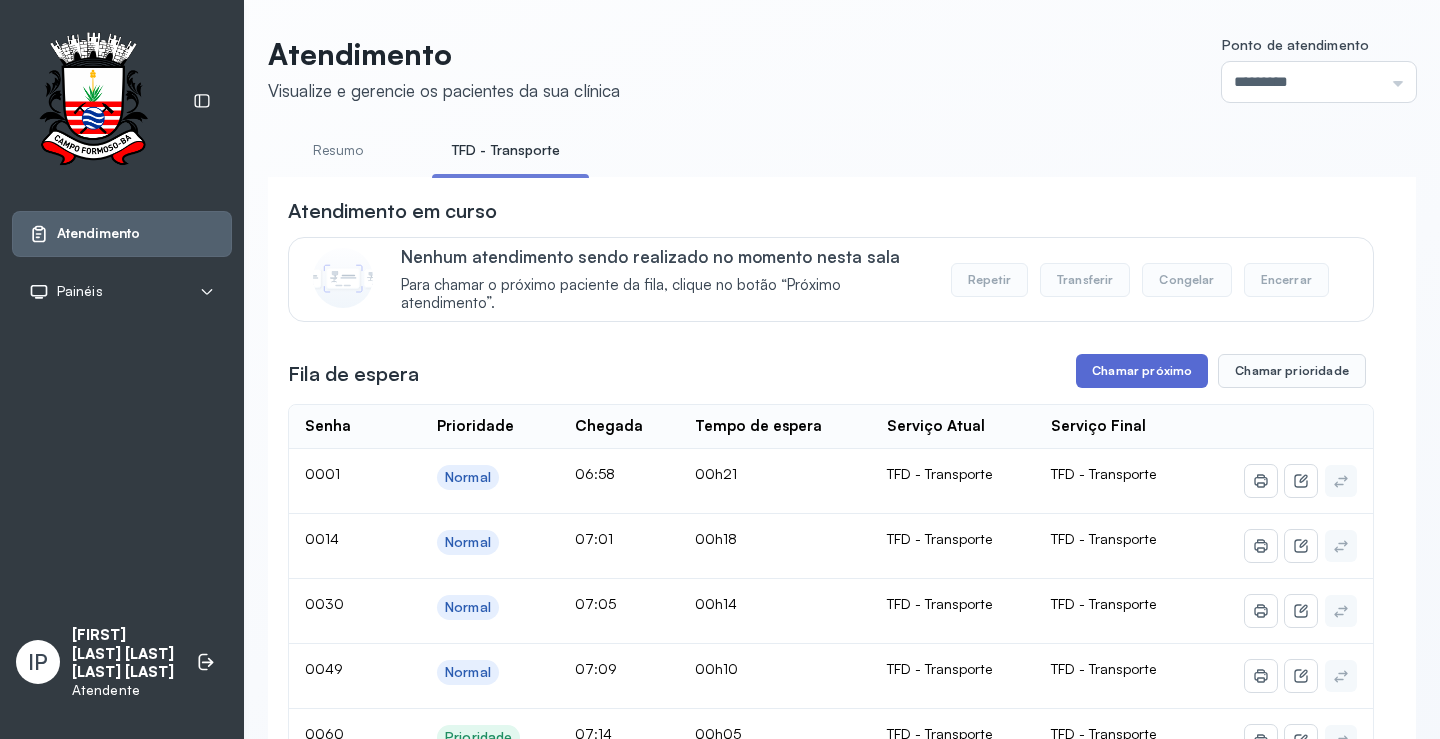 click on "Chamar próximo" at bounding box center (1142, 371) 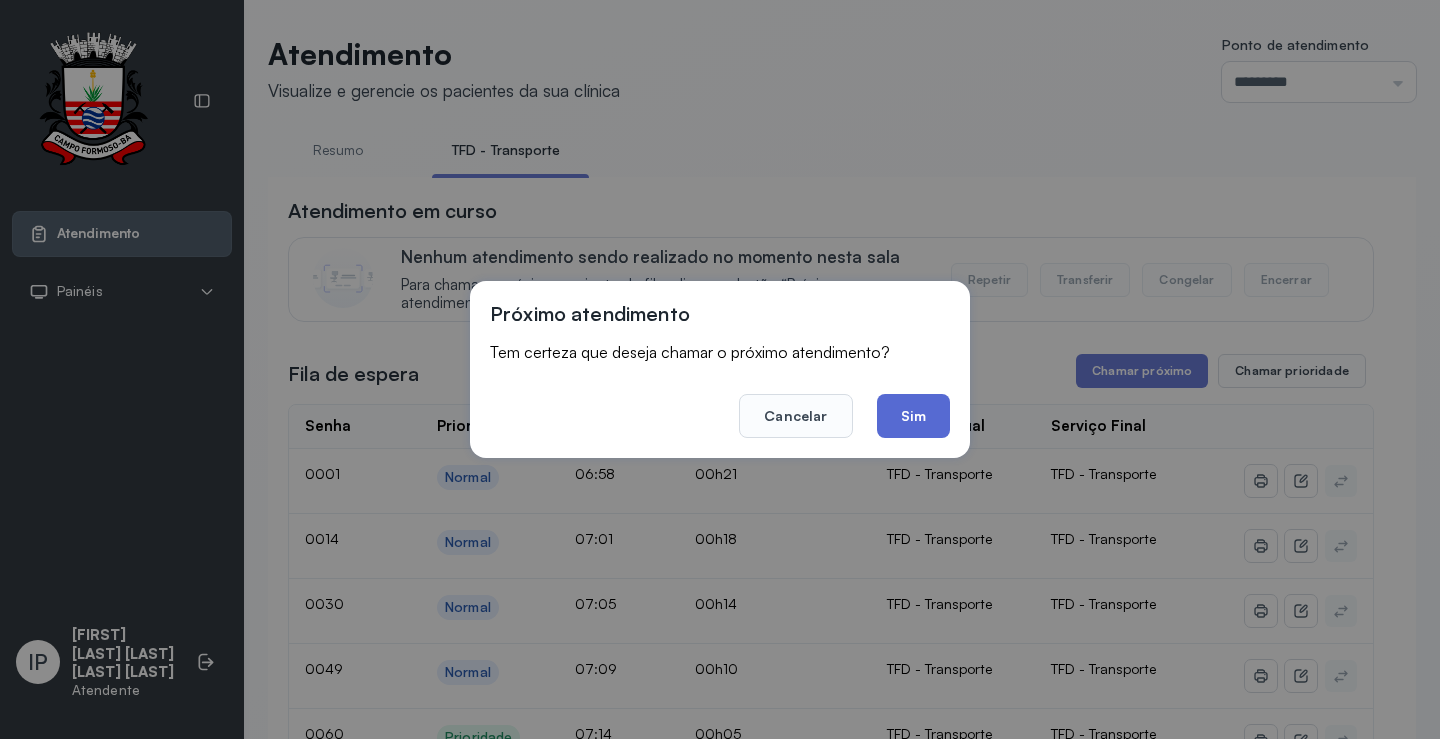 click on "Sim" 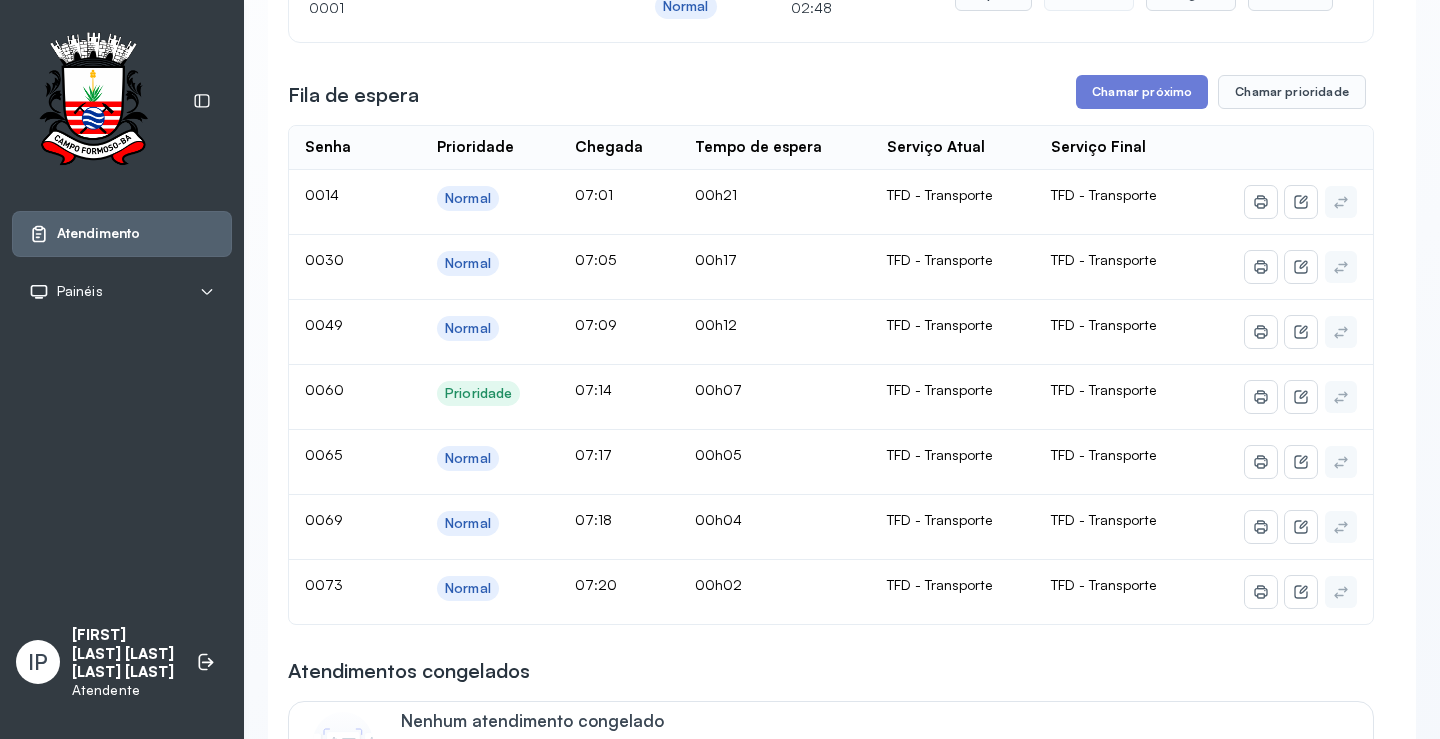 scroll, scrollTop: 300, scrollLeft: 0, axis: vertical 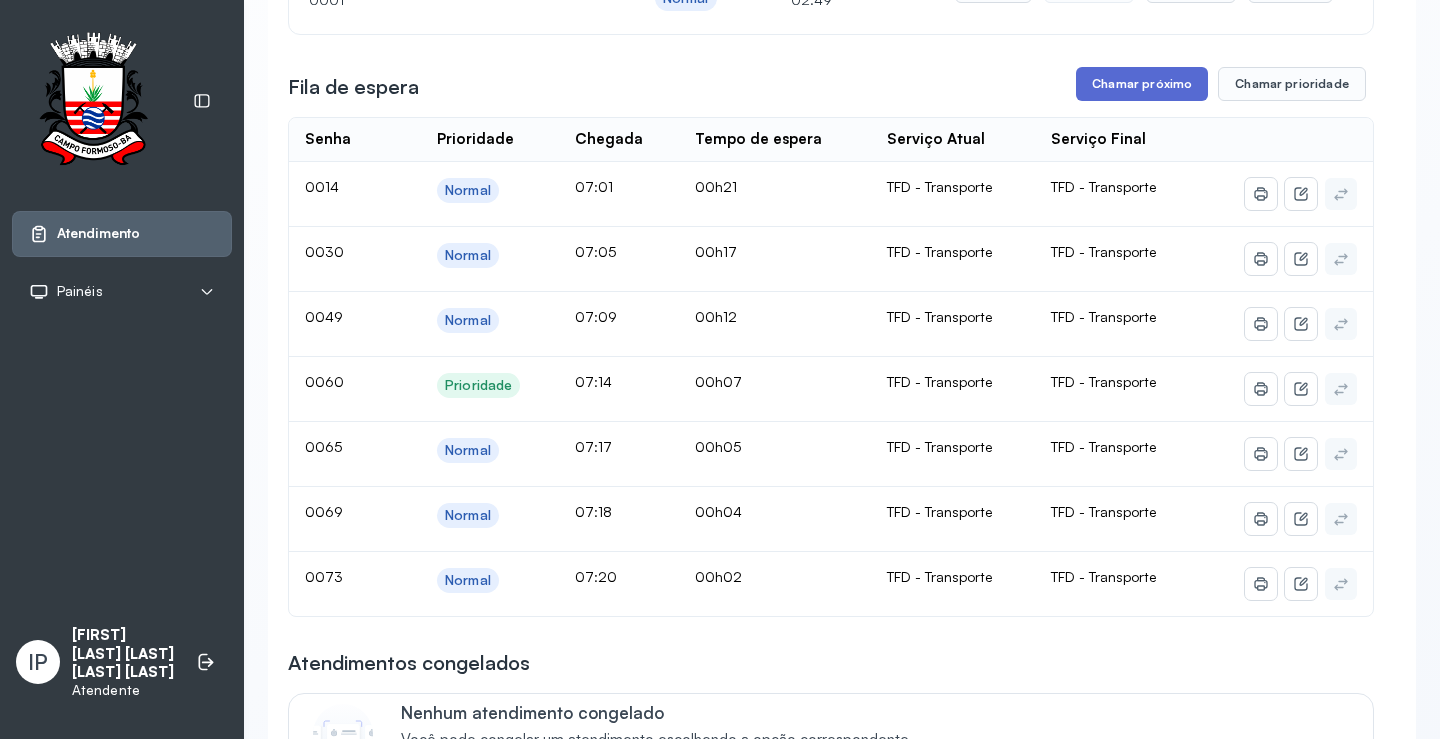 click on "Chamar próximo" at bounding box center (1142, 84) 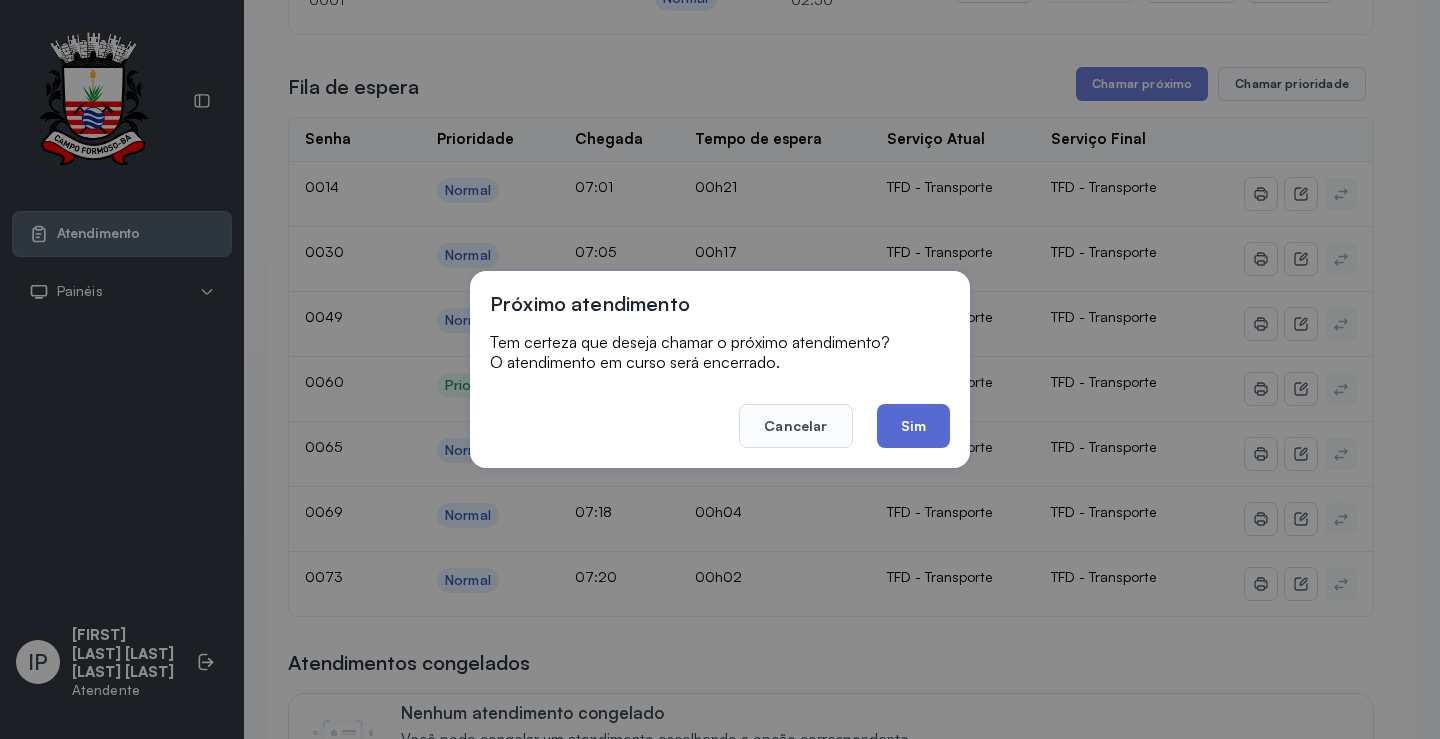 click on "Sim" 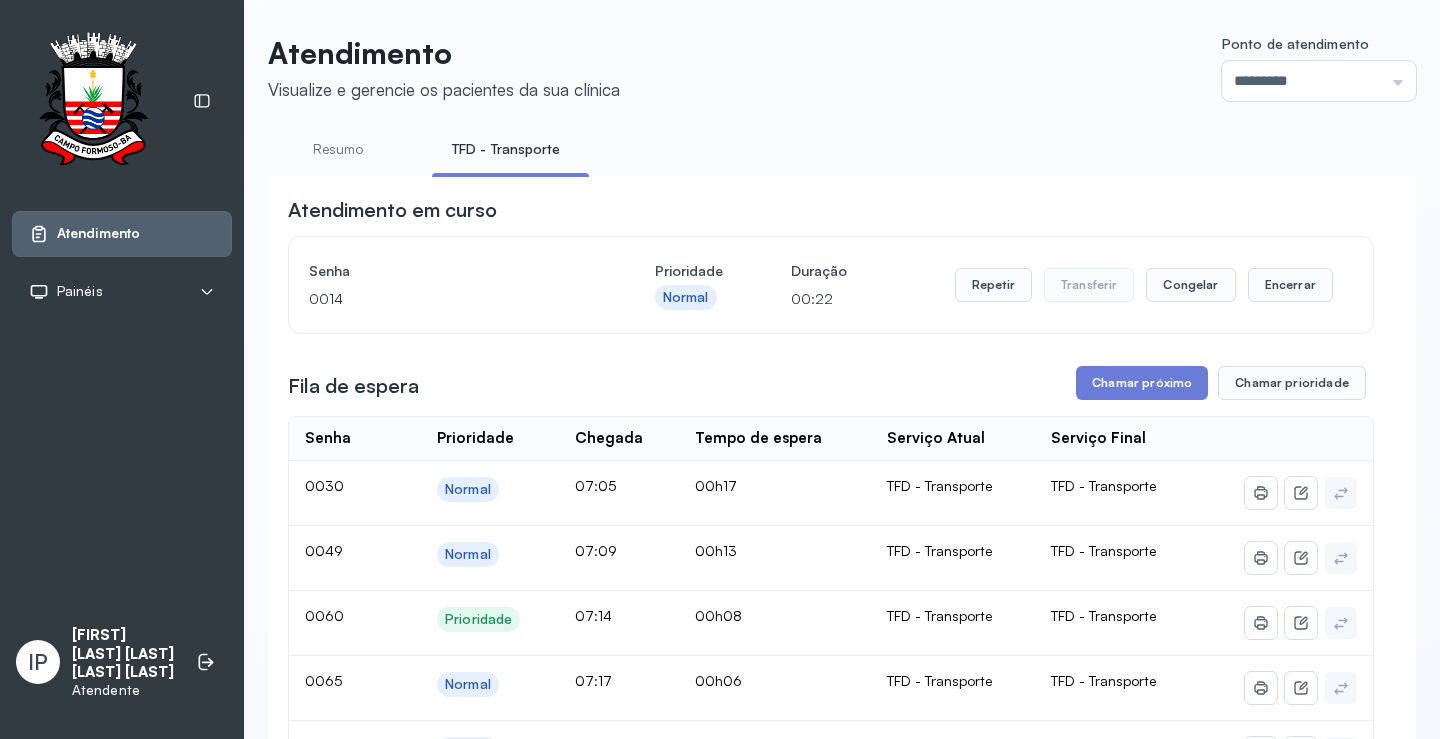 scroll, scrollTop: 0, scrollLeft: 0, axis: both 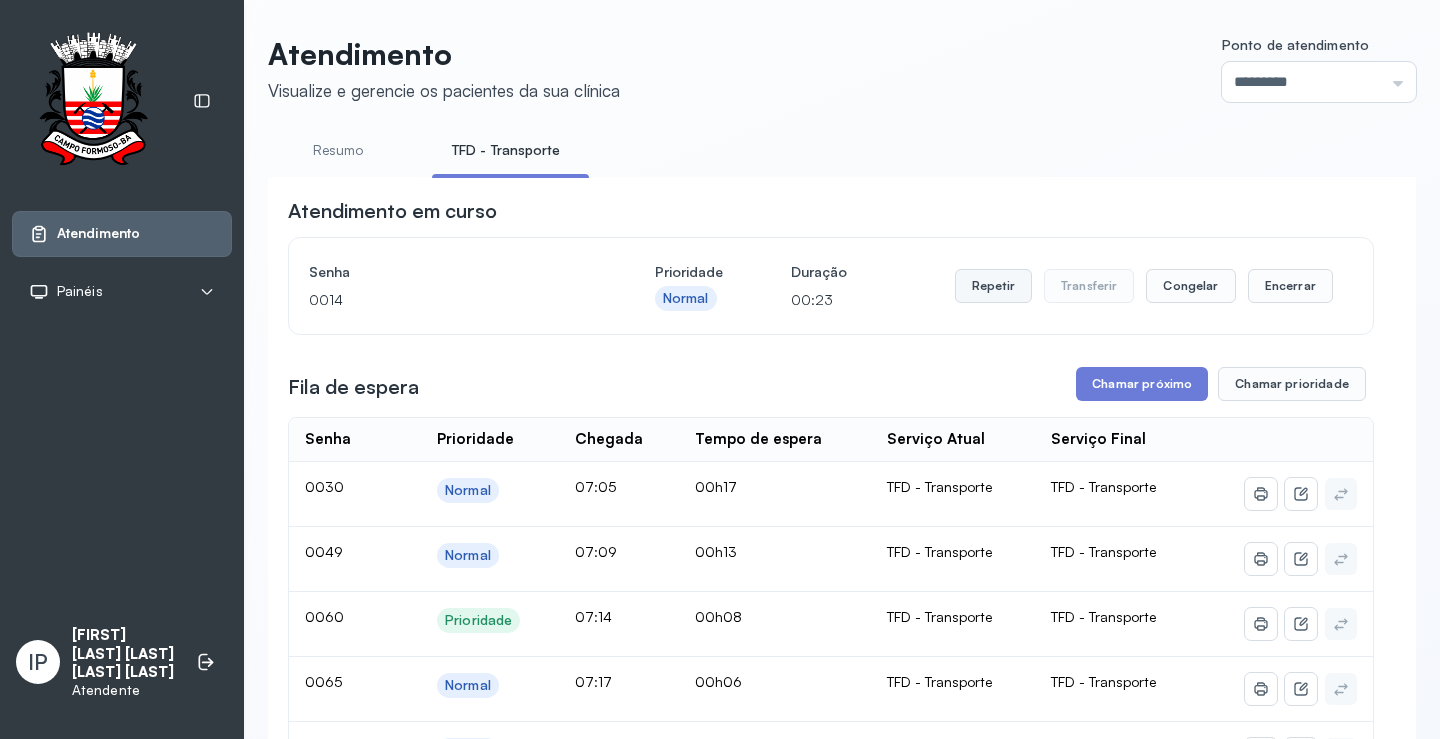 click on "Repetir" at bounding box center (993, 286) 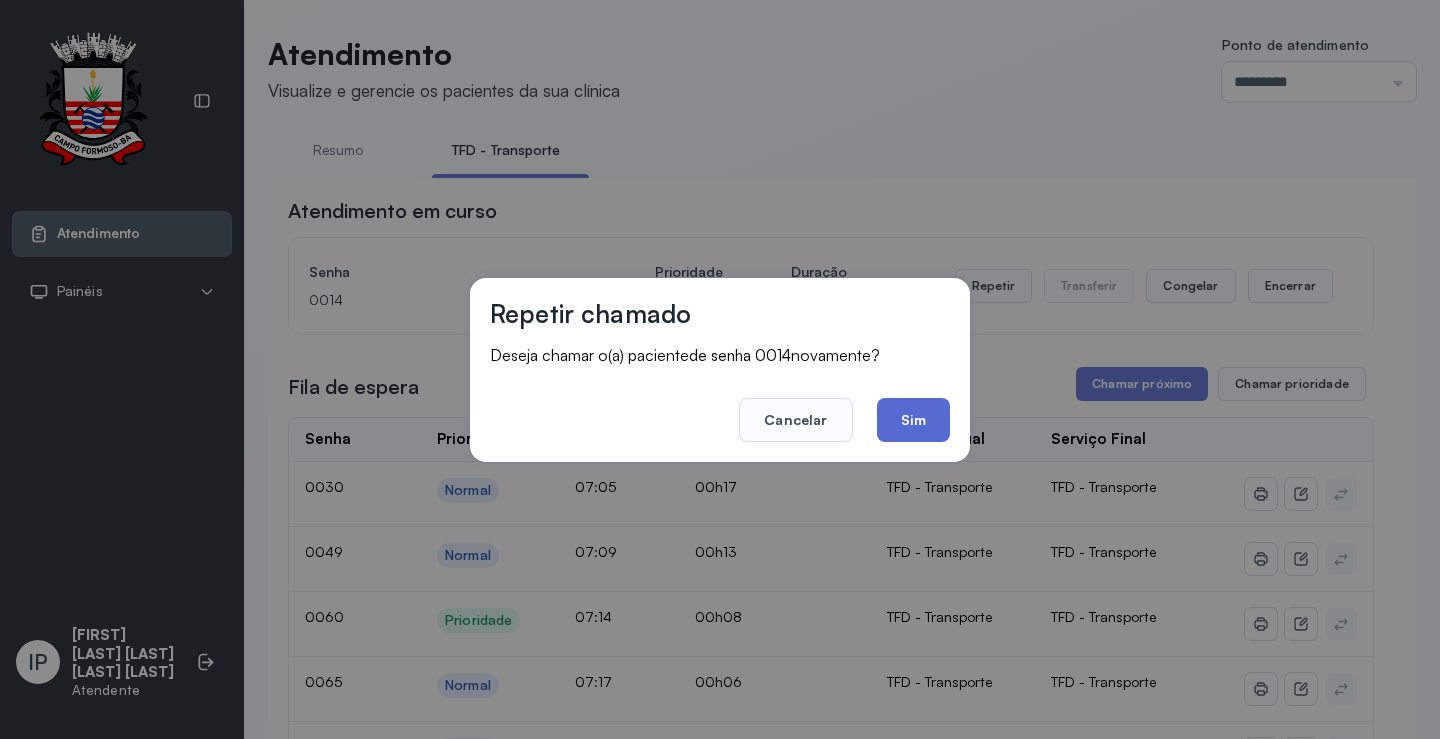 click on "Sim" 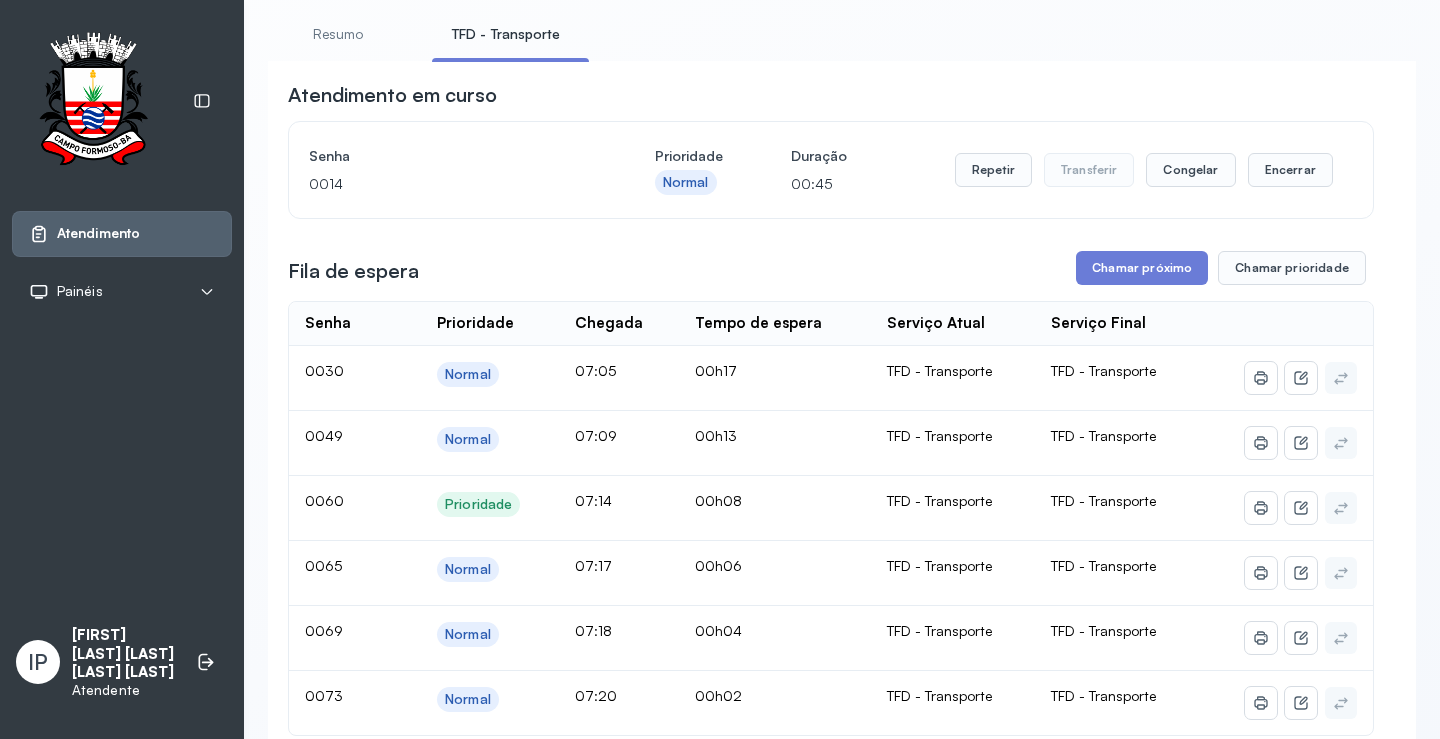 scroll, scrollTop: 100, scrollLeft: 0, axis: vertical 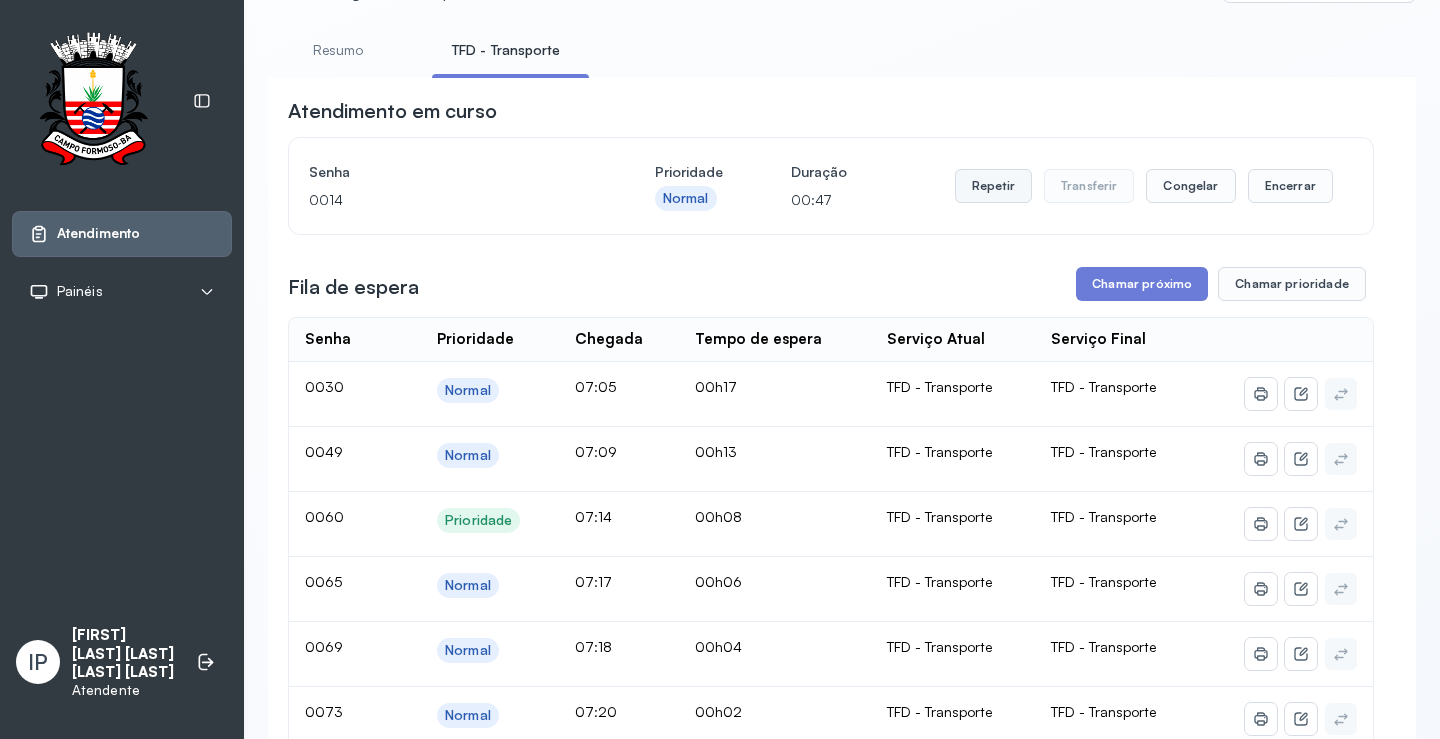 click on "Repetir" at bounding box center (993, 186) 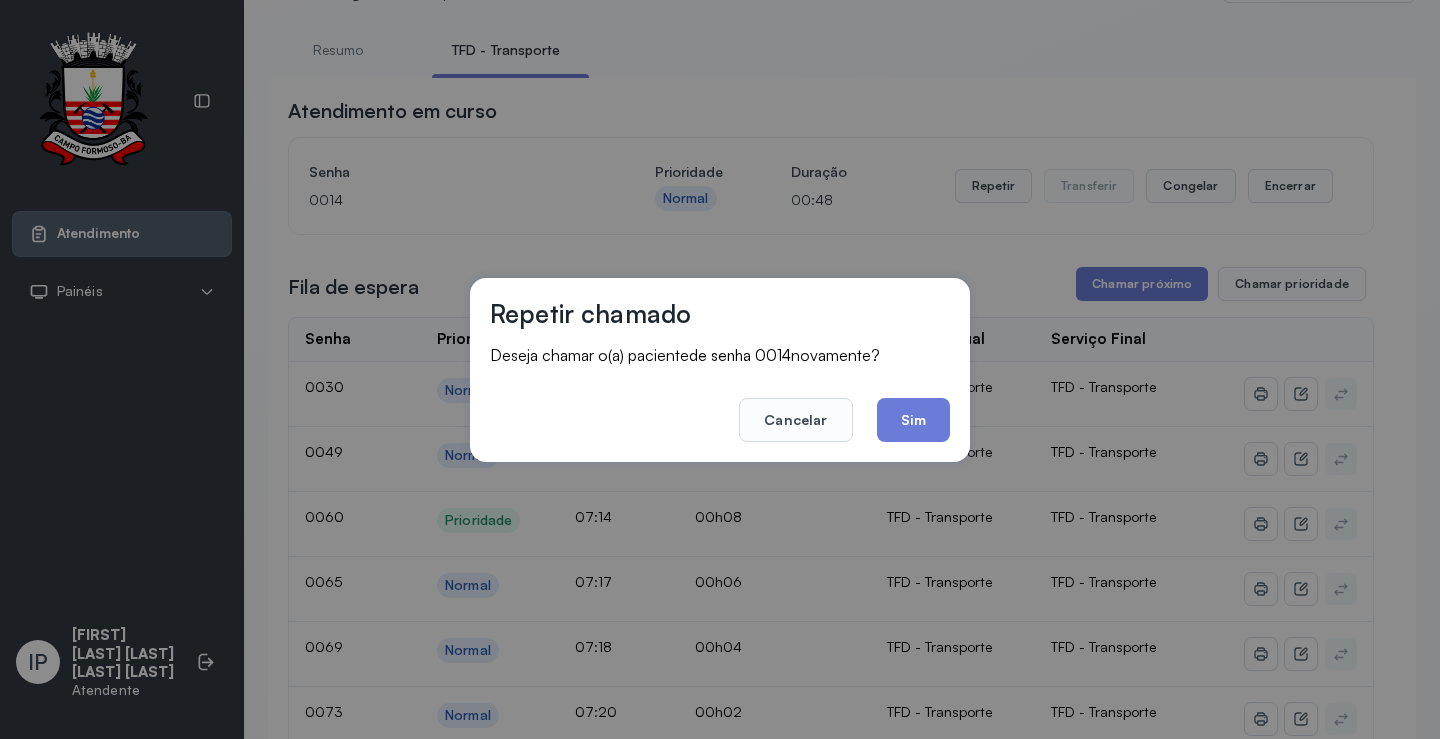 click on "Cancelar Sim" at bounding box center (720, 406) 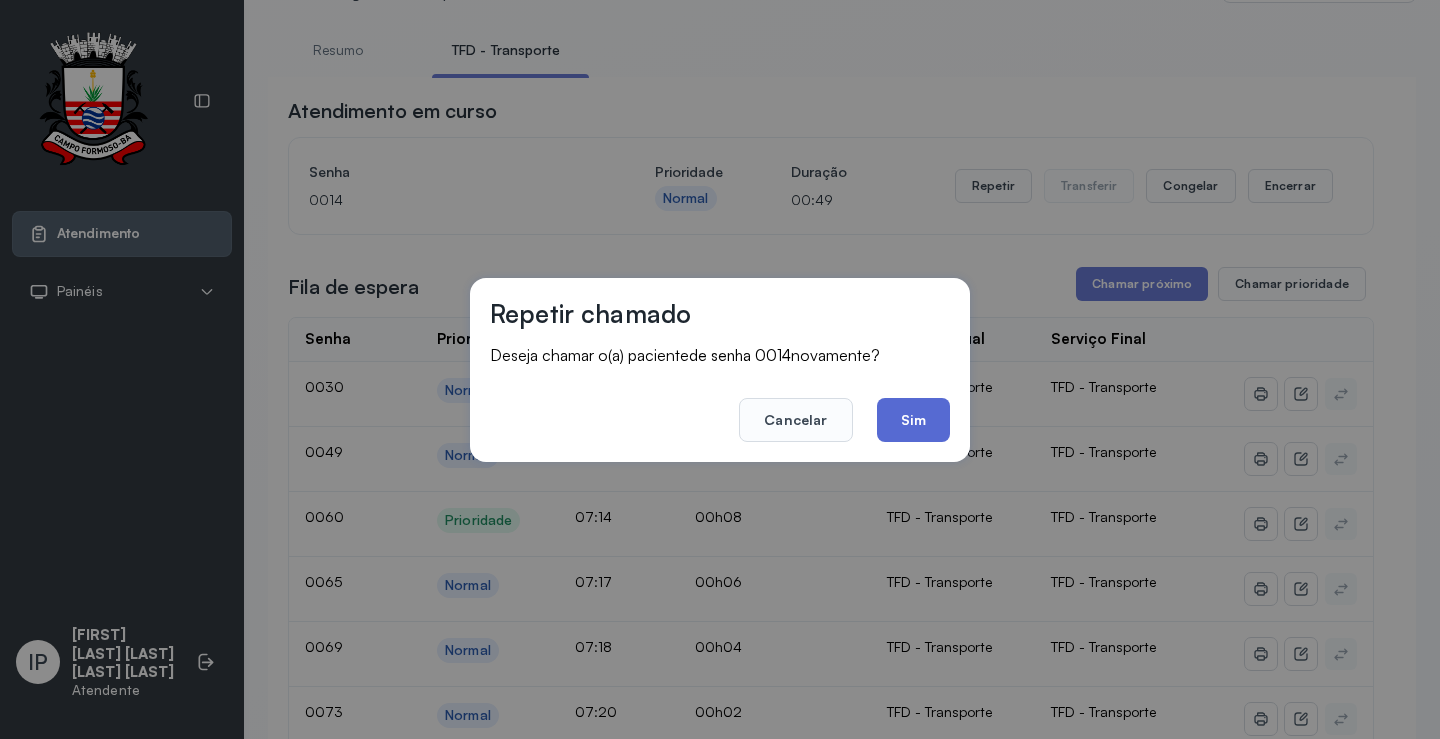 click on "Sim" 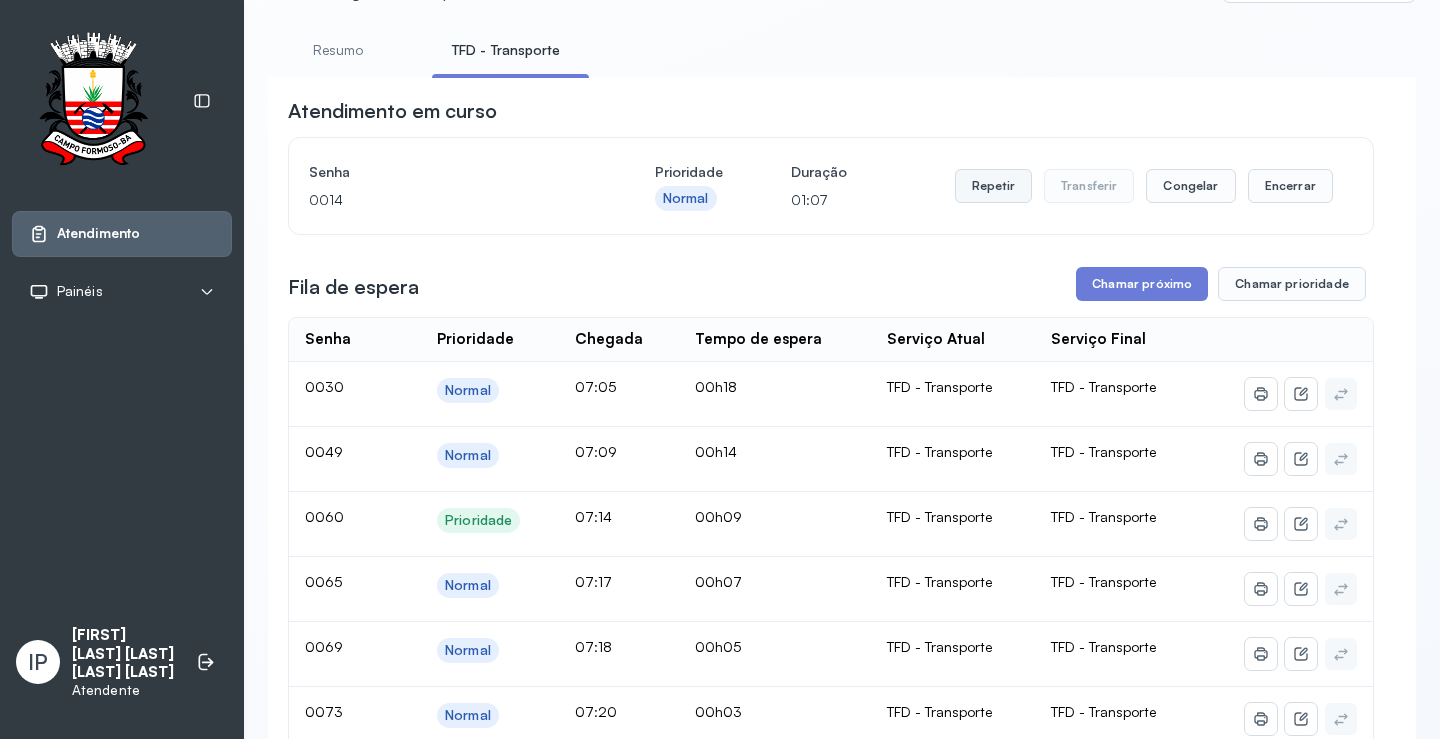 click on "Repetir" at bounding box center [993, 186] 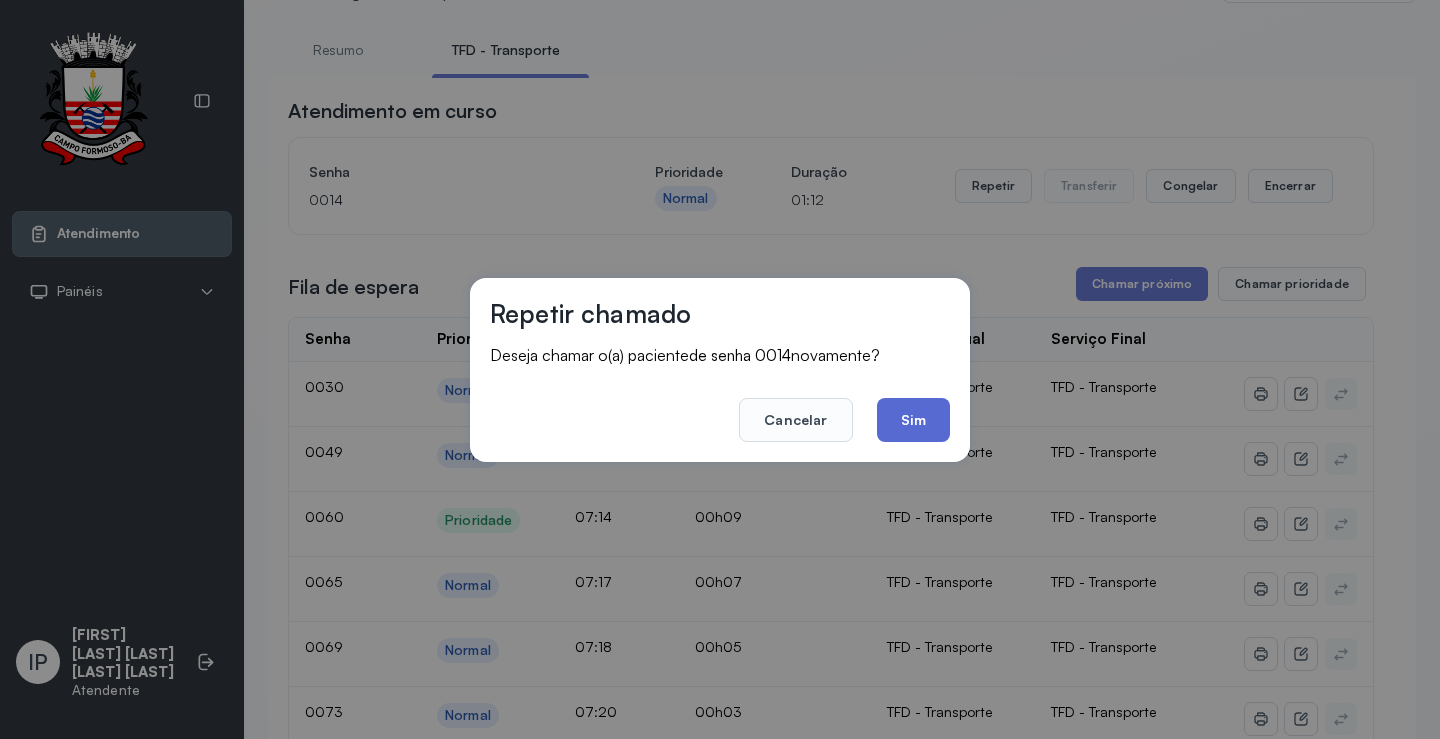 click on "Sim" 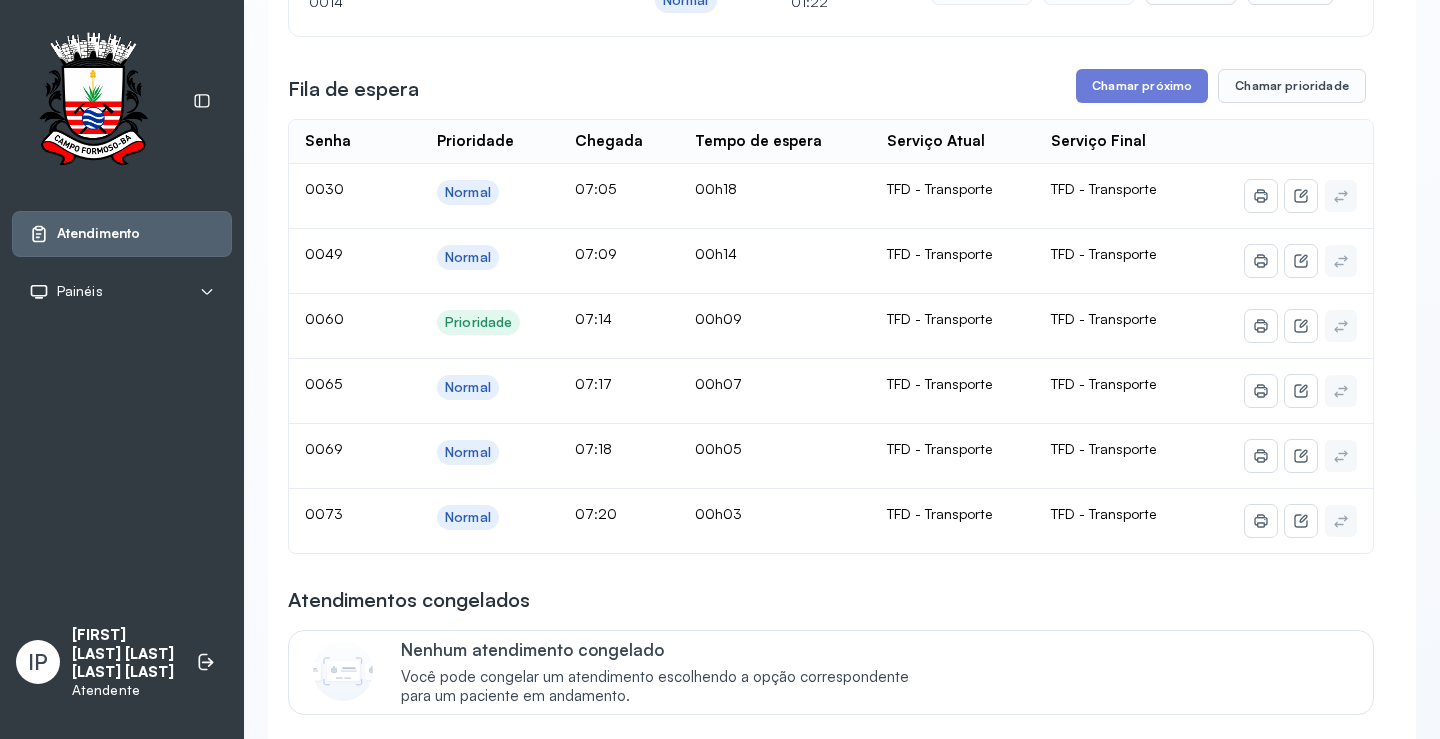 scroll, scrollTop: 300, scrollLeft: 0, axis: vertical 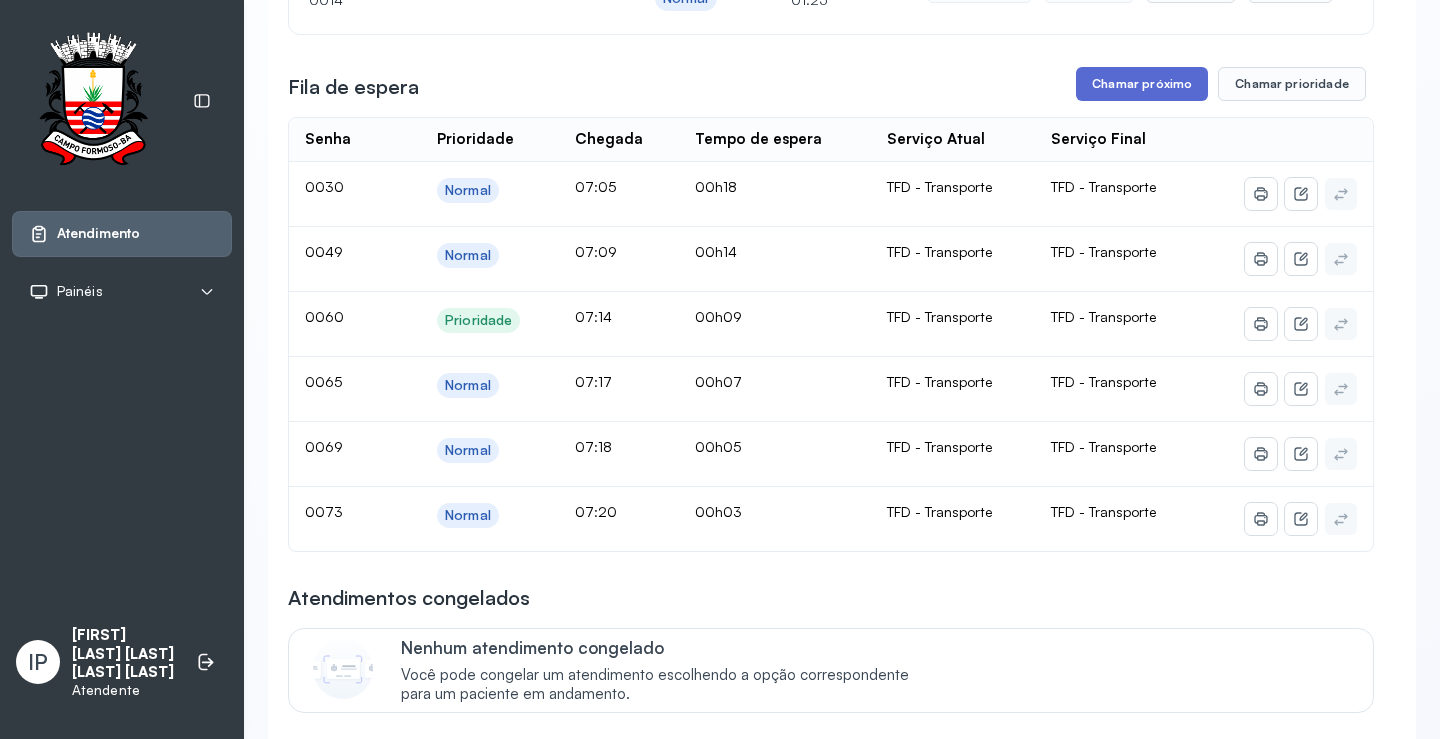 click on "Chamar próximo" at bounding box center [1142, 84] 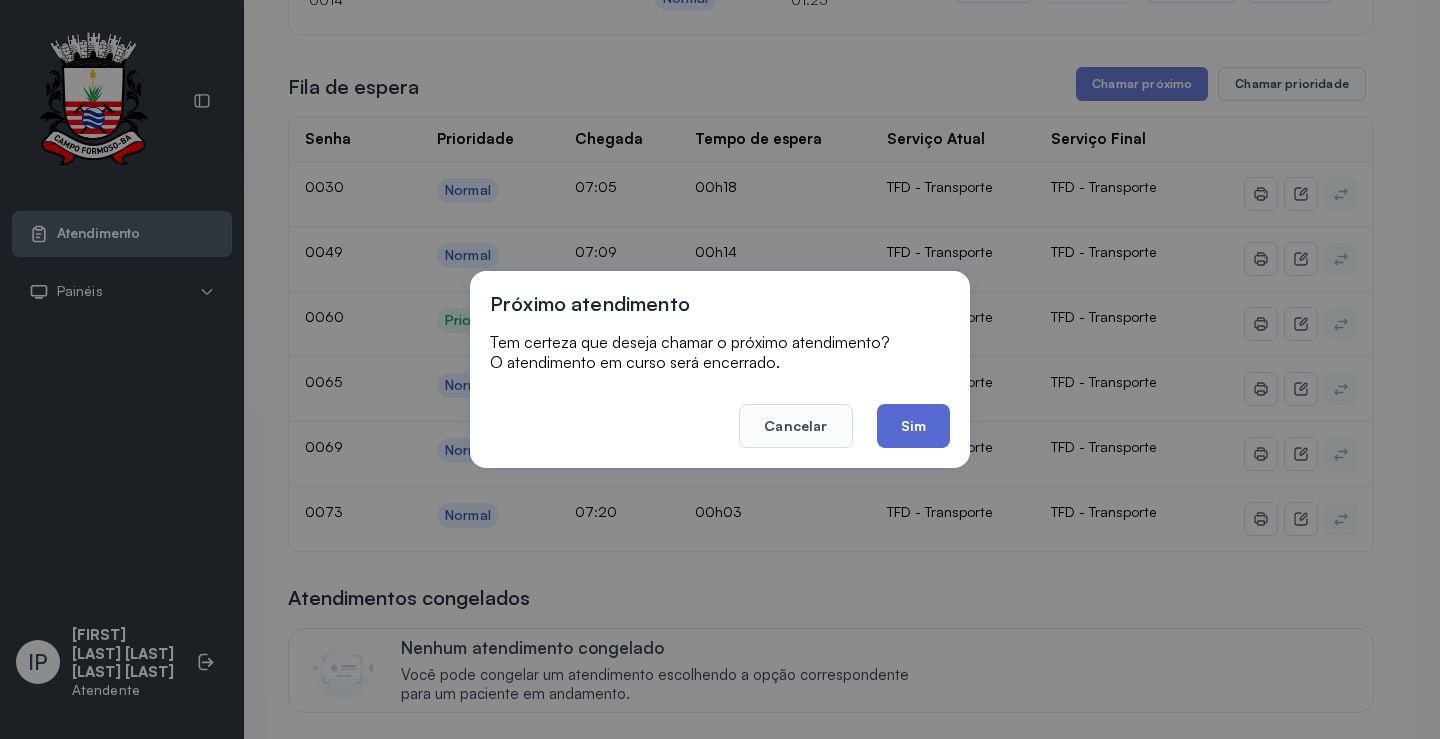 click on "Sim" 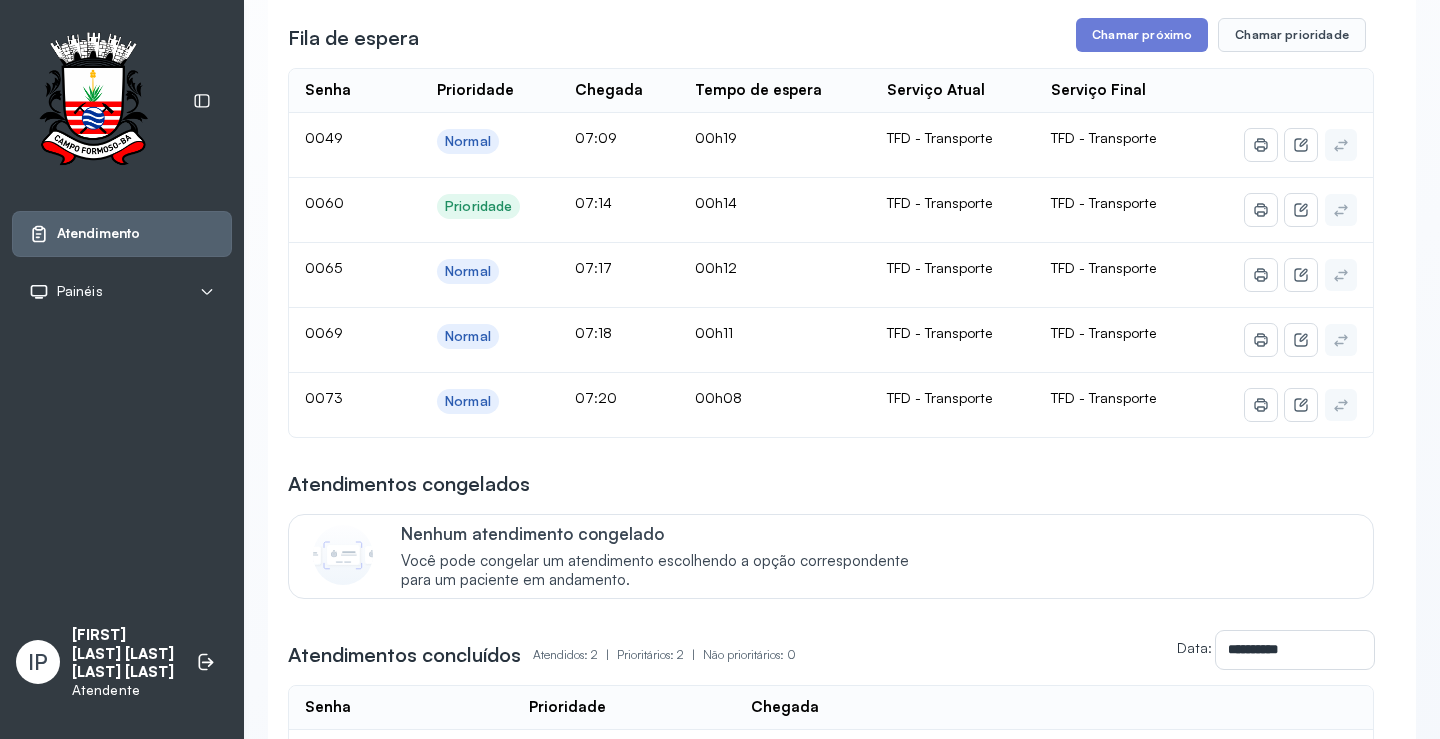 scroll, scrollTop: 300, scrollLeft: 0, axis: vertical 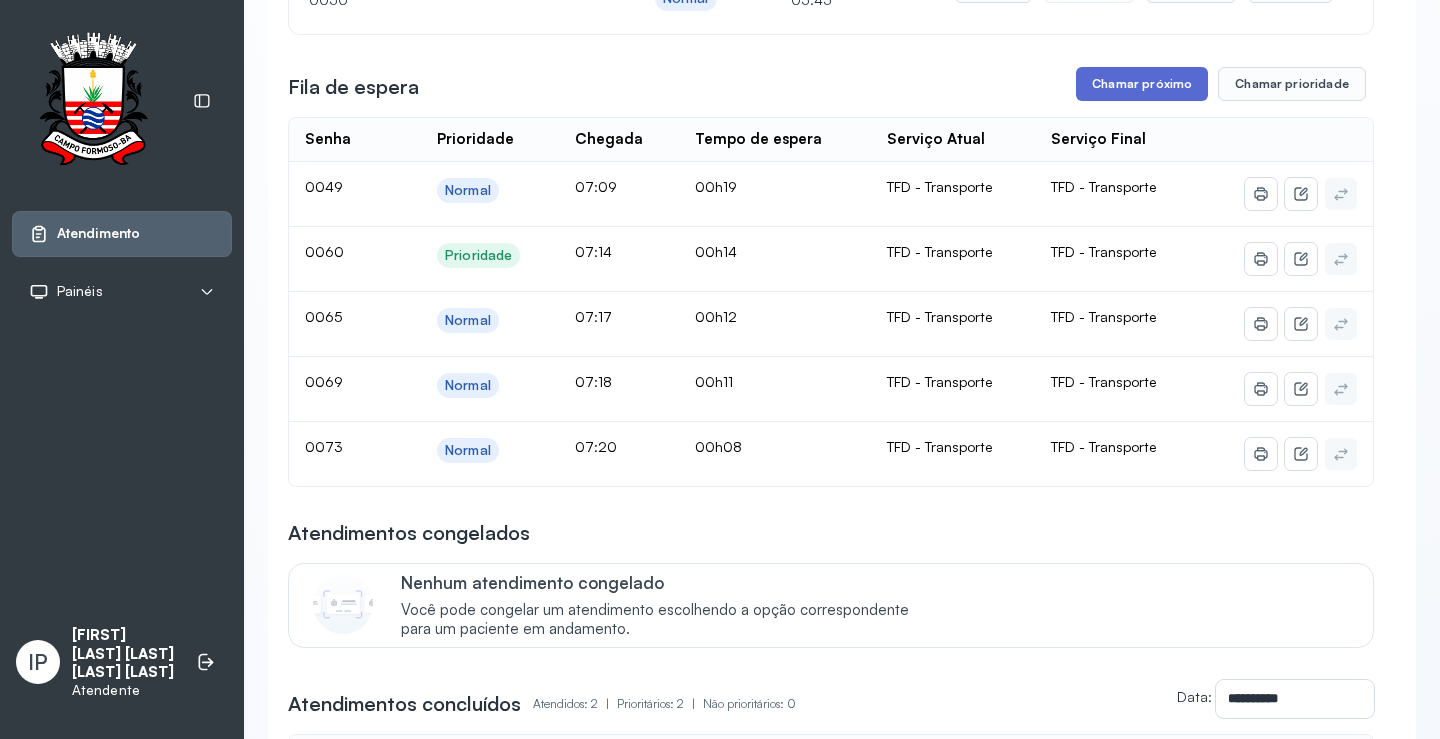 click on "Chamar próximo" at bounding box center [1142, 84] 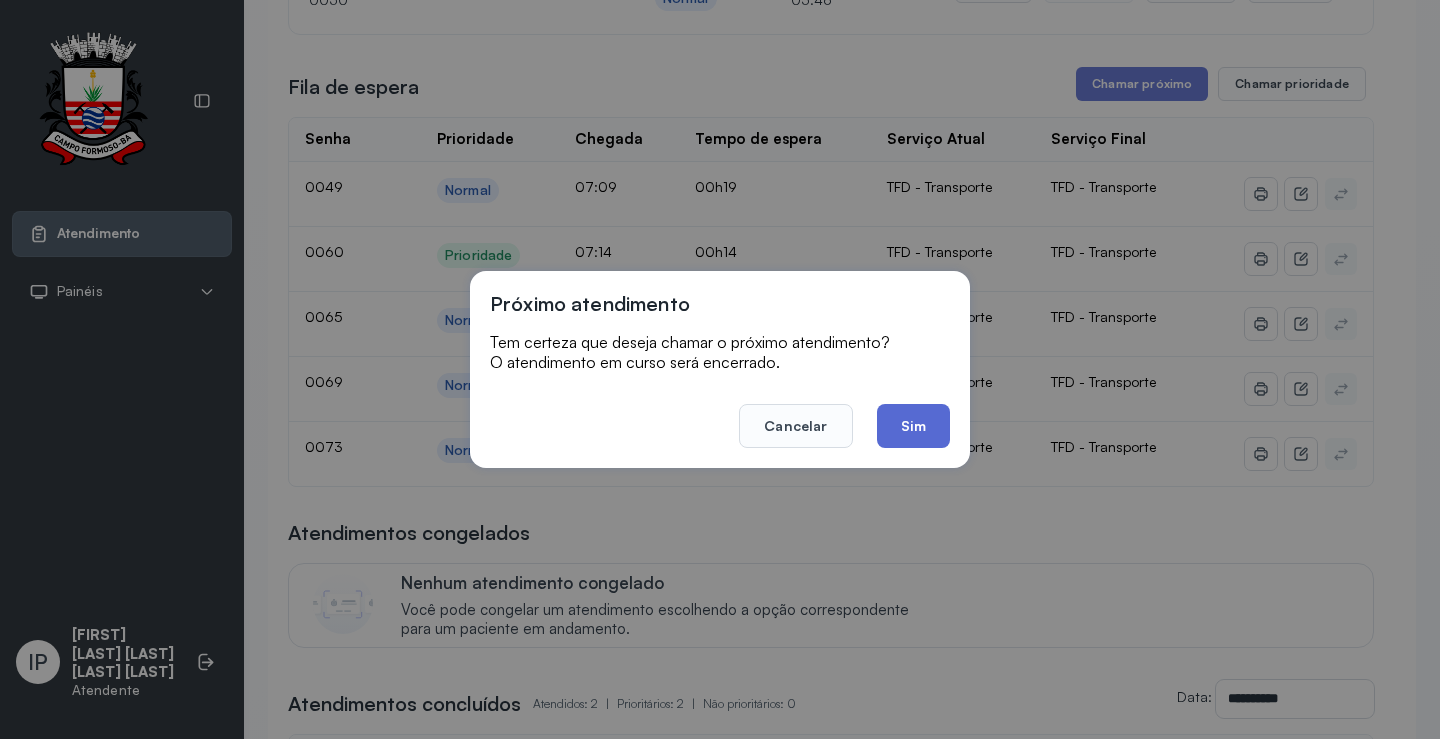 click on "Sim" 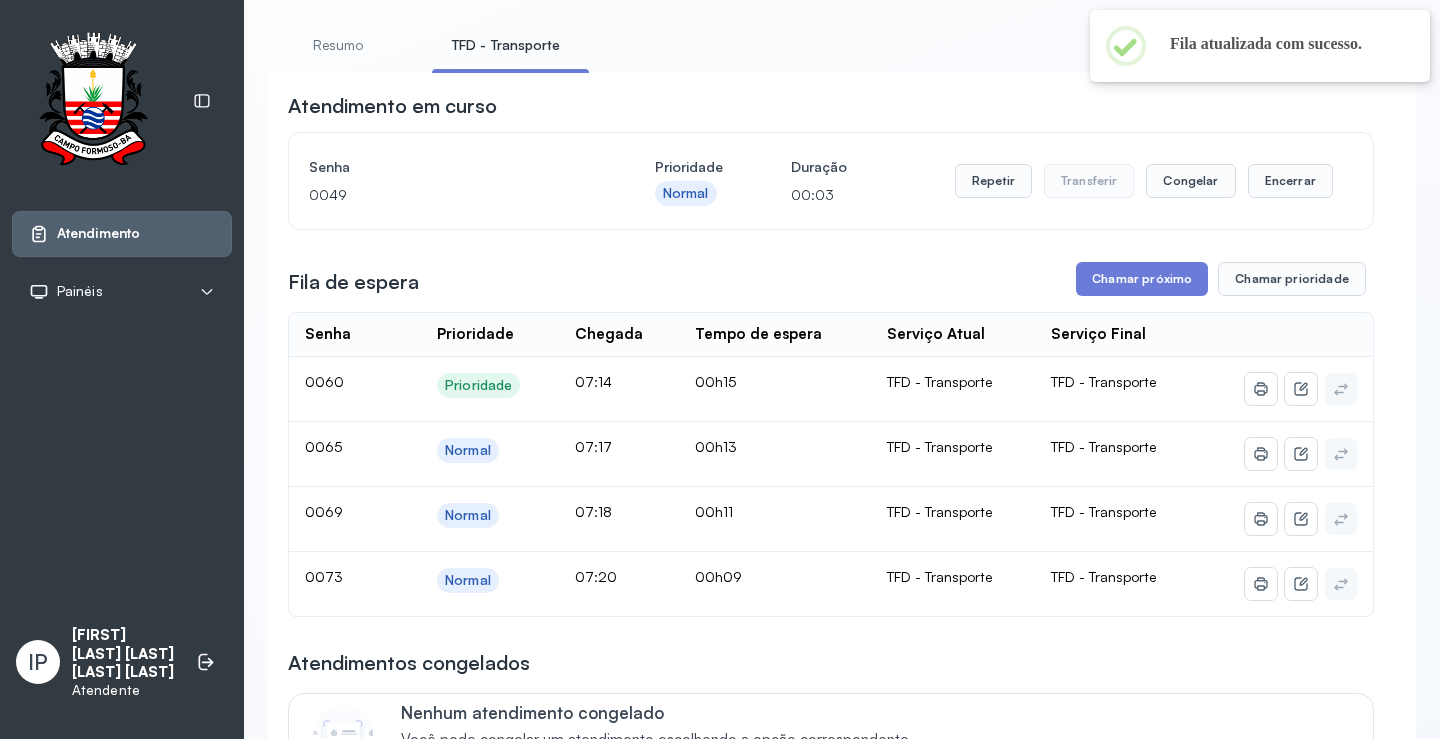 scroll, scrollTop: 0, scrollLeft: 0, axis: both 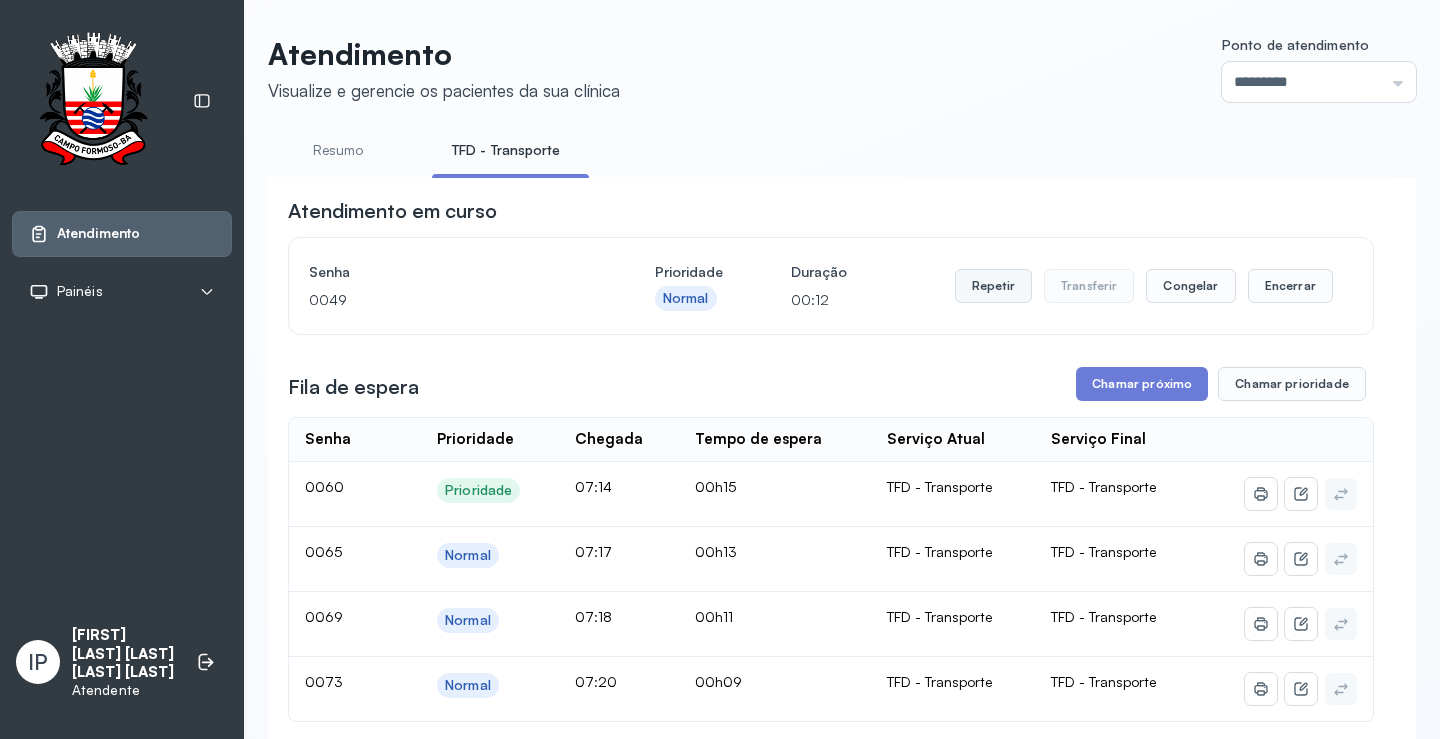 click on "Repetir" at bounding box center (993, 286) 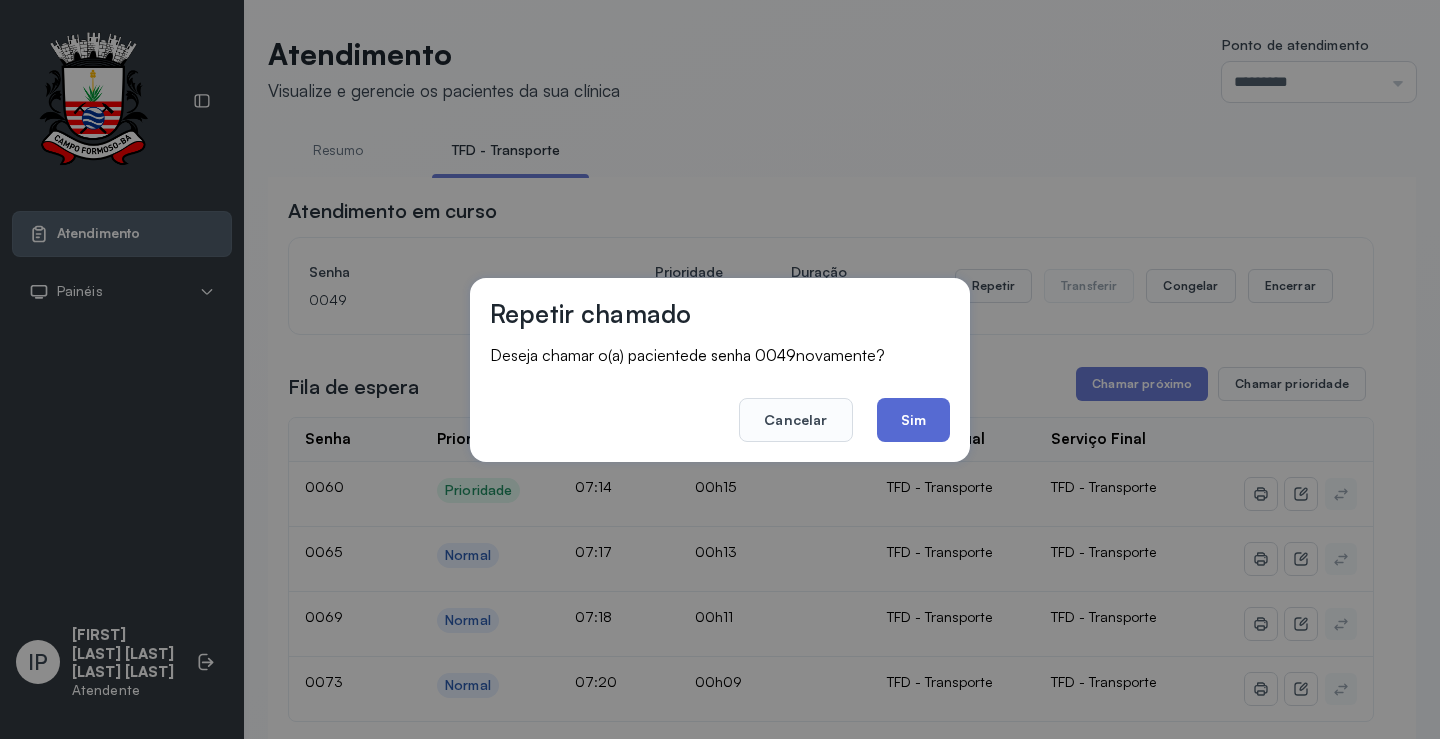 click on "Sim" 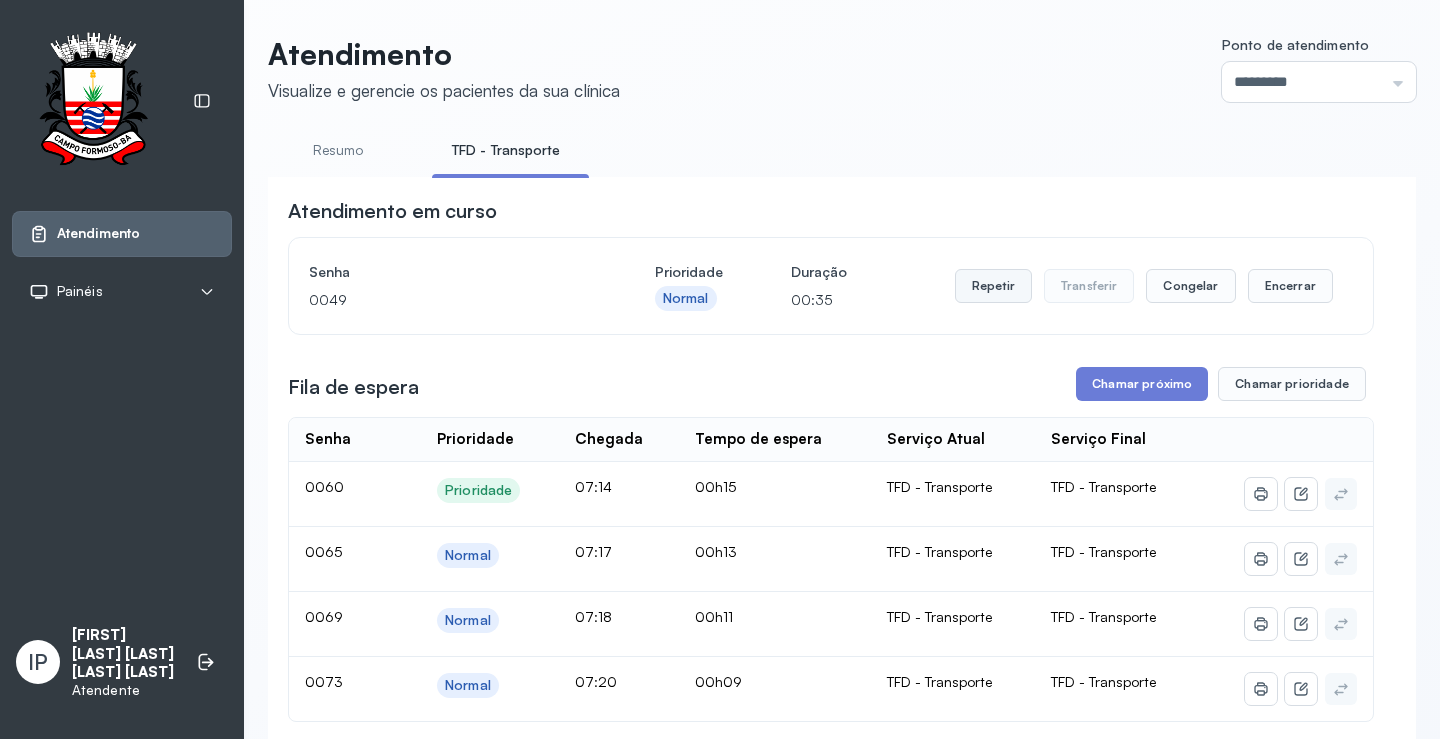 click on "Repetir" at bounding box center [993, 286] 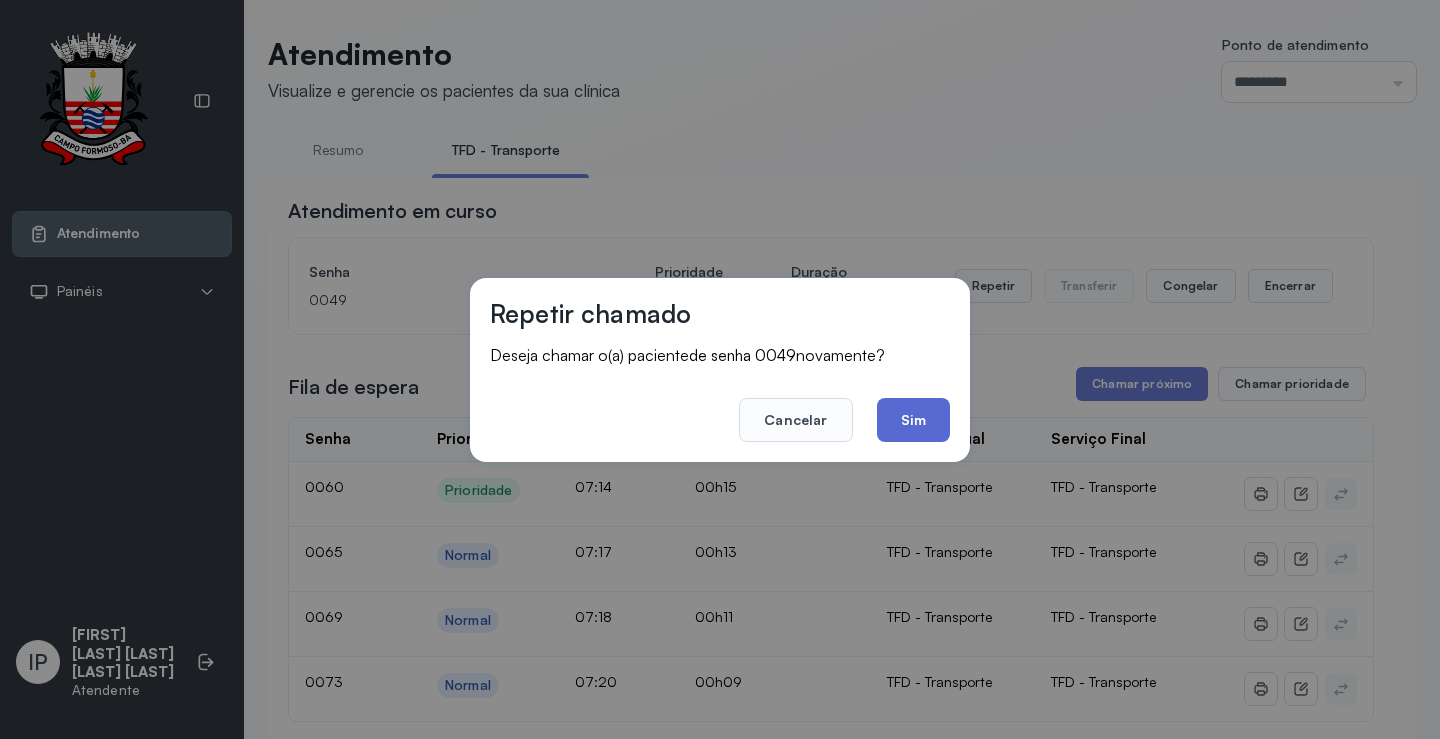 click on "Sim" 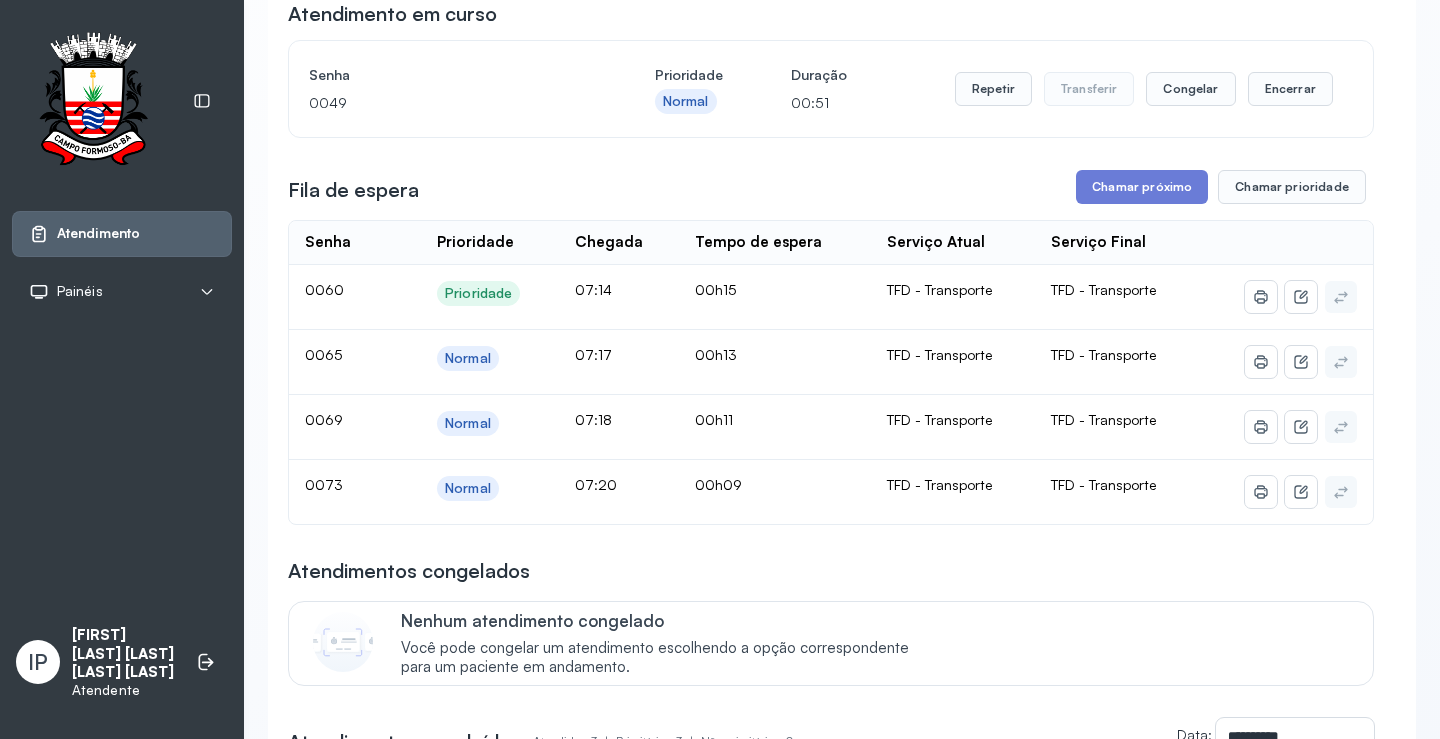 scroll, scrollTop: 200, scrollLeft: 0, axis: vertical 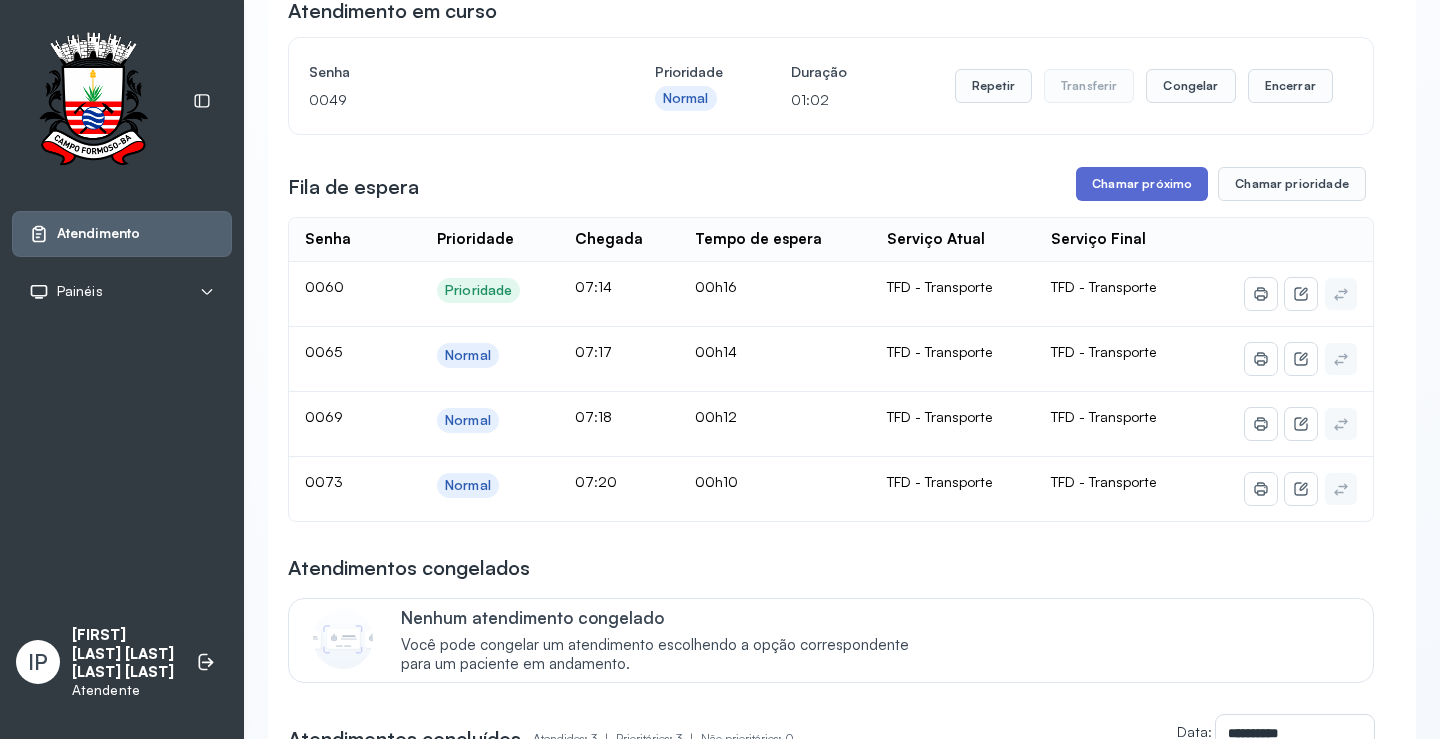click on "Chamar próximo" at bounding box center (1142, 184) 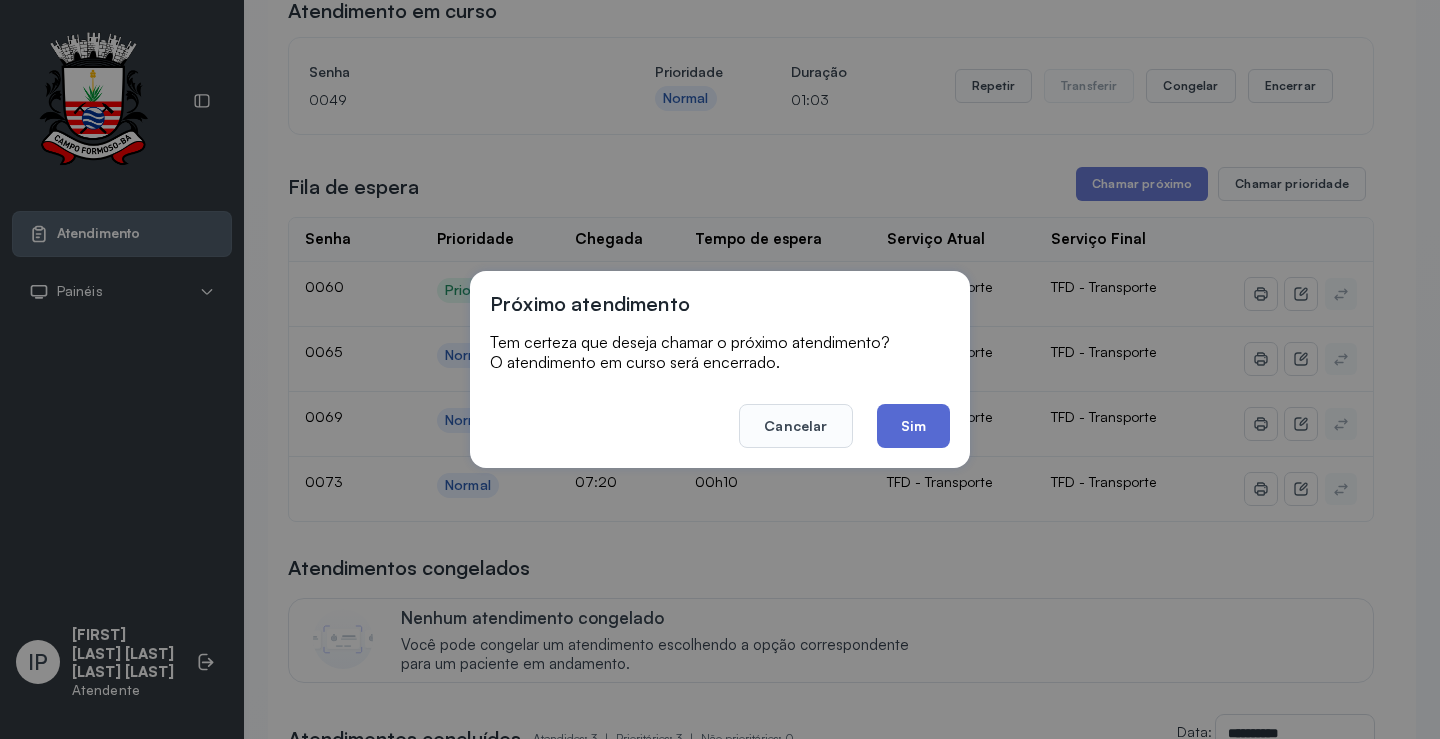 click on "Sim" 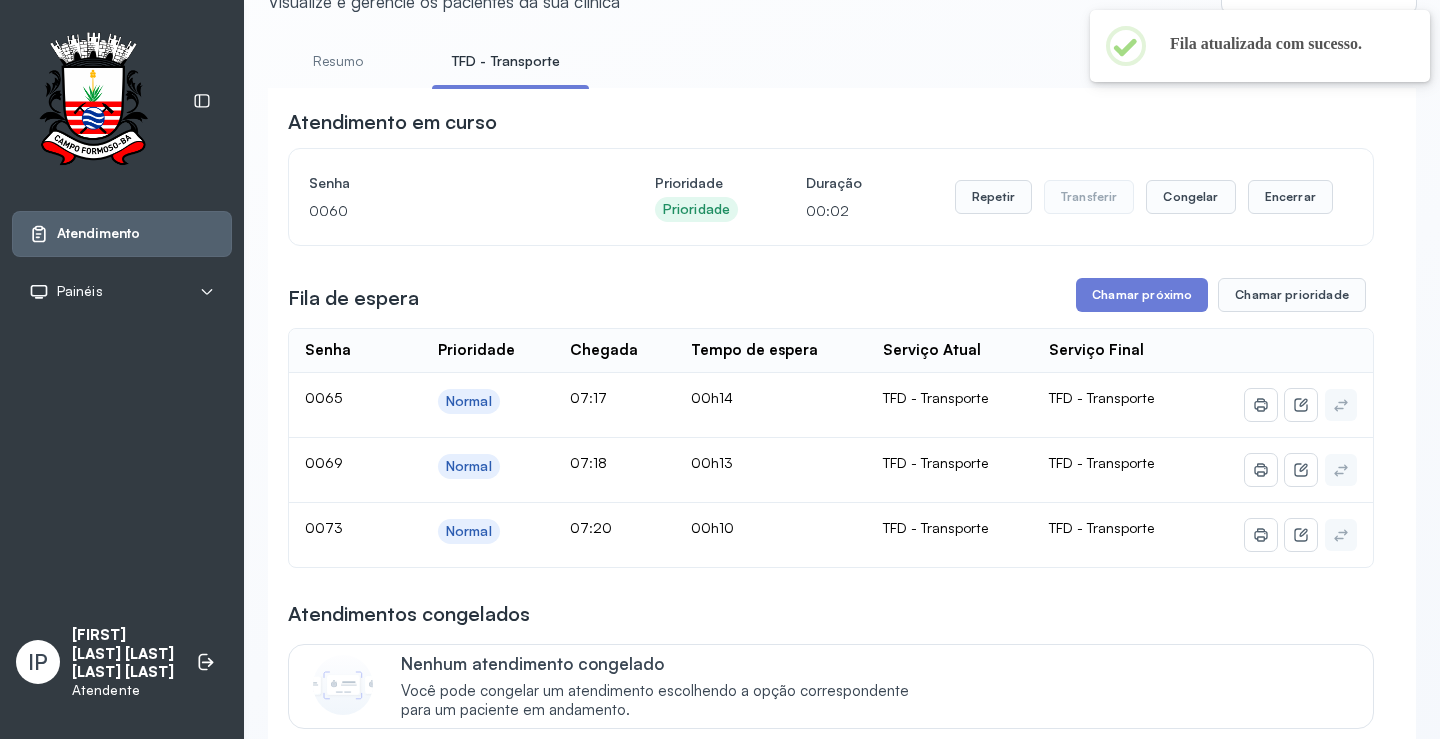 scroll, scrollTop: 0, scrollLeft: 0, axis: both 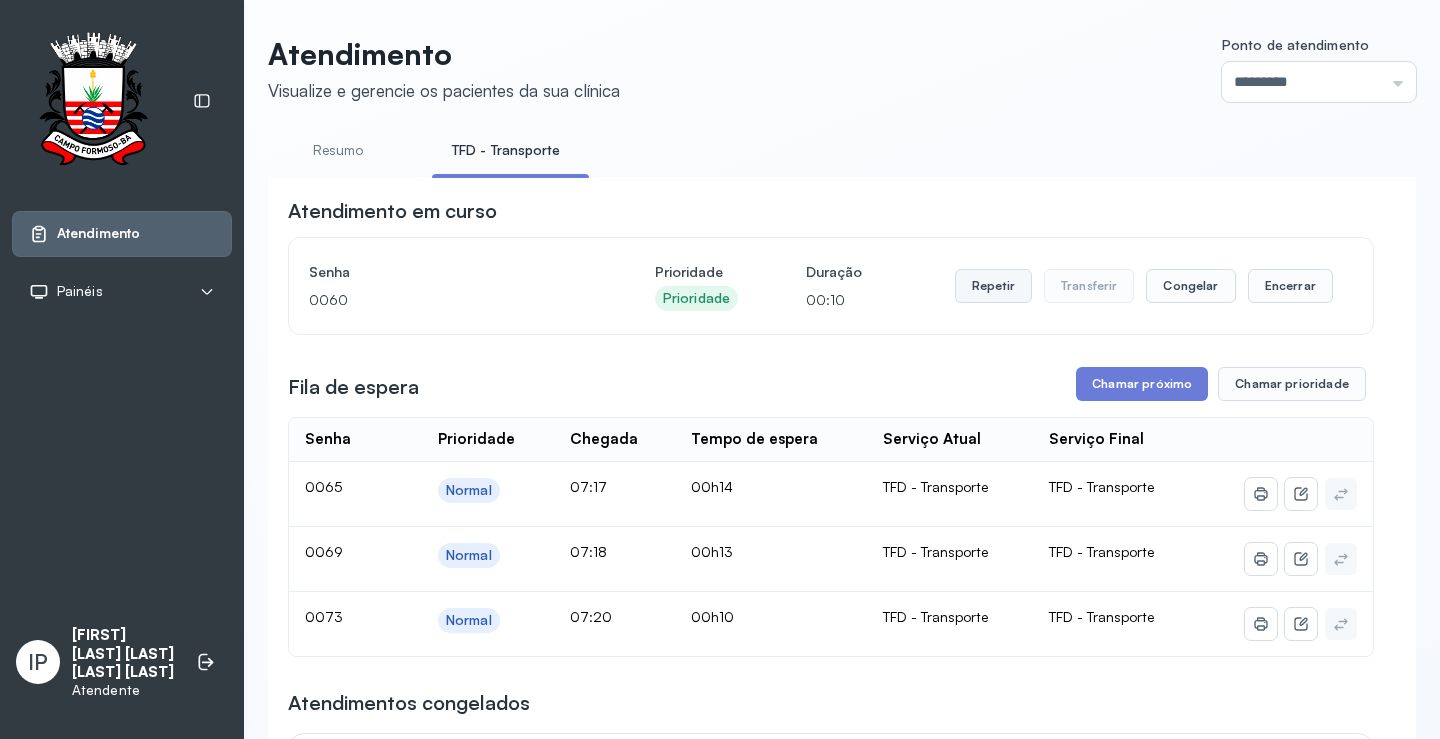 click on "Repetir" at bounding box center [993, 286] 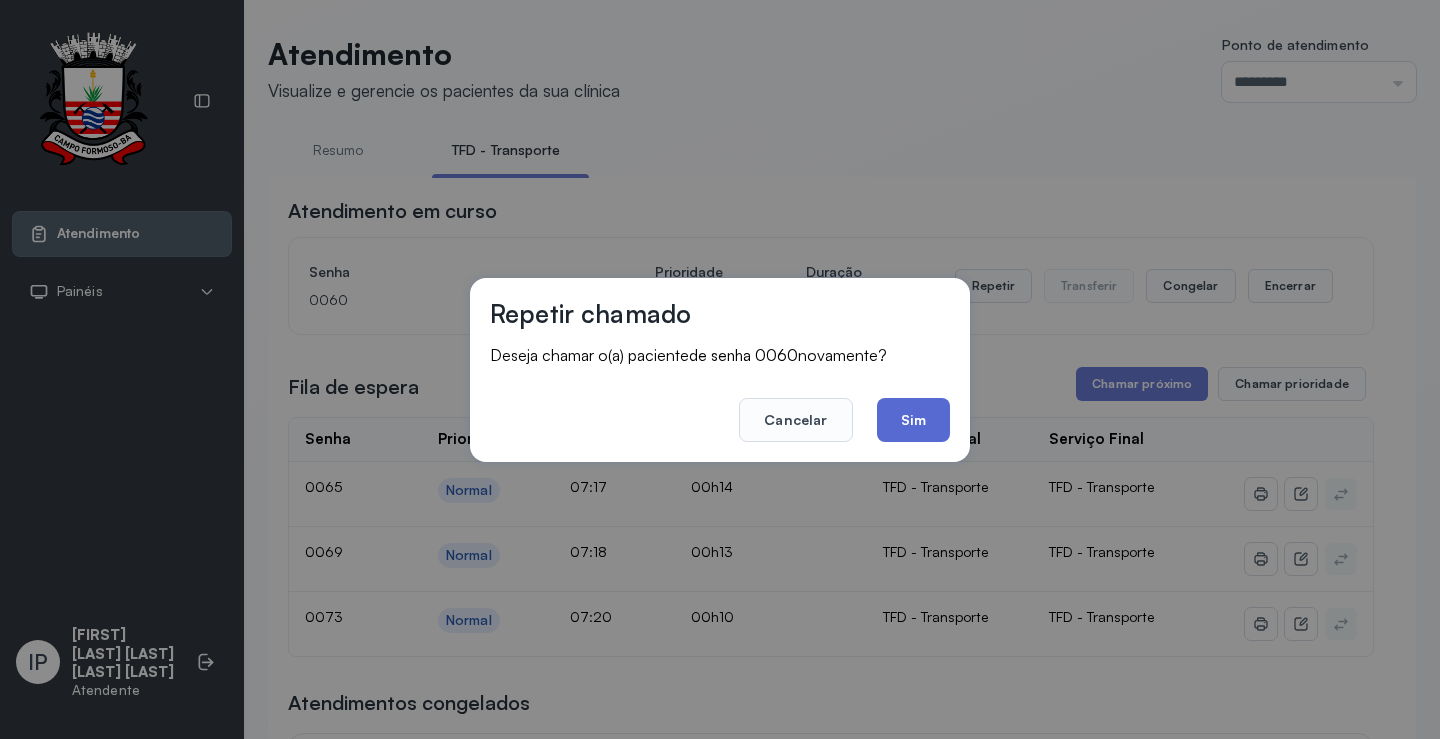 click on "Sim" 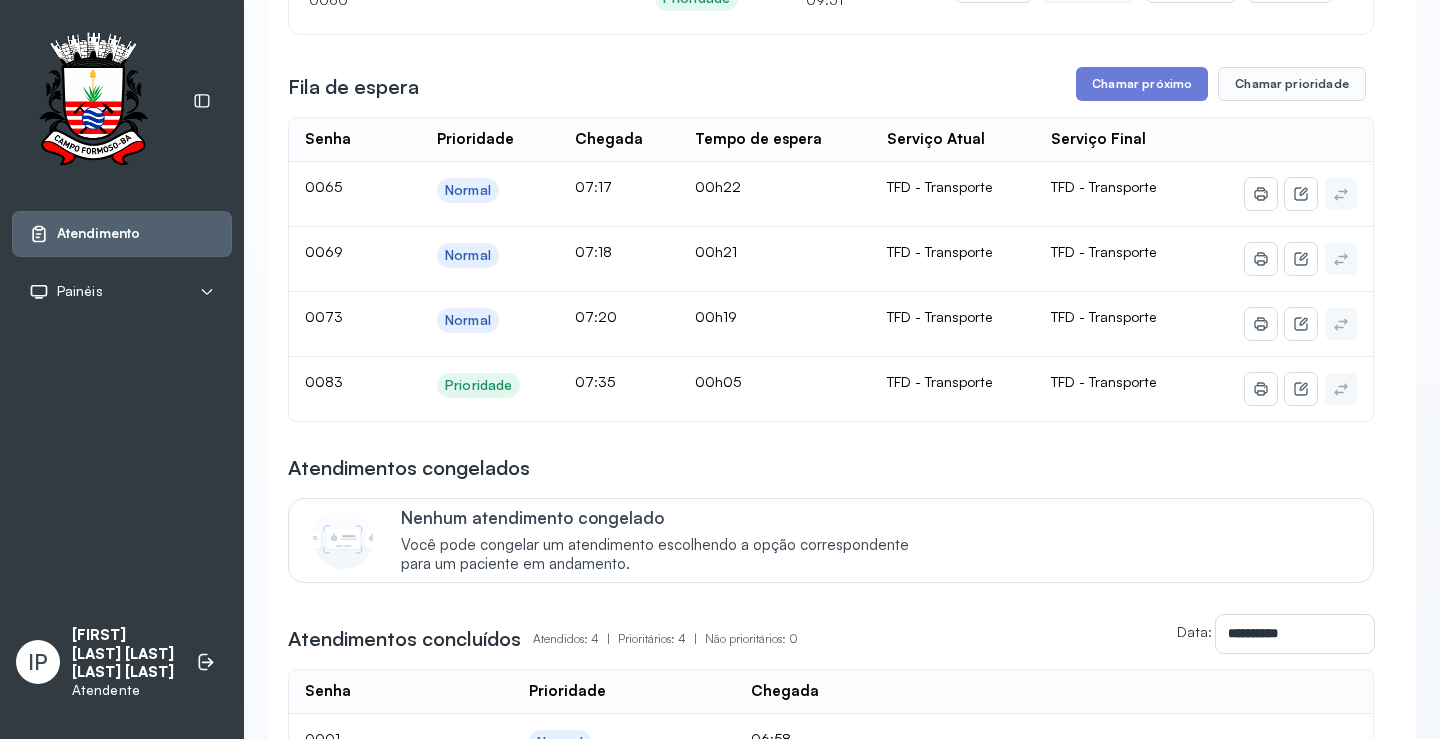 scroll, scrollTop: 200, scrollLeft: 0, axis: vertical 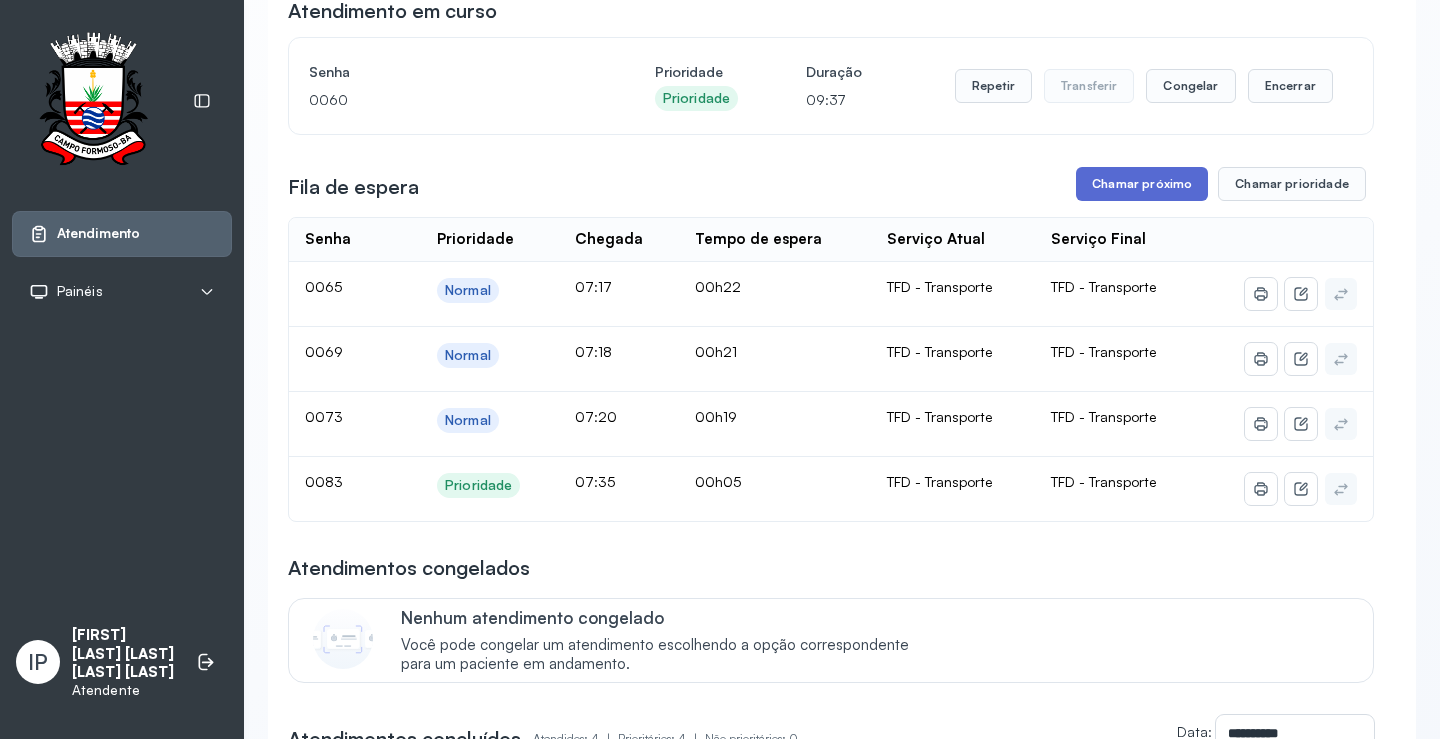click on "Chamar próximo" at bounding box center (1142, 184) 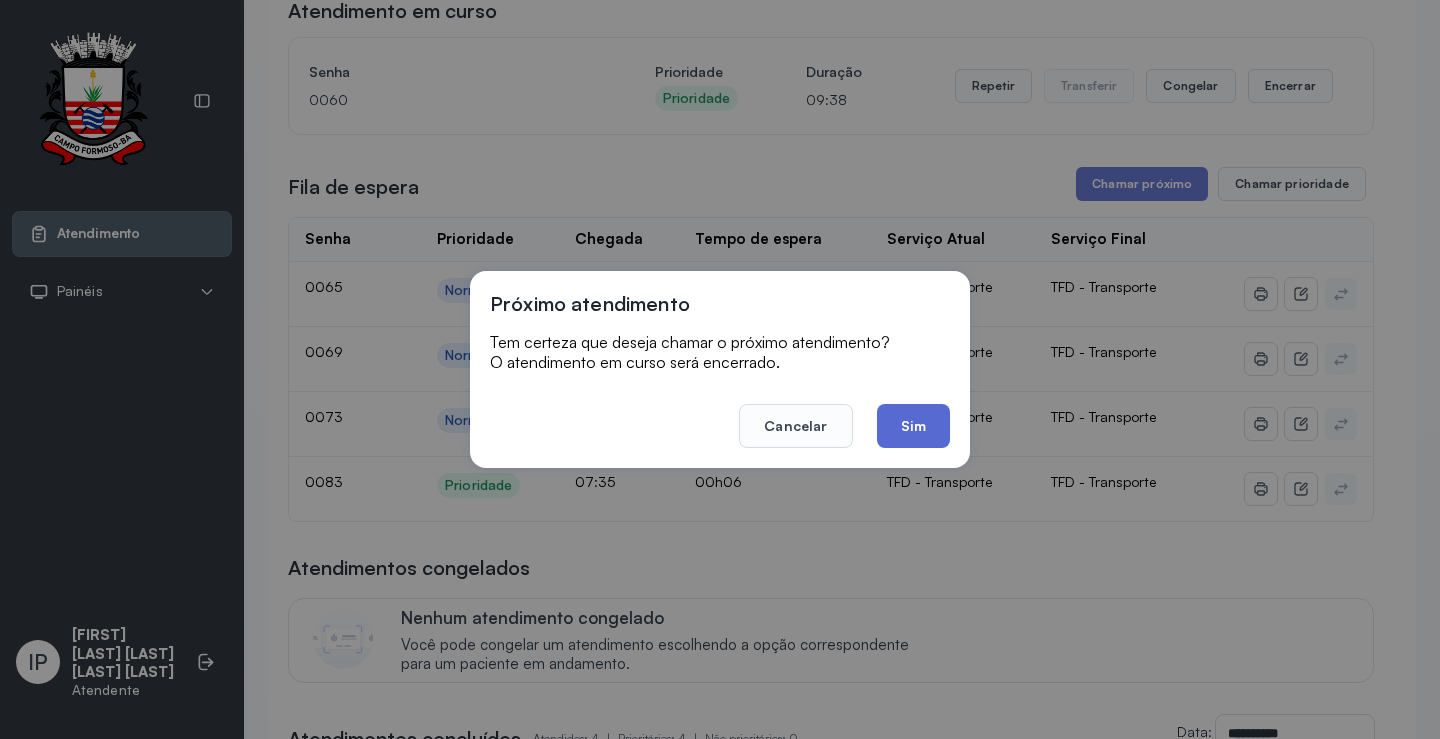 click on "Sim" 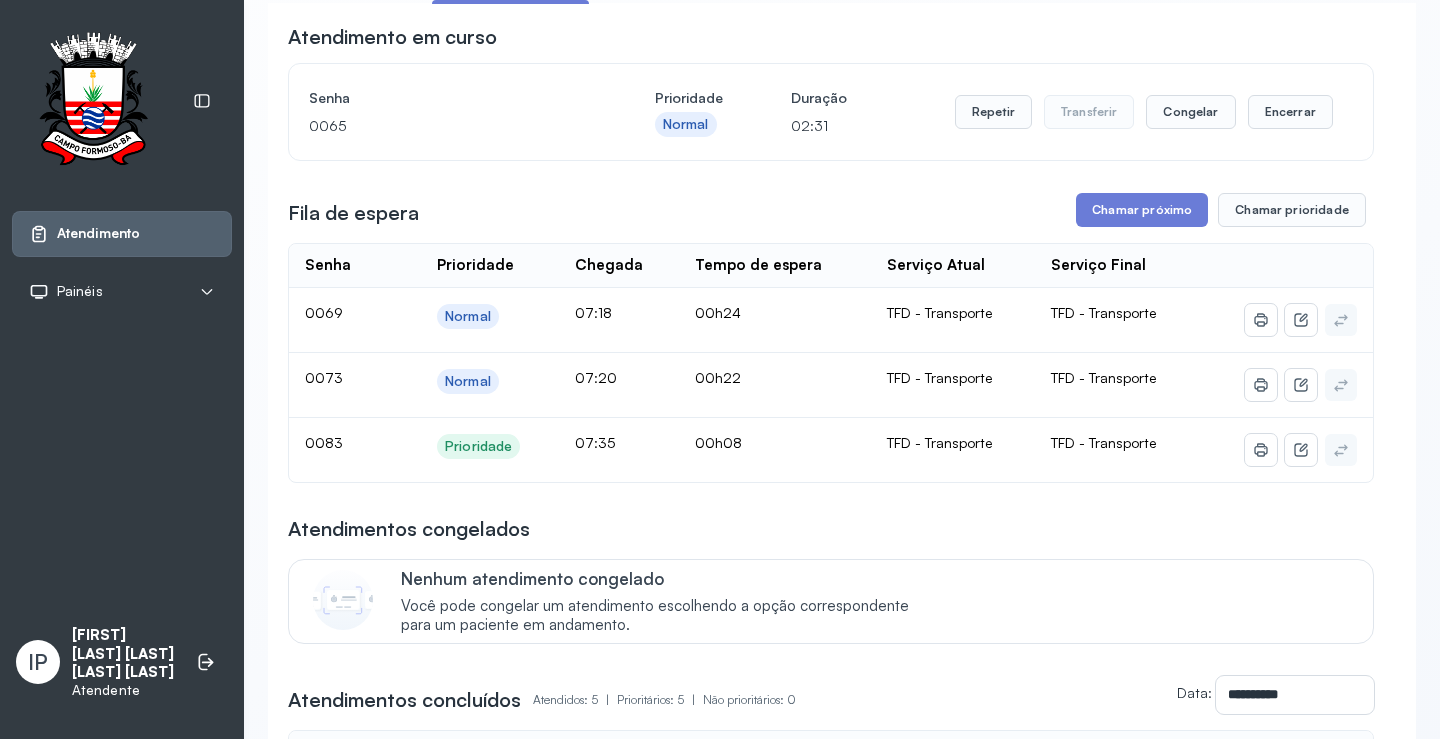 scroll, scrollTop: 200, scrollLeft: 0, axis: vertical 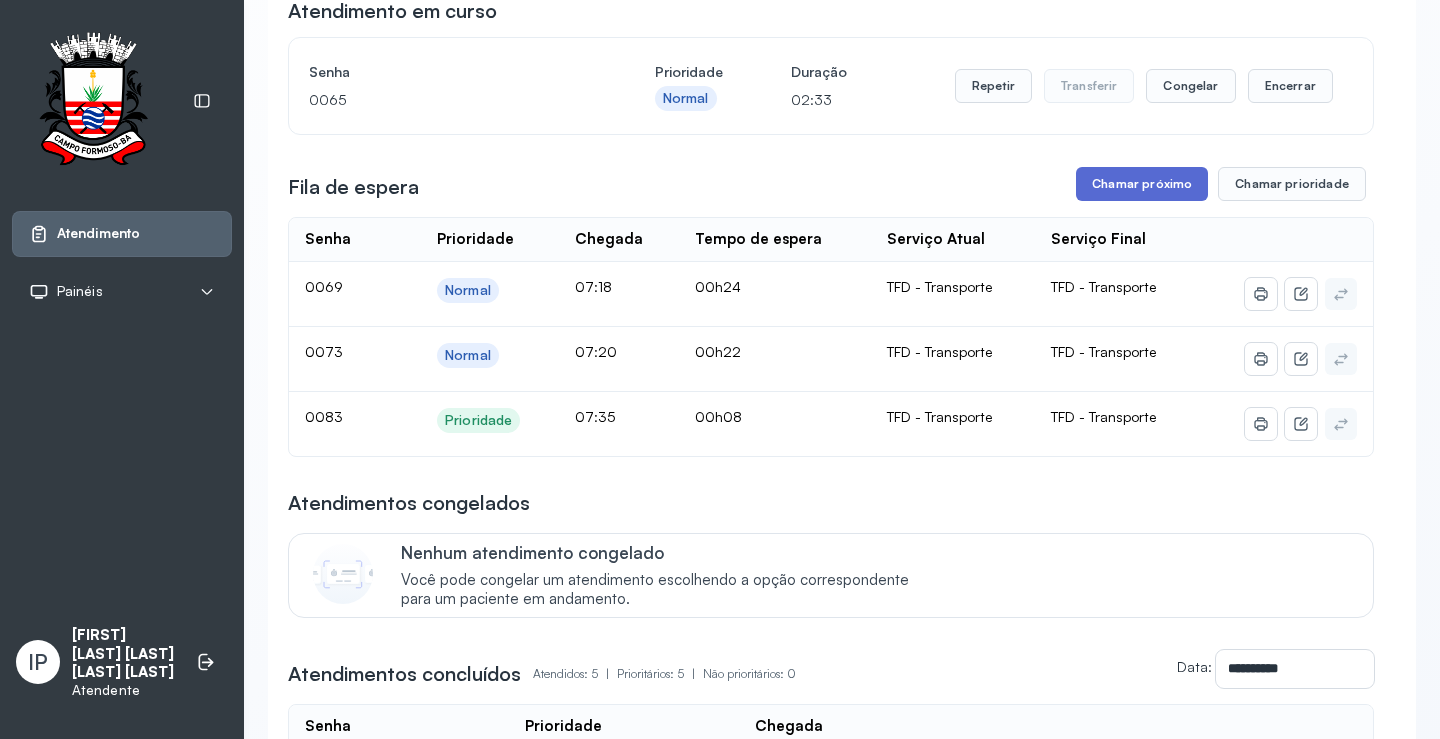 click on "Chamar próximo" at bounding box center (1142, 184) 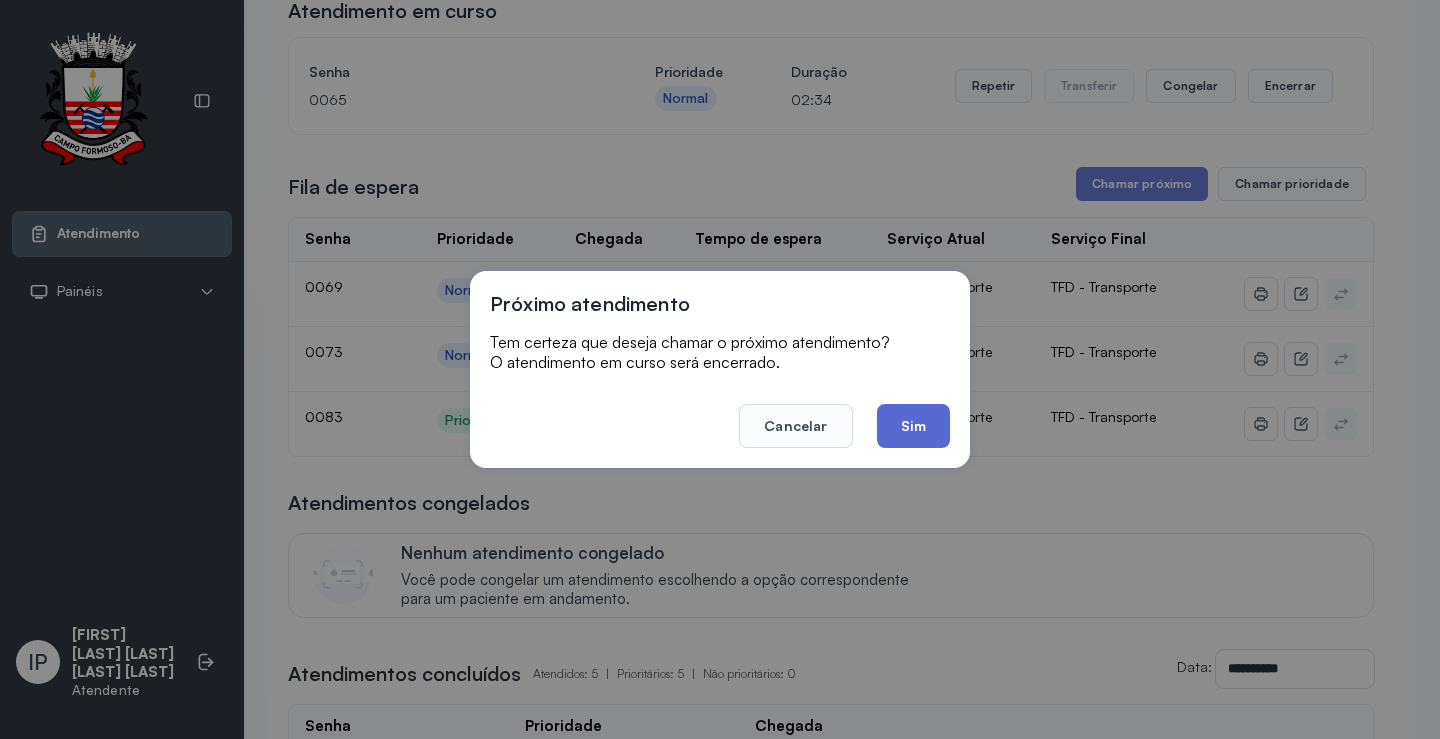 click on "Sim" 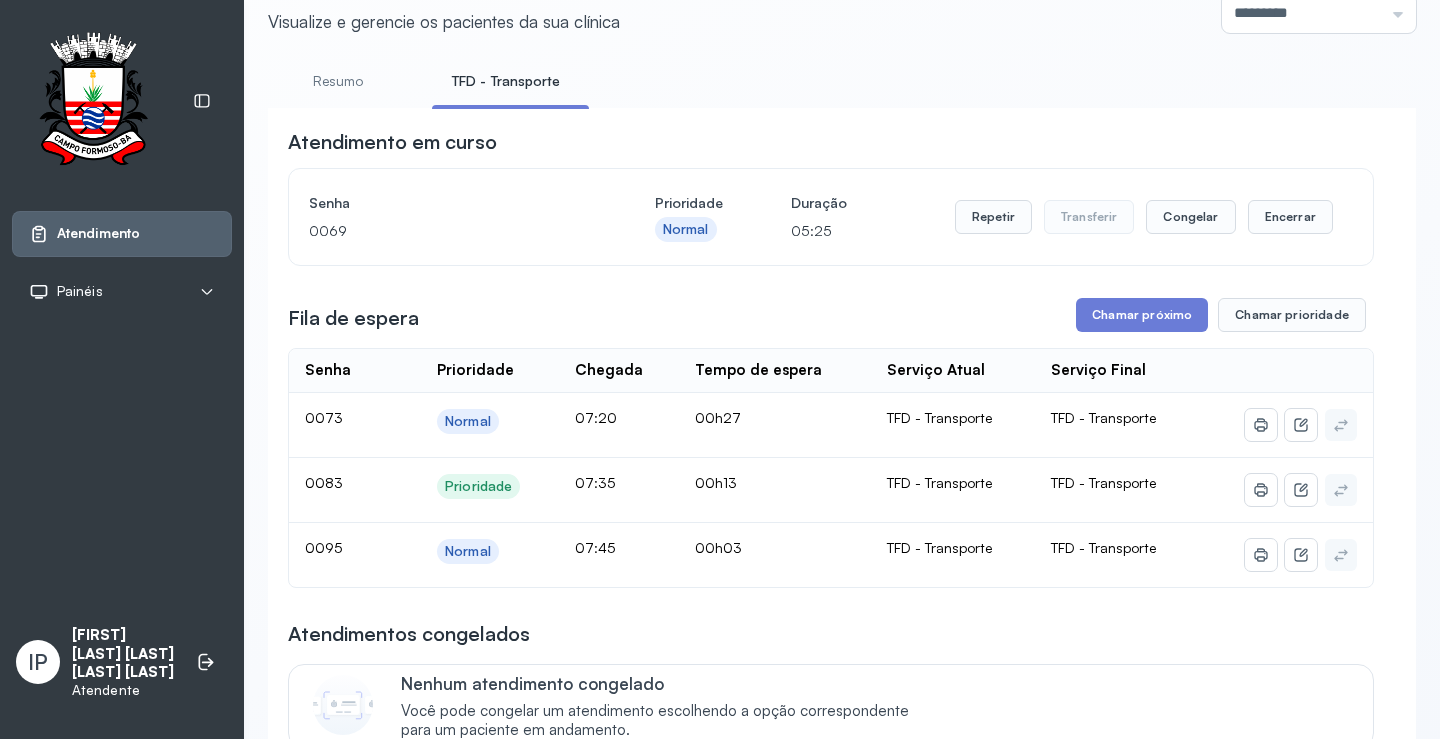 scroll, scrollTop: 100, scrollLeft: 0, axis: vertical 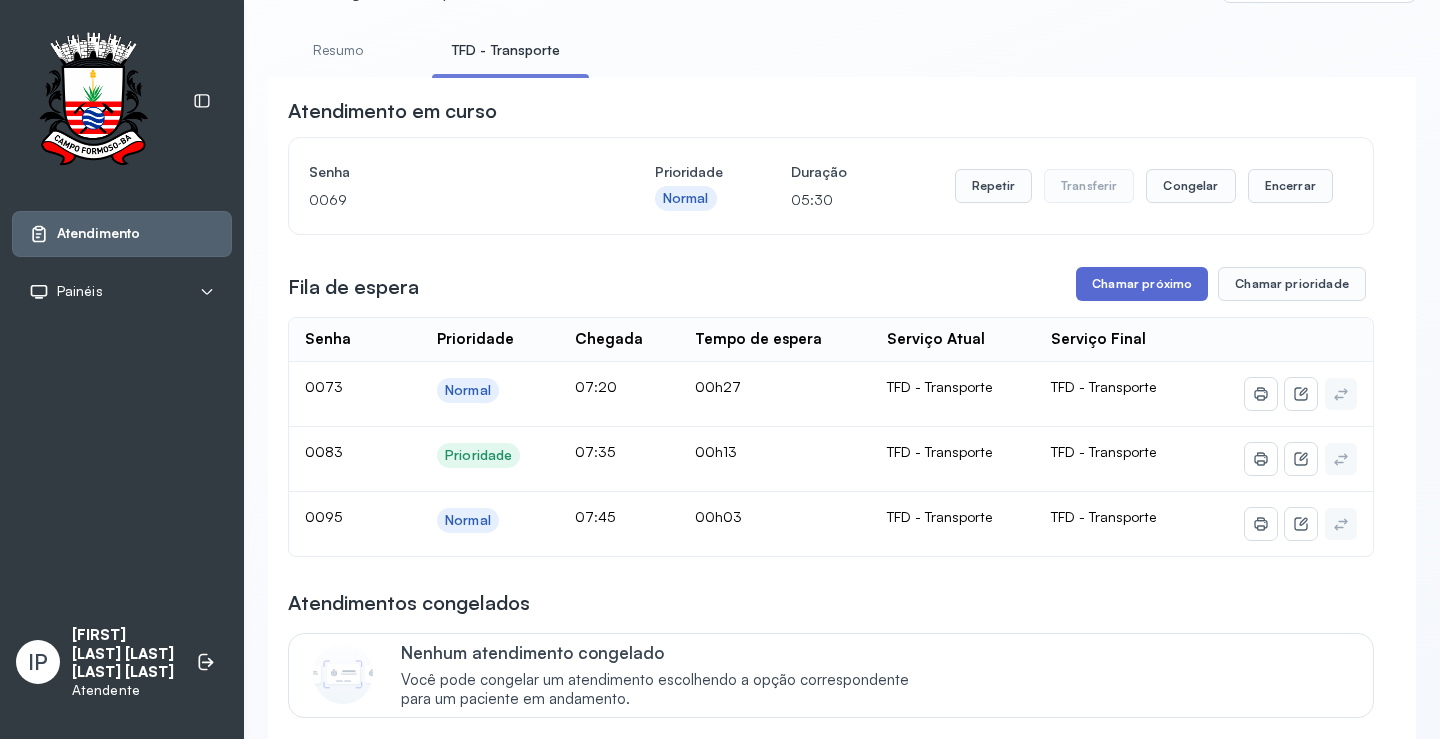 click on "Chamar próximo" at bounding box center [1142, 284] 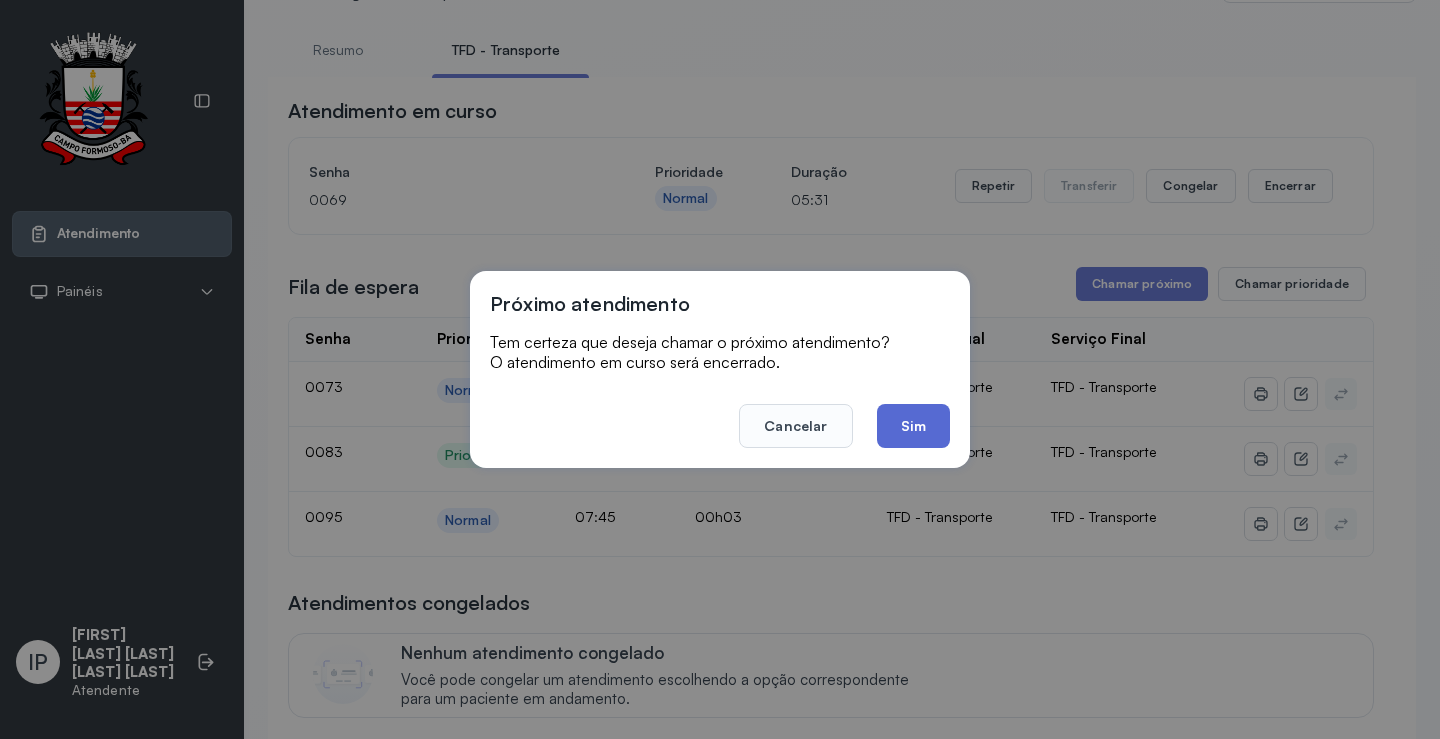 click on "Sim" 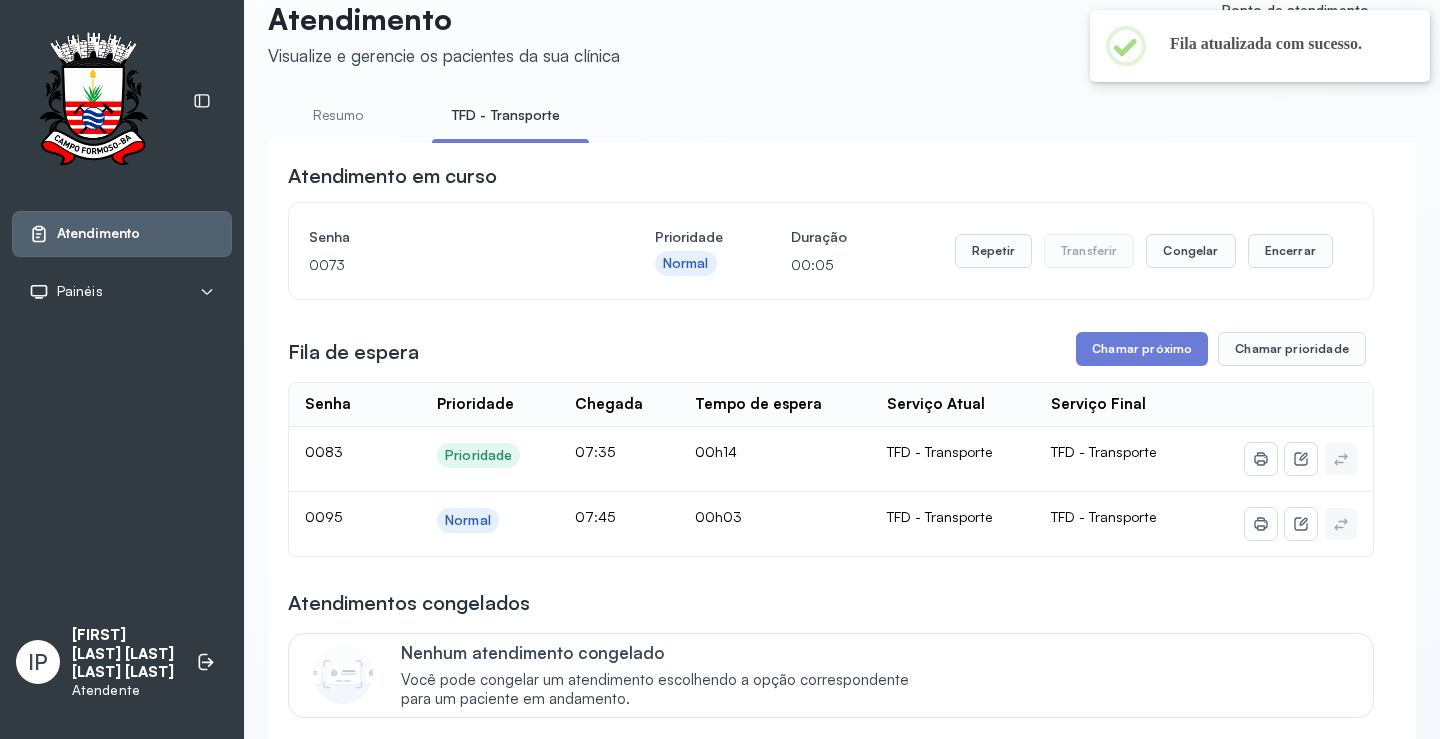 scroll, scrollTop: 0, scrollLeft: 0, axis: both 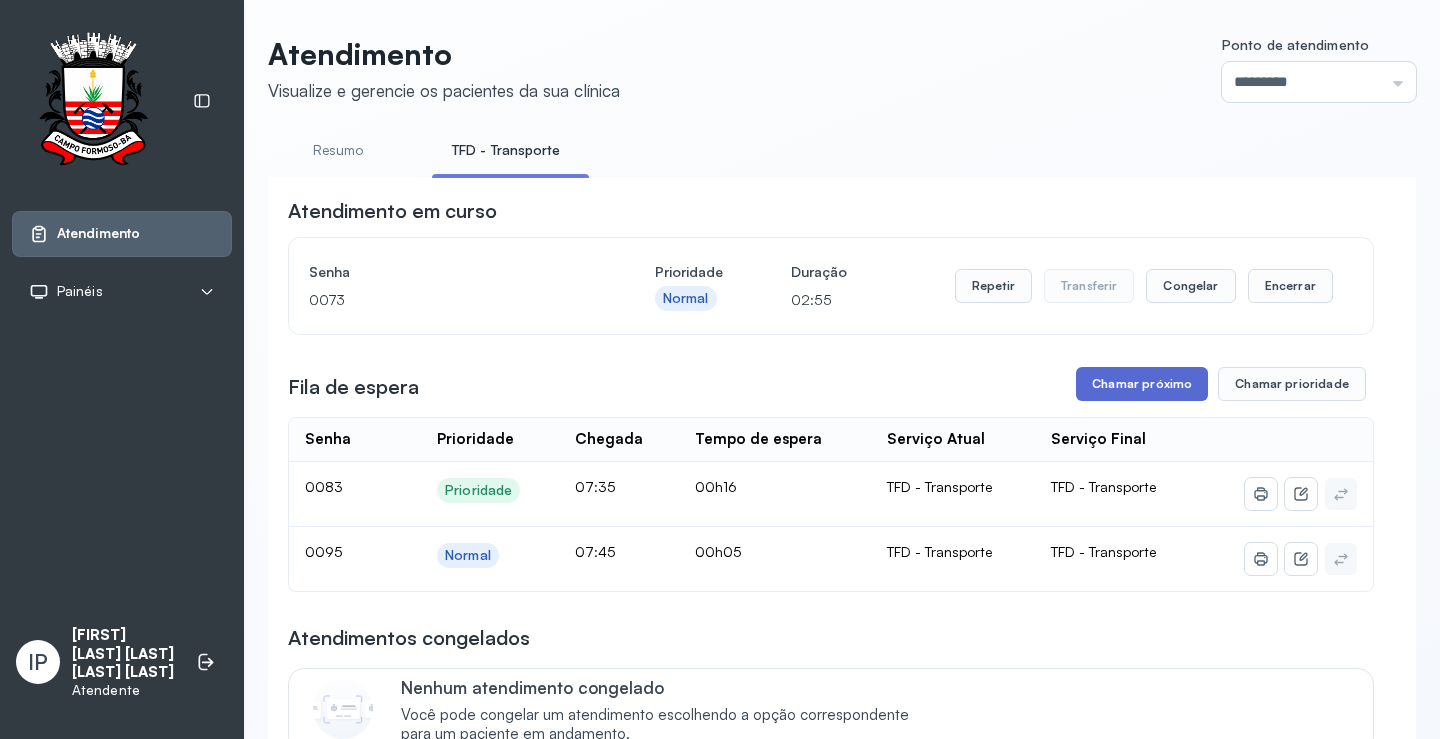 click on "Chamar próximo" at bounding box center (1142, 384) 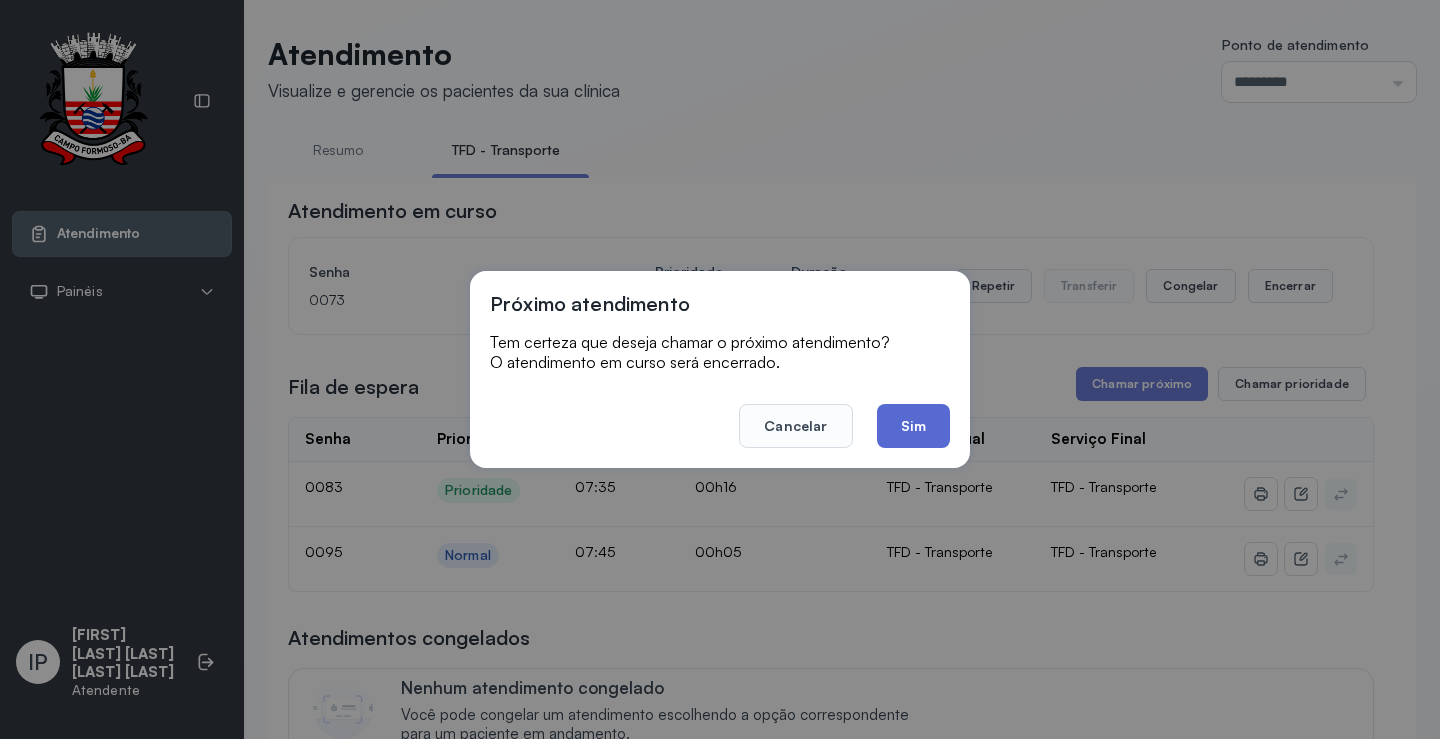 click on "Sim" 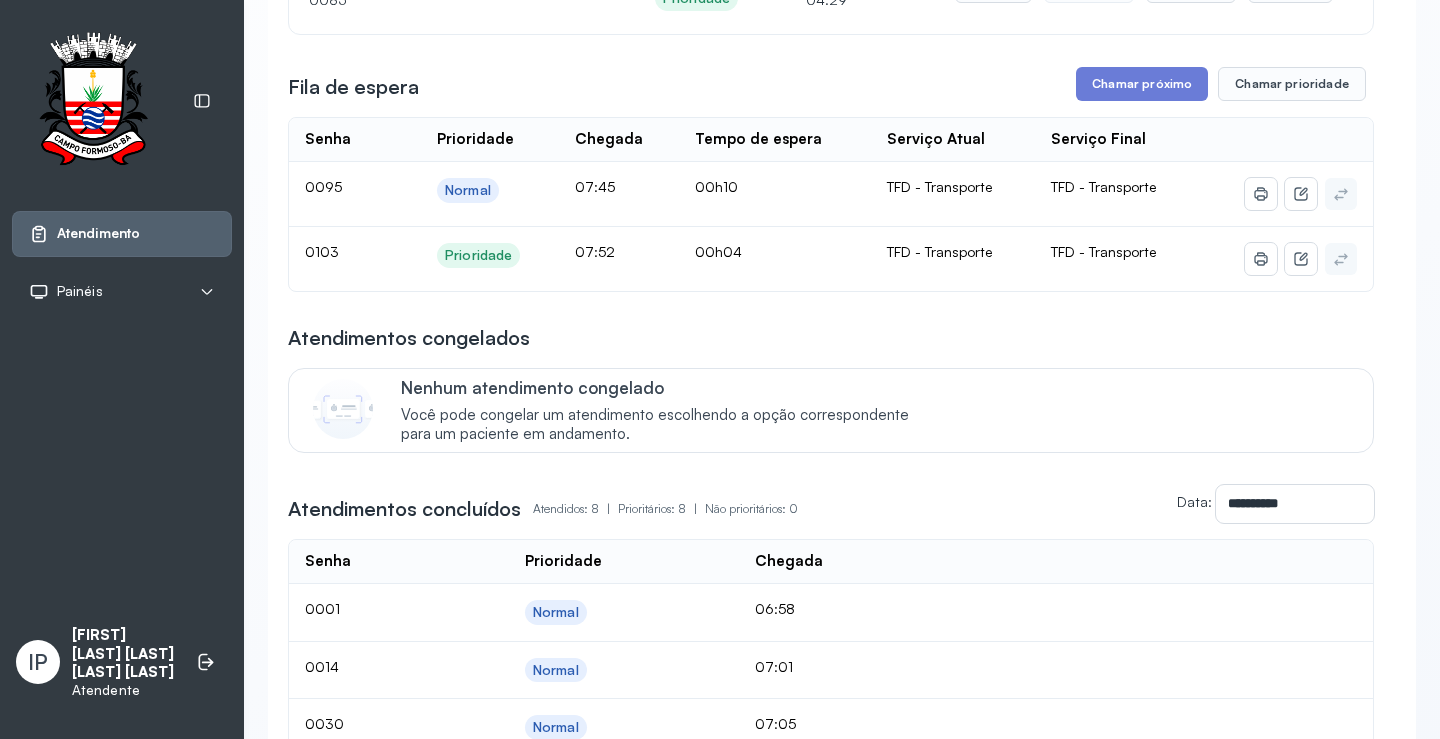 scroll, scrollTop: 200, scrollLeft: 0, axis: vertical 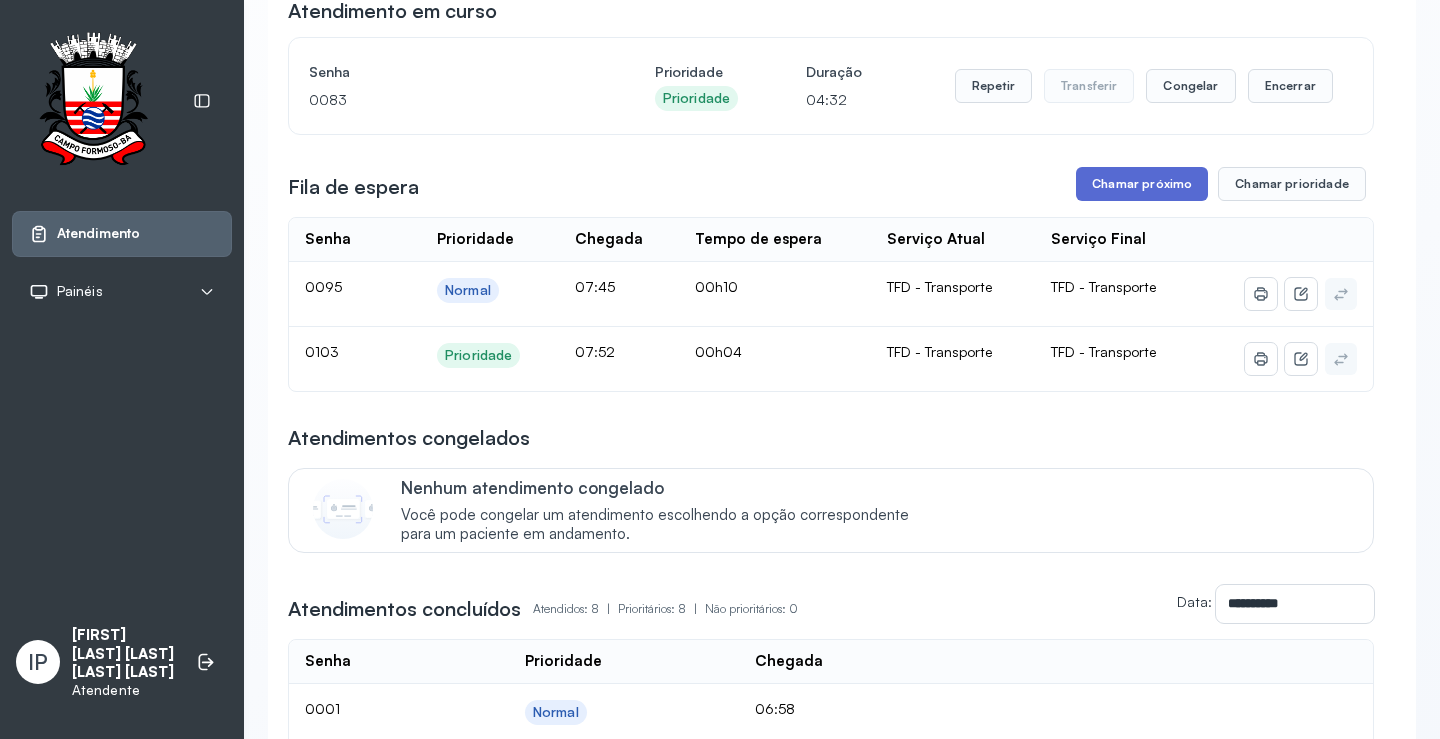click on "Chamar próximo" at bounding box center (1142, 184) 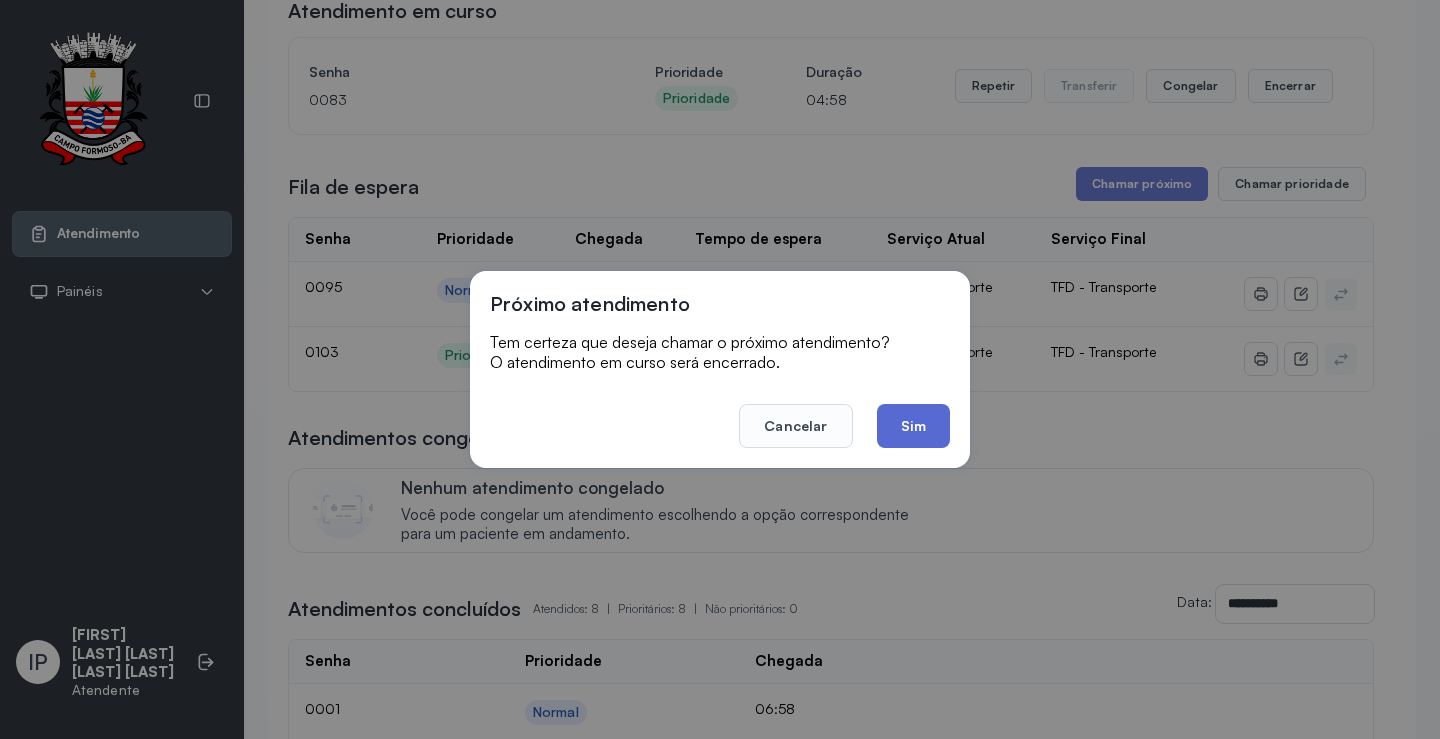 click on "Sim" 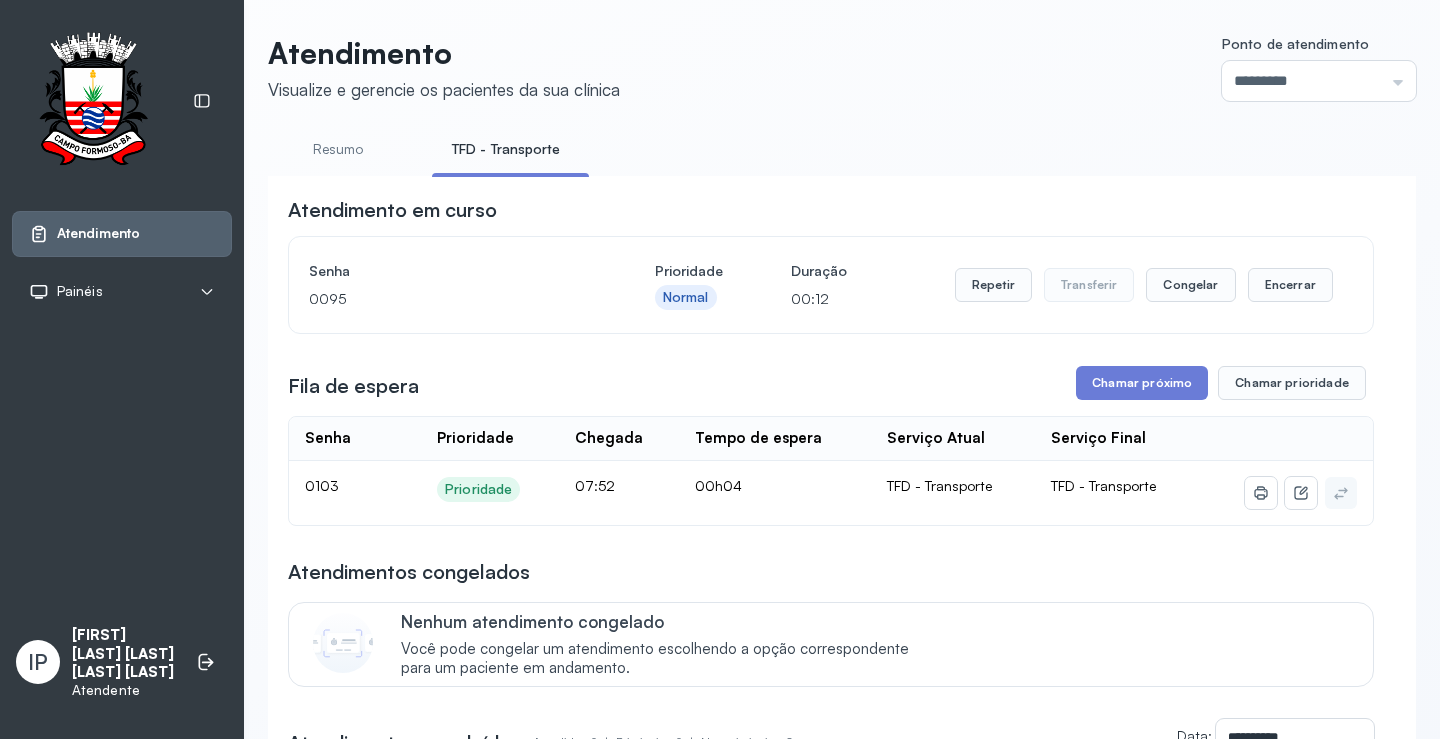 scroll, scrollTop: 0, scrollLeft: 0, axis: both 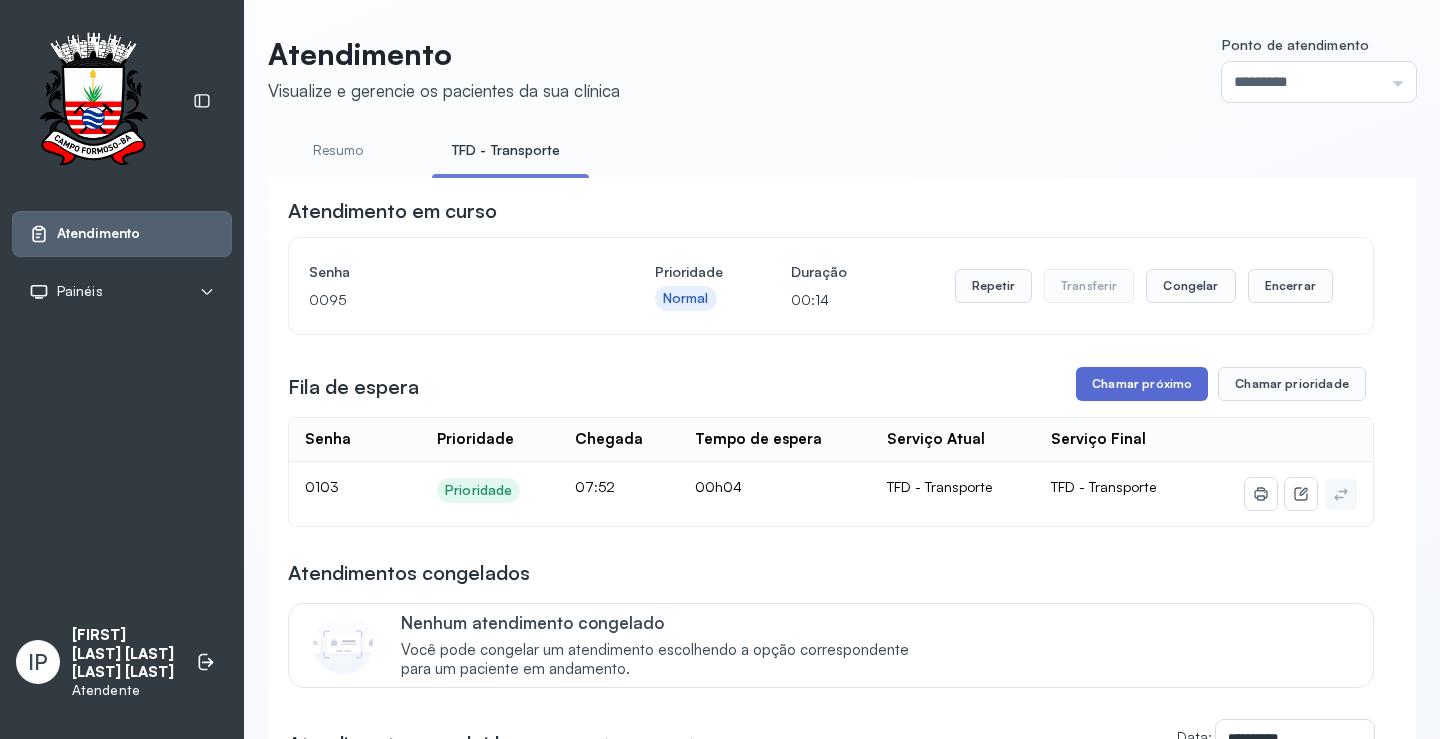 click on "Chamar próximo" at bounding box center [1142, 384] 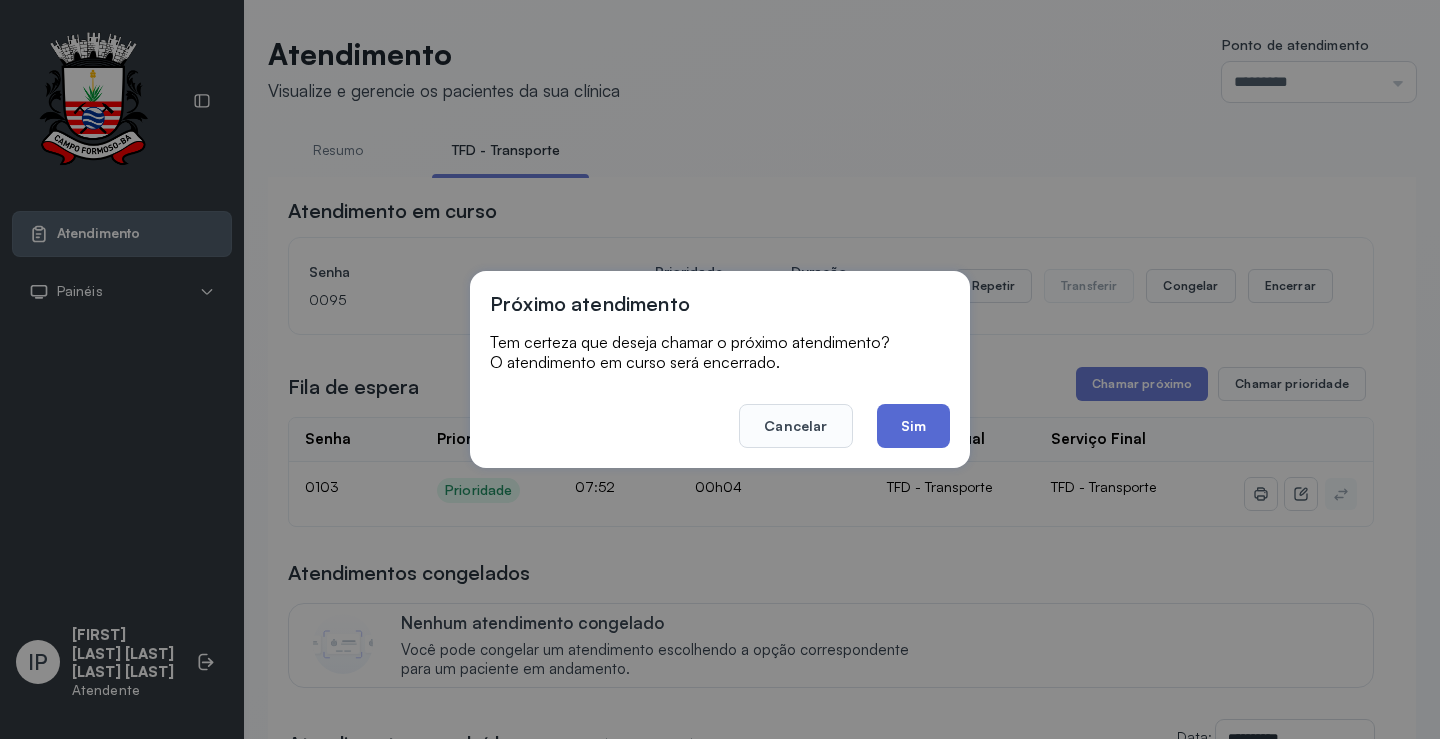 click on "Sim" 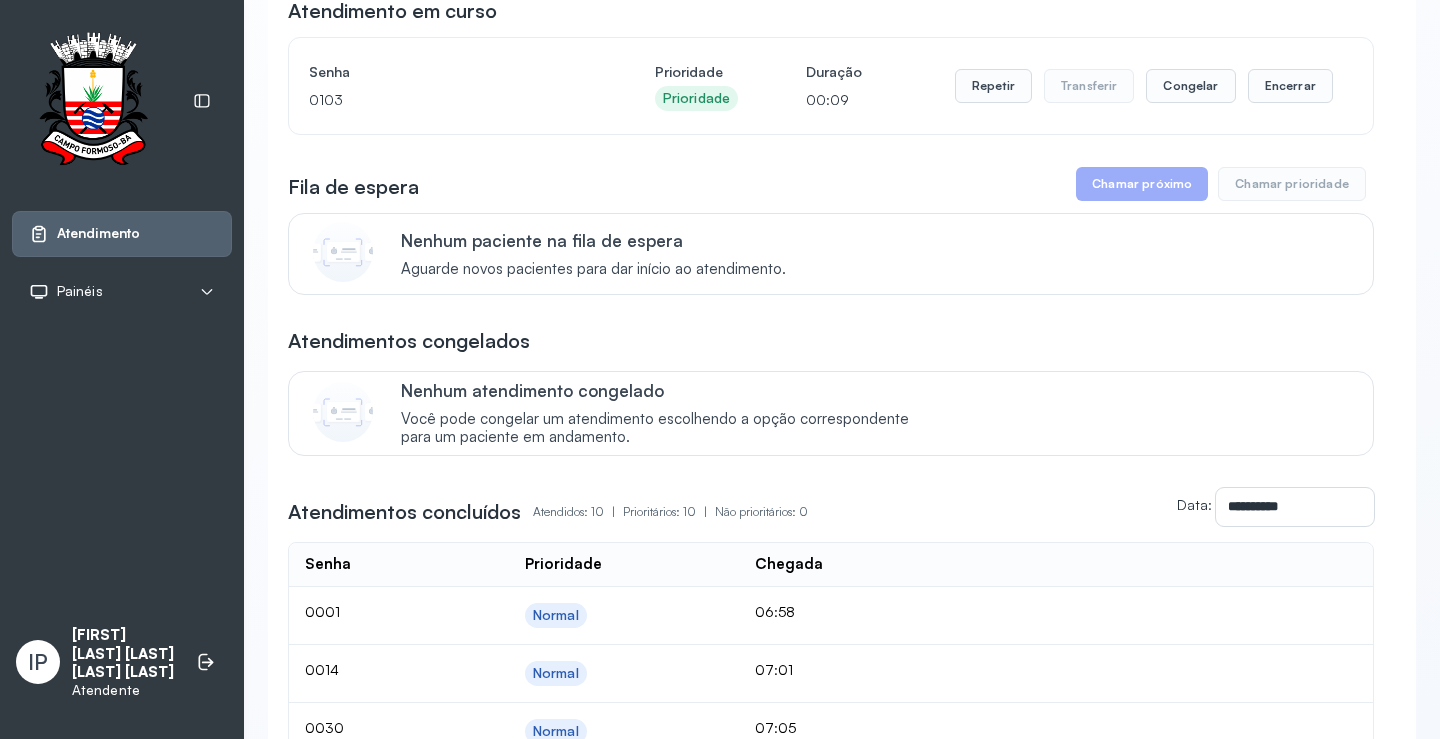 scroll, scrollTop: 0, scrollLeft: 0, axis: both 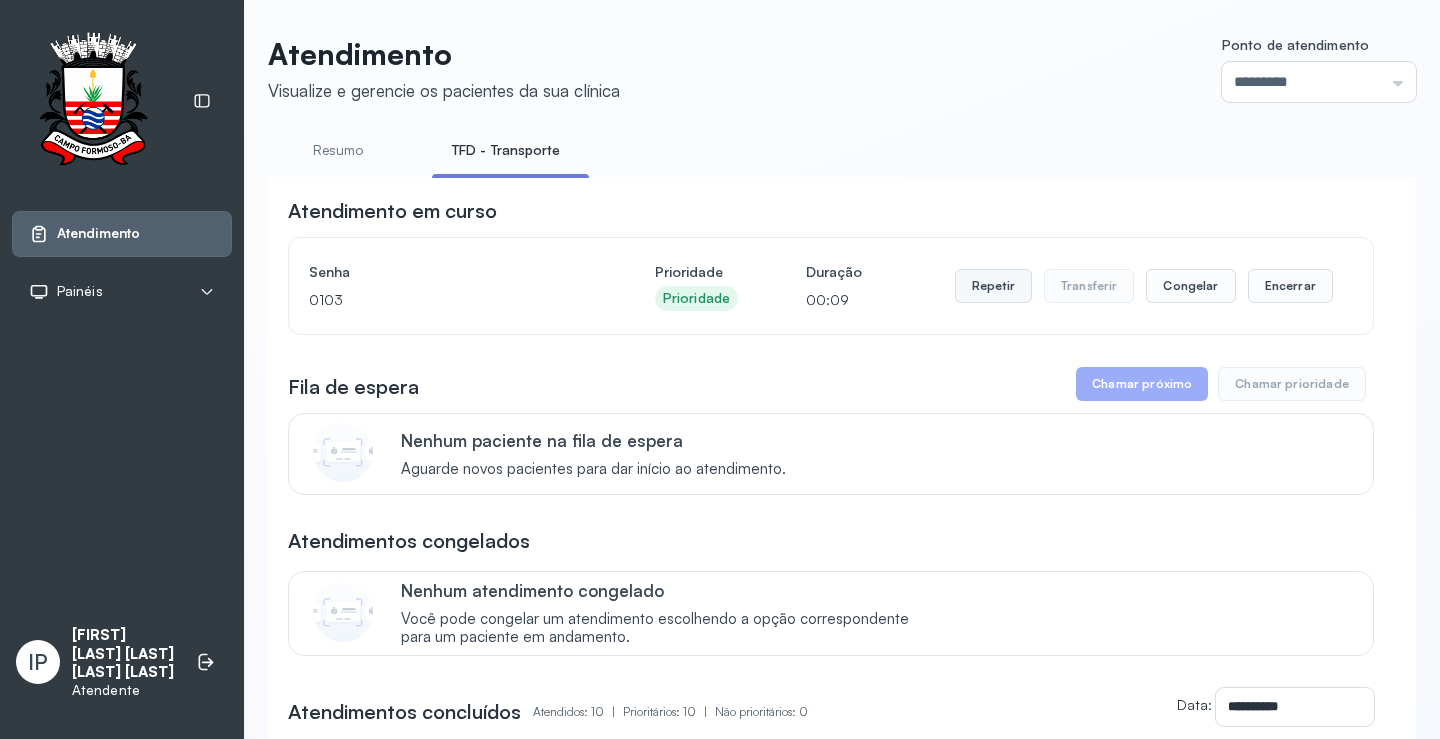 click on "Repetir" at bounding box center [993, 286] 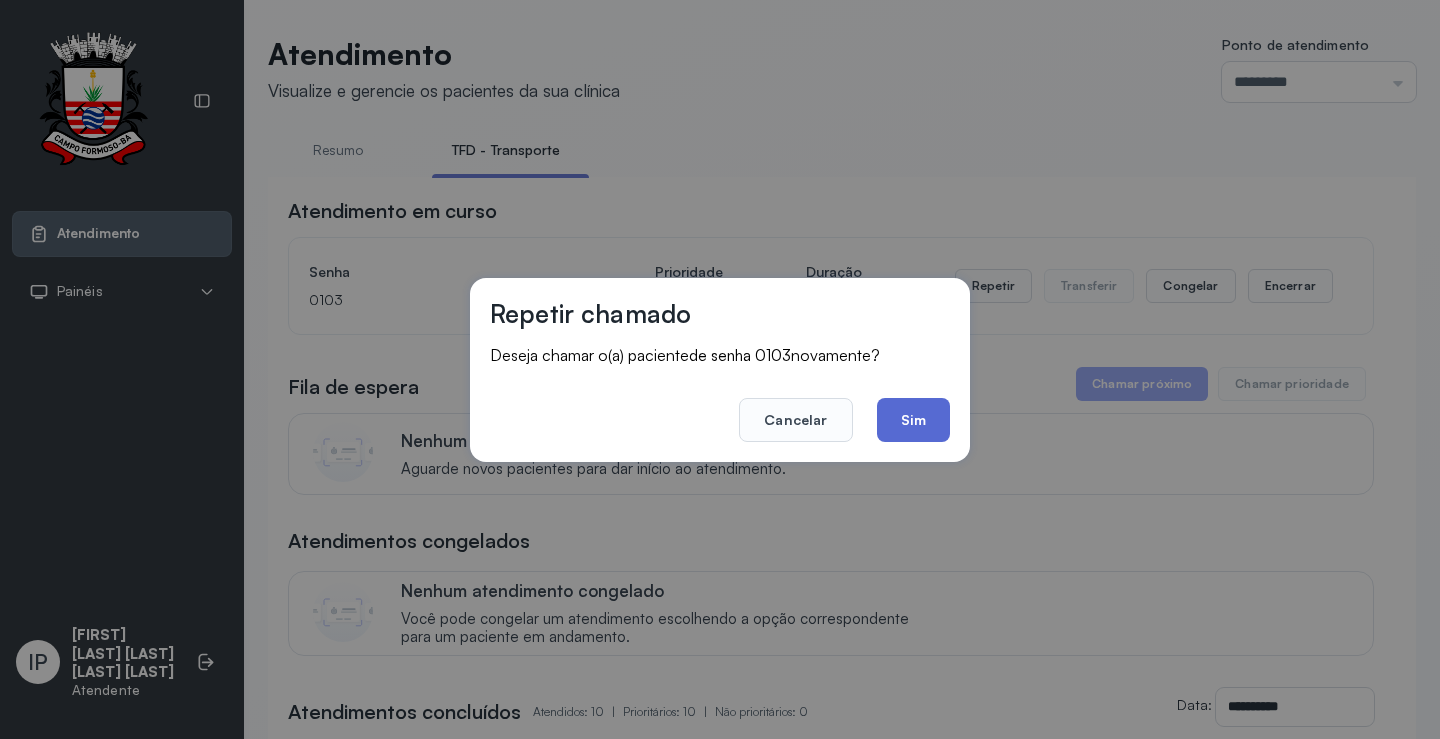 click on "Sim" 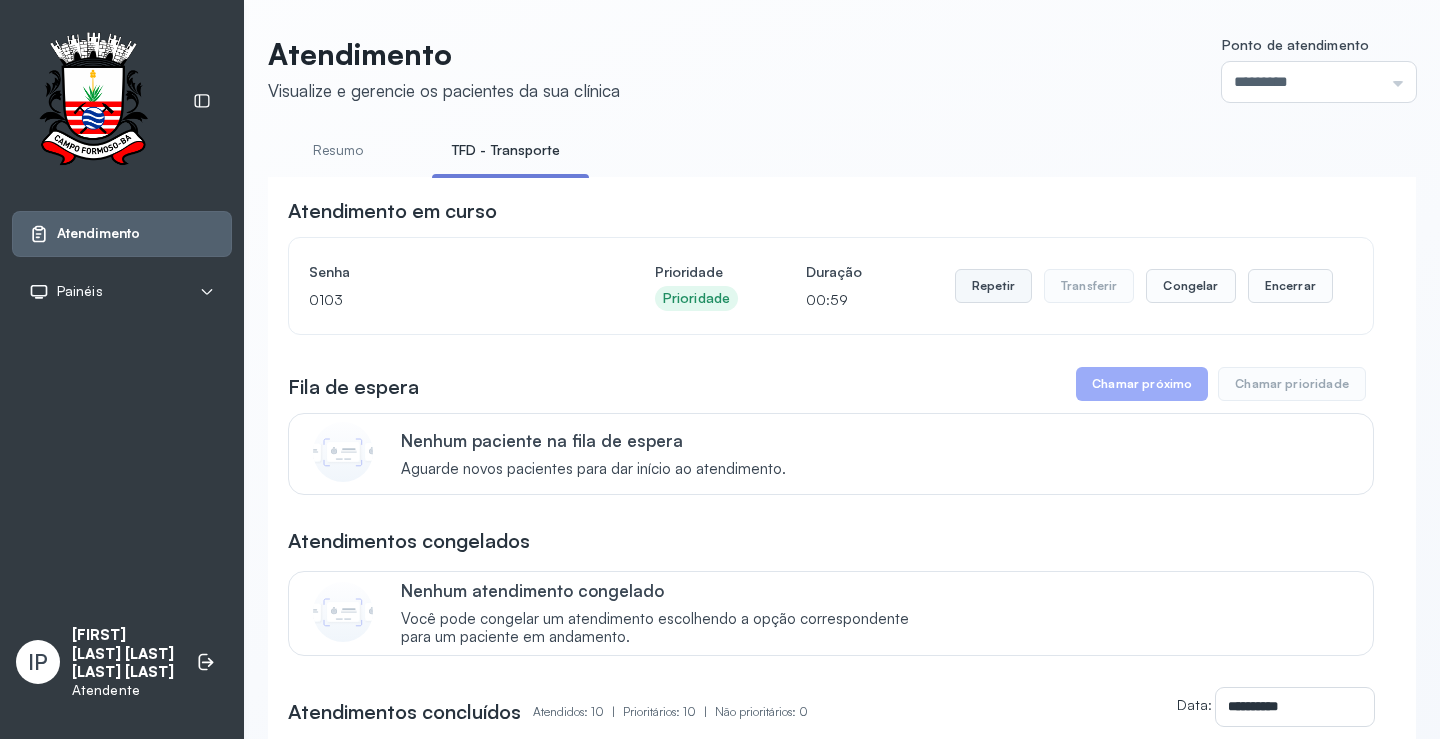 click on "Repetir" at bounding box center [993, 286] 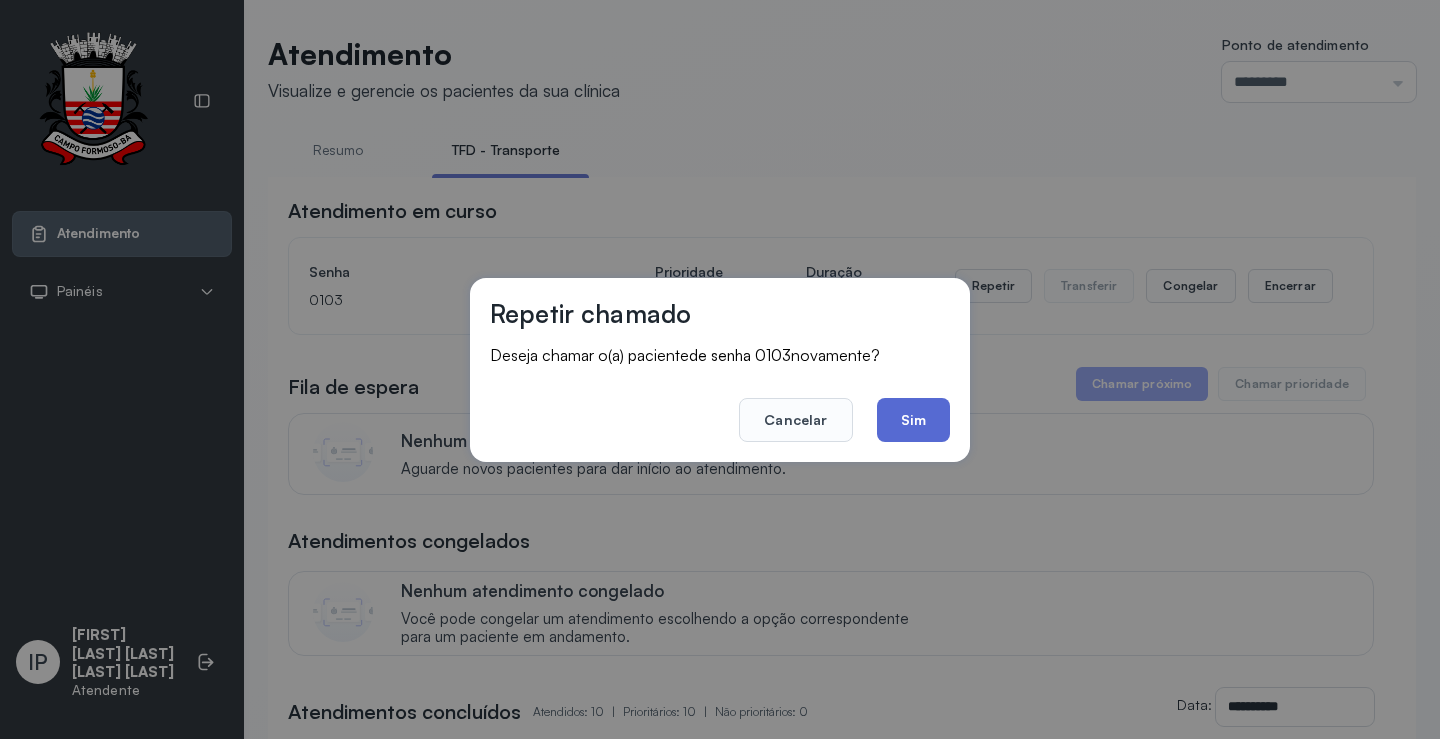 click on "Sim" 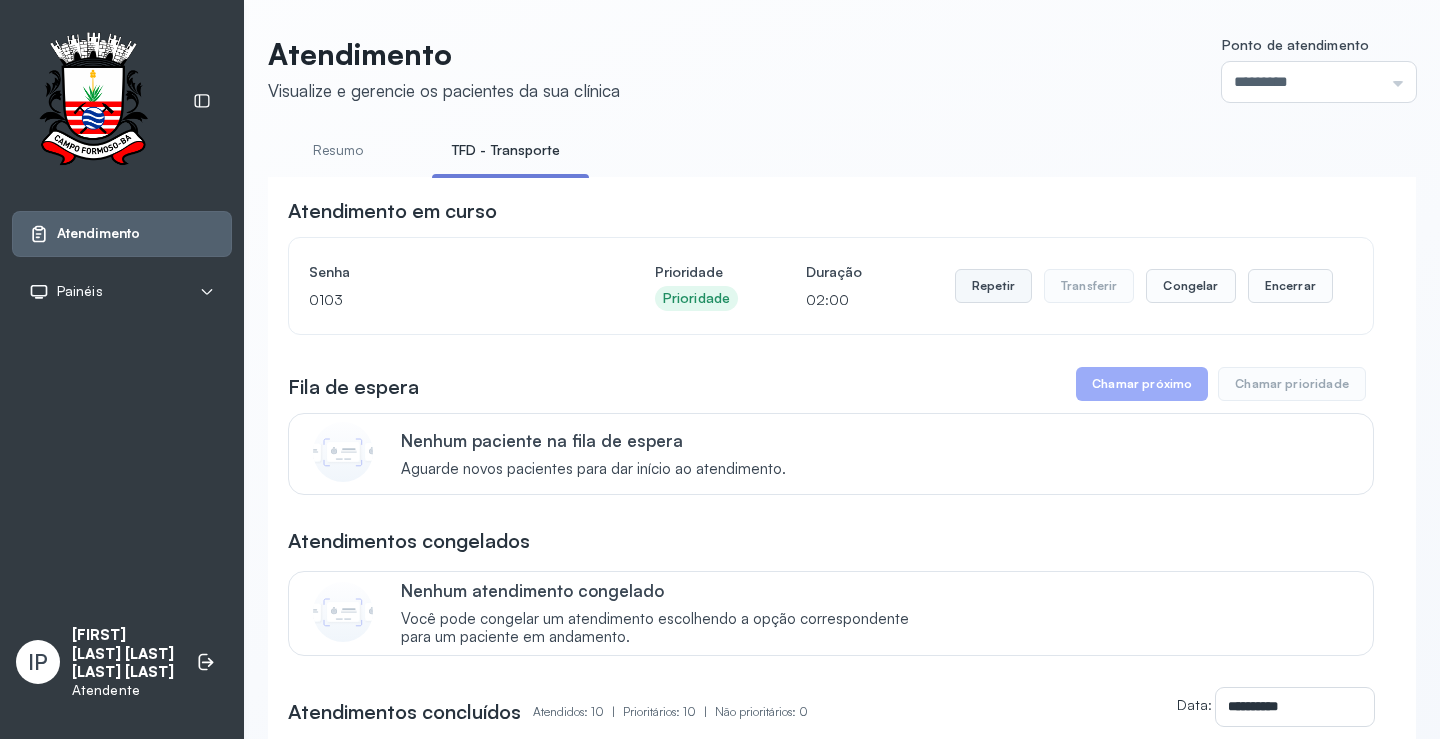 click on "Repetir" at bounding box center (993, 286) 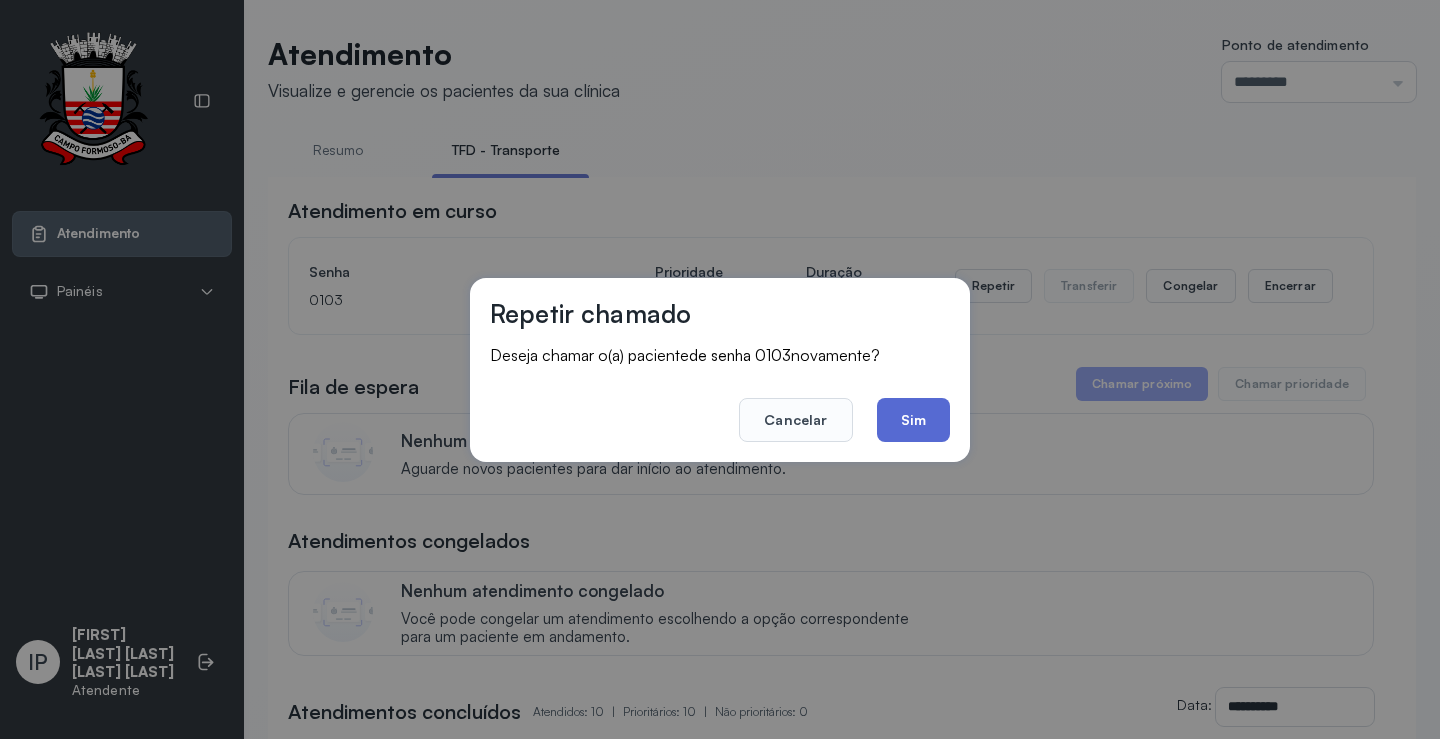 click on "Sim" 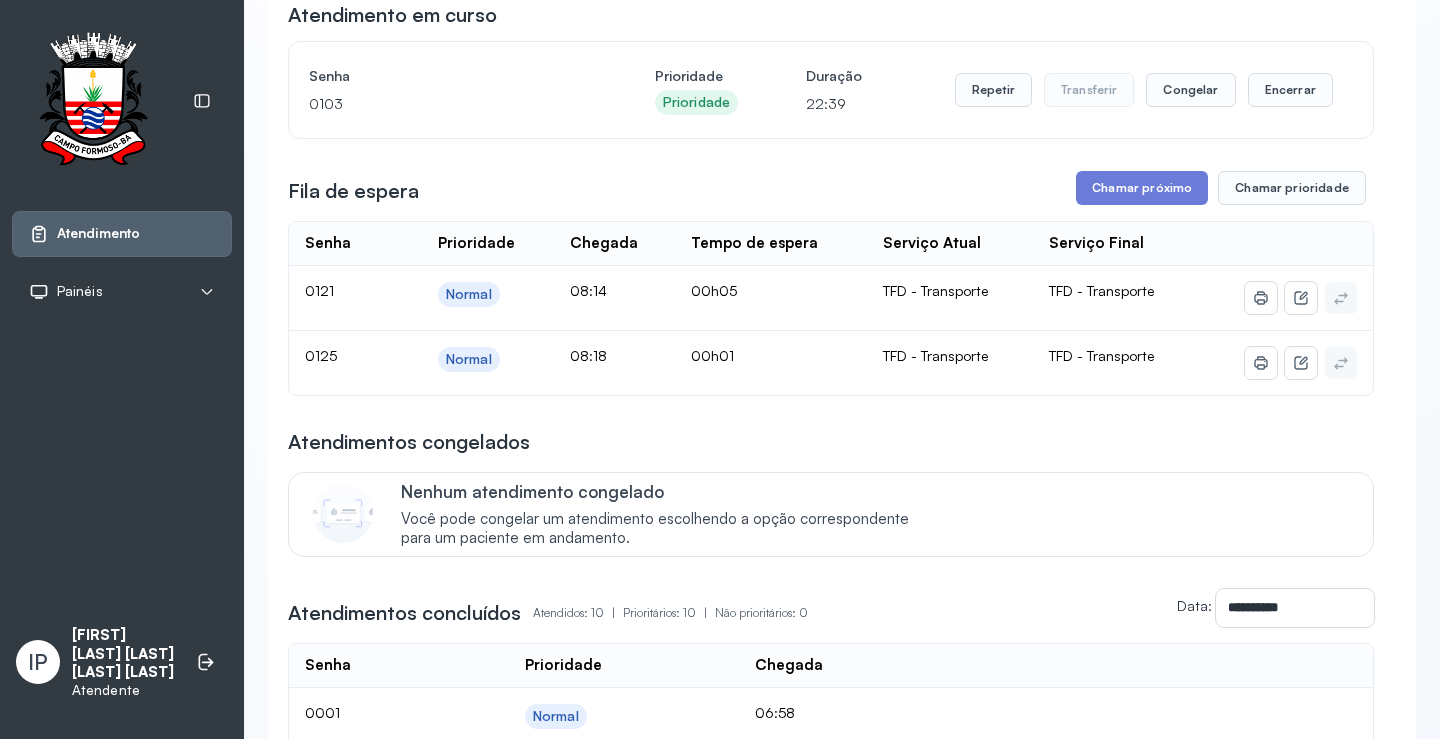 scroll, scrollTop: 200, scrollLeft: 0, axis: vertical 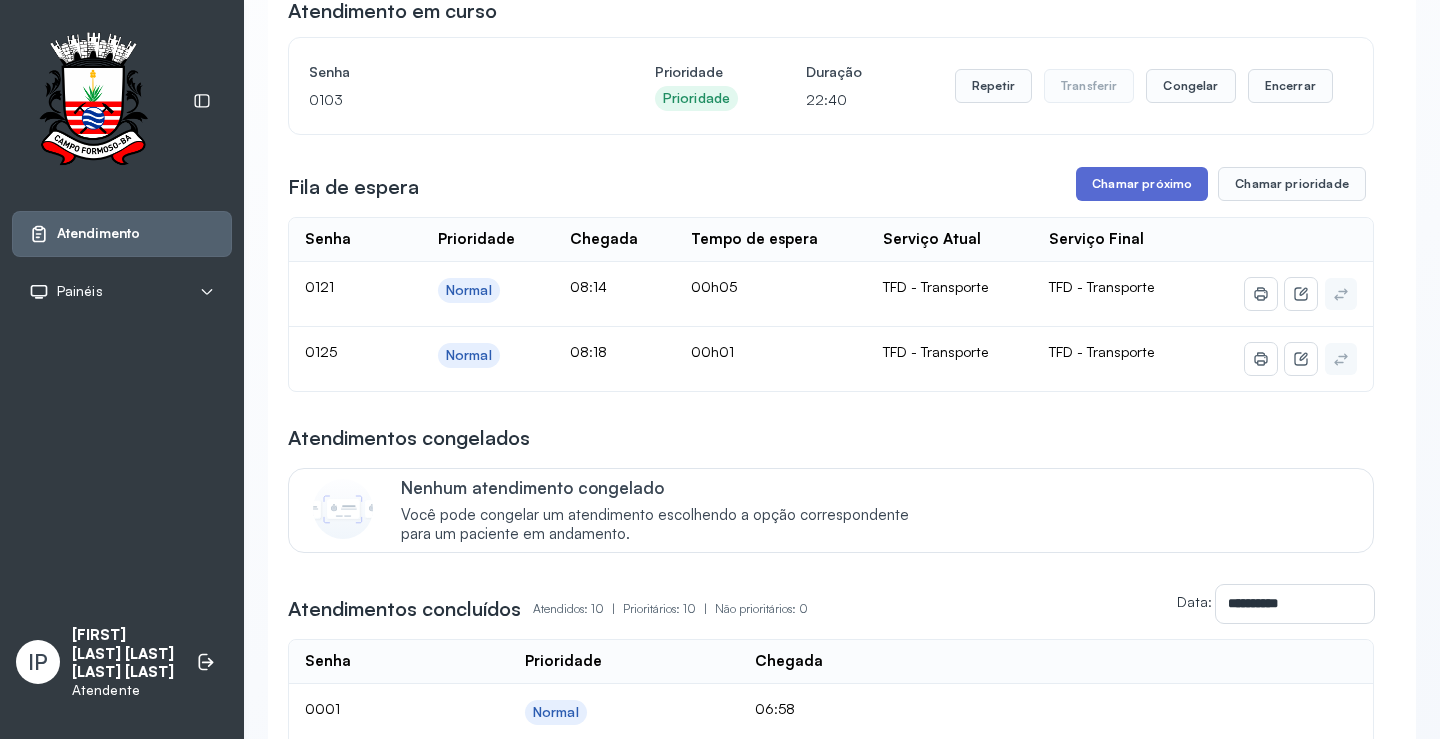 click on "Chamar próximo" at bounding box center (1142, 184) 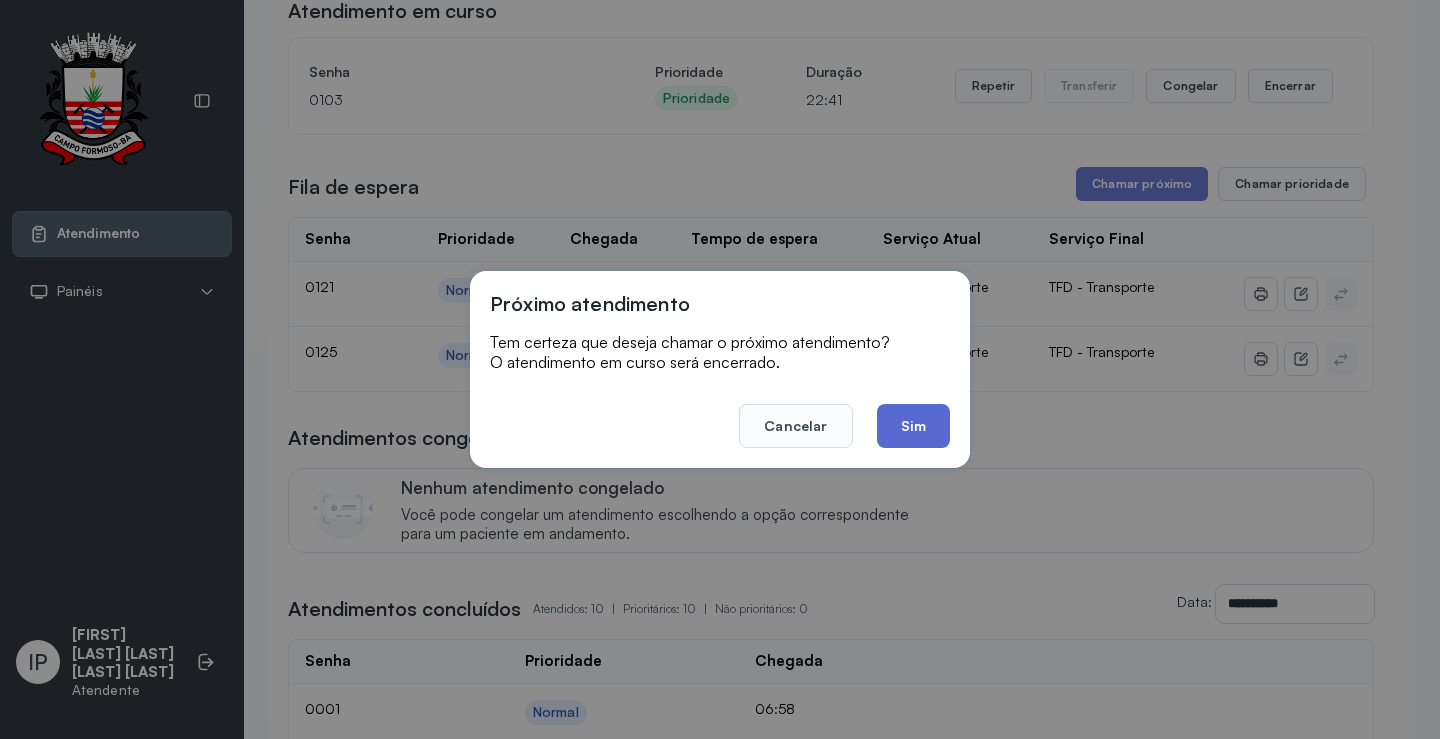 click on "Sim" 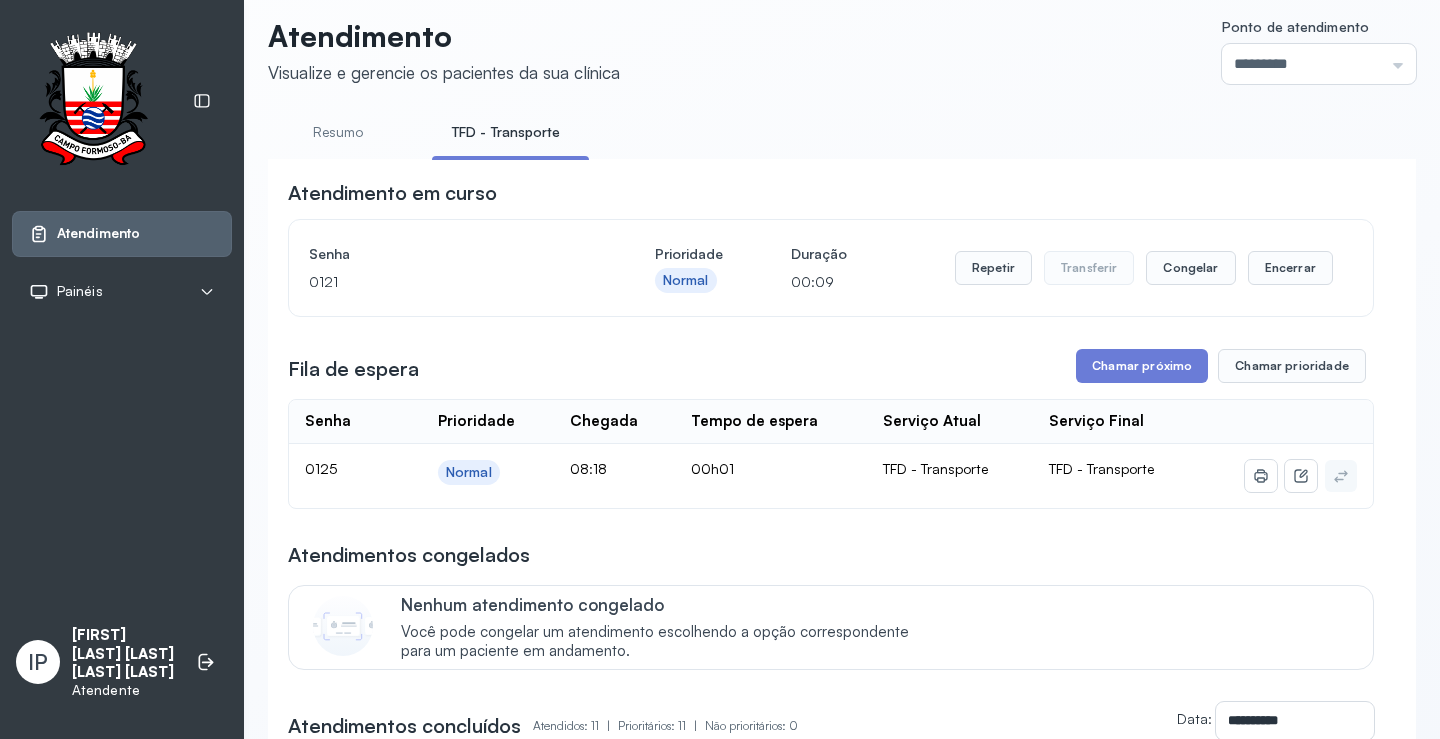 scroll, scrollTop: 0, scrollLeft: 0, axis: both 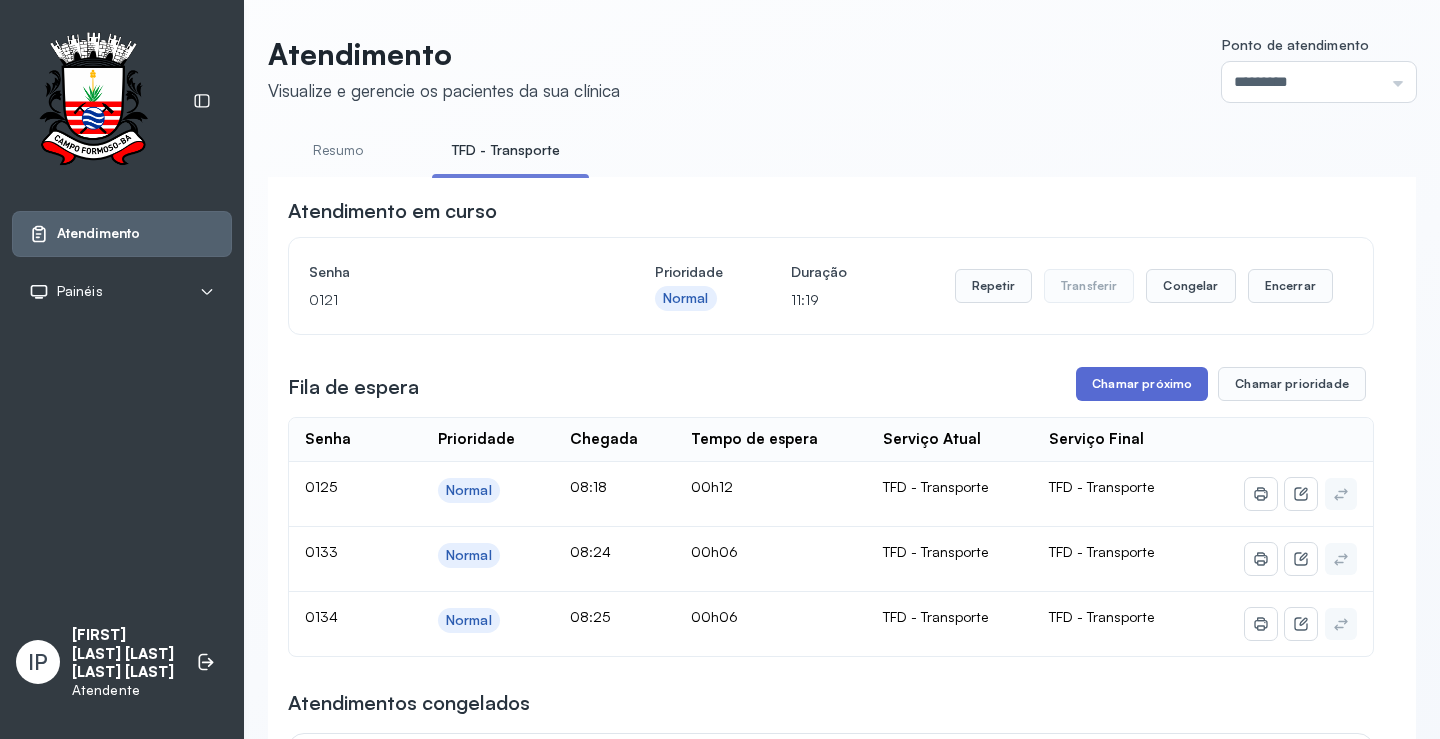click on "Chamar próximo" at bounding box center [1142, 384] 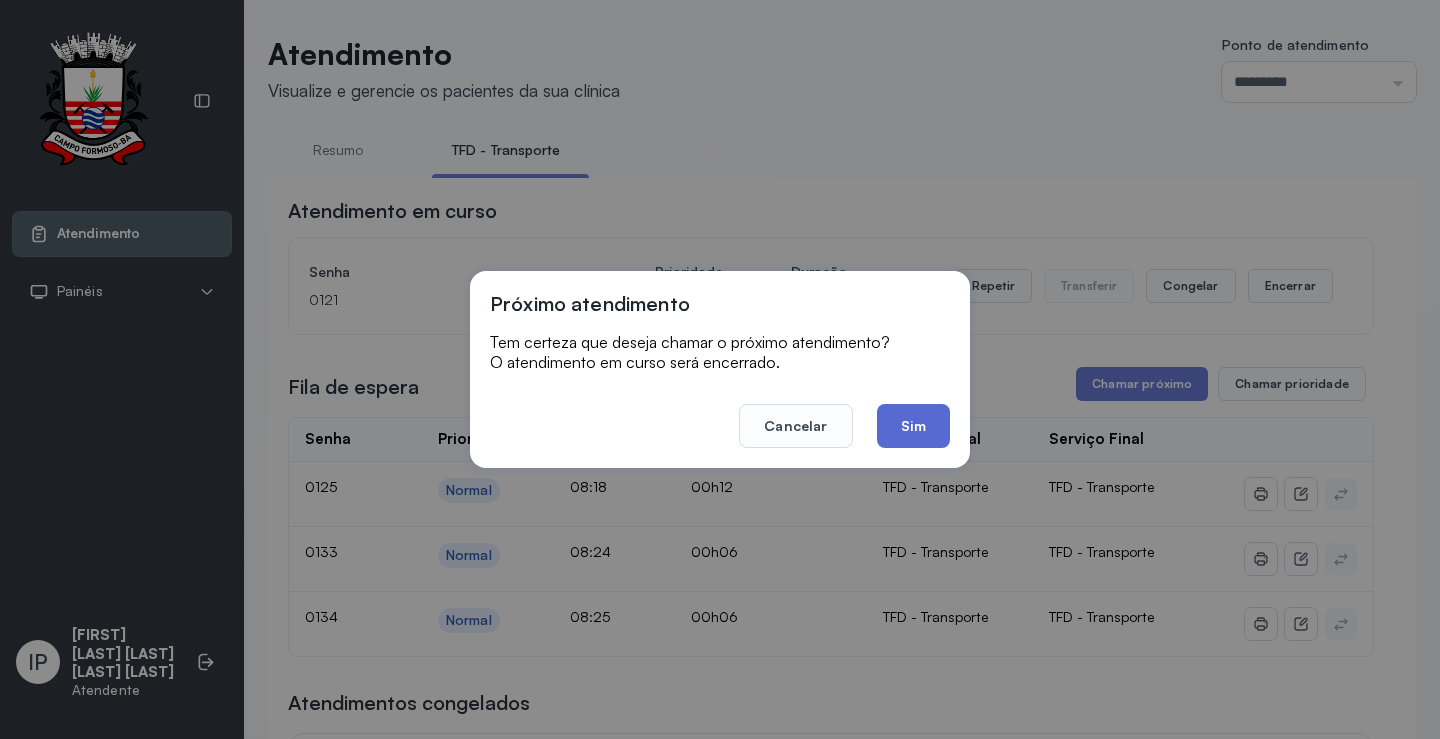 click on "Sim" 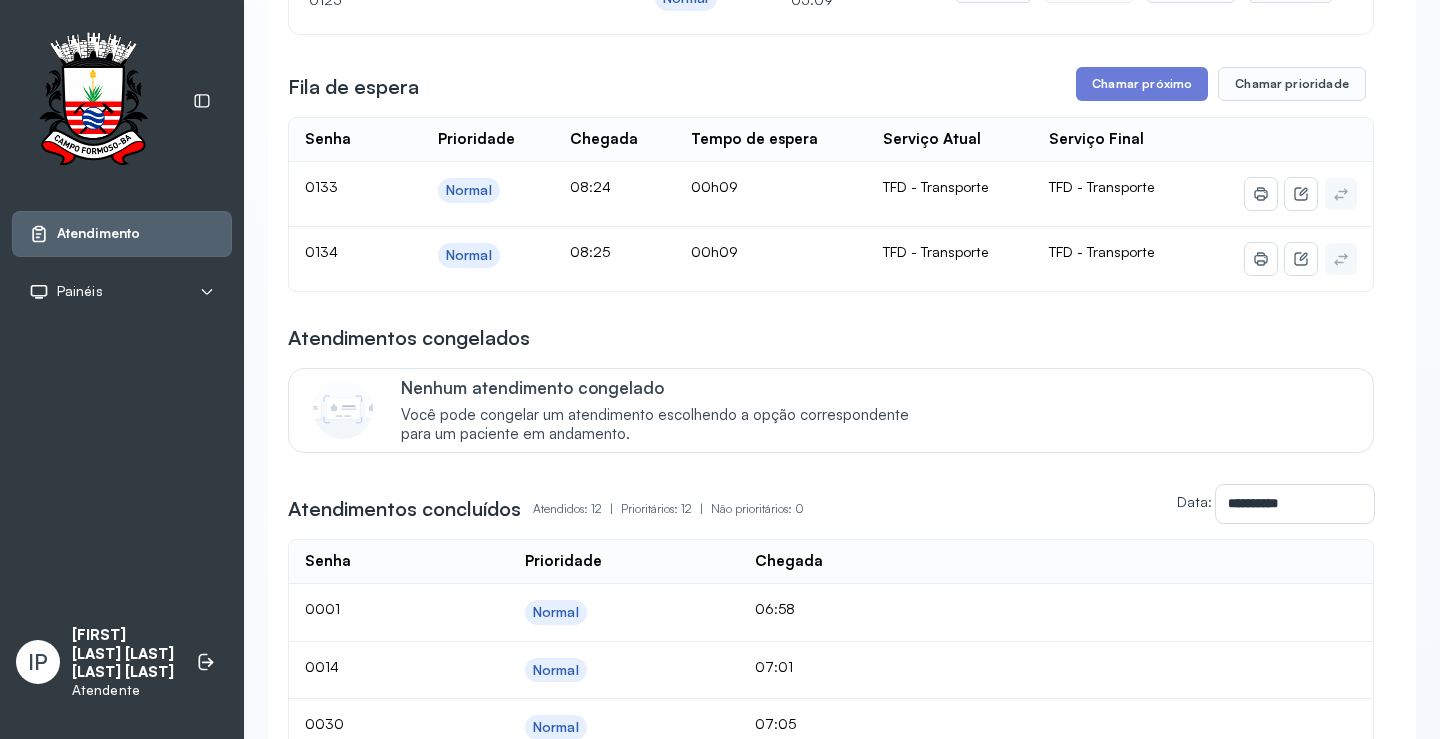 scroll, scrollTop: 0, scrollLeft: 0, axis: both 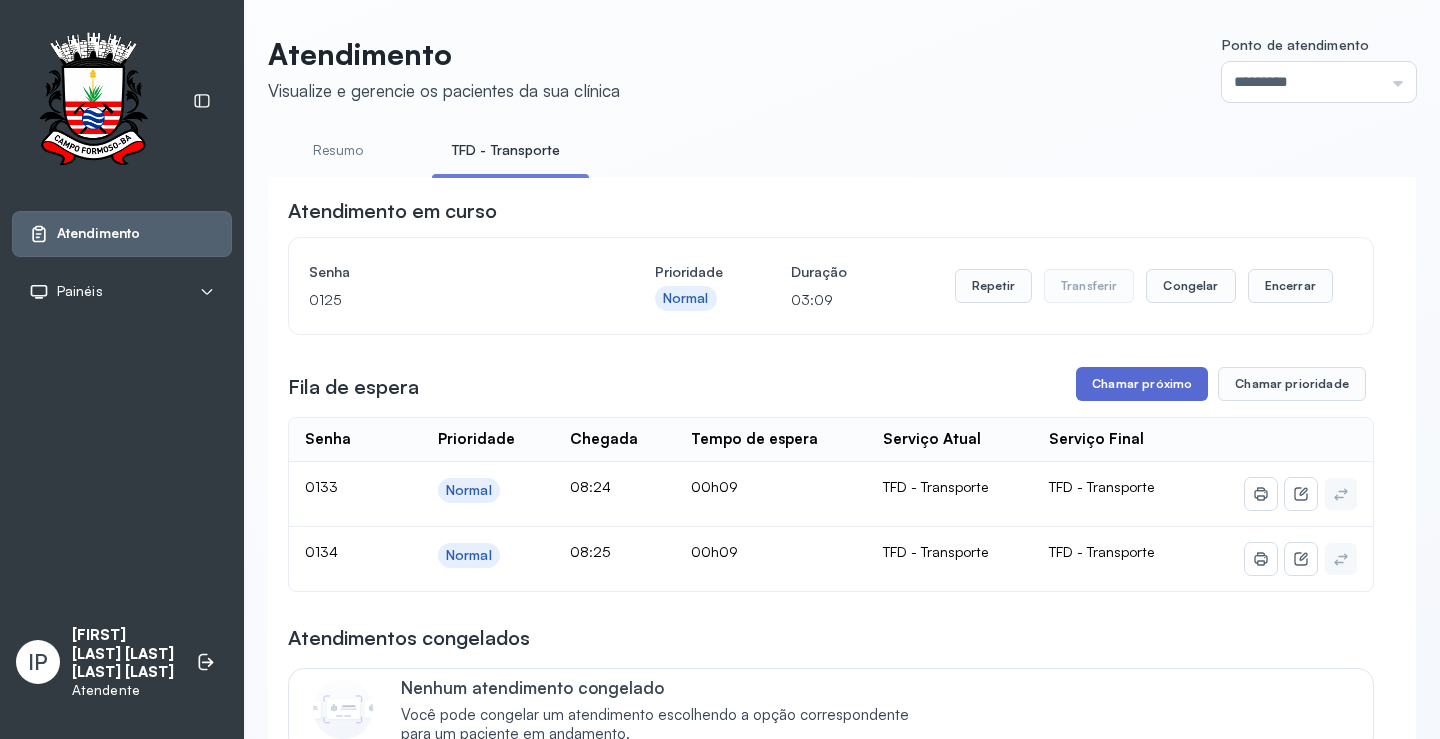 click on "Chamar próximo" at bounding box center [1142, 384] 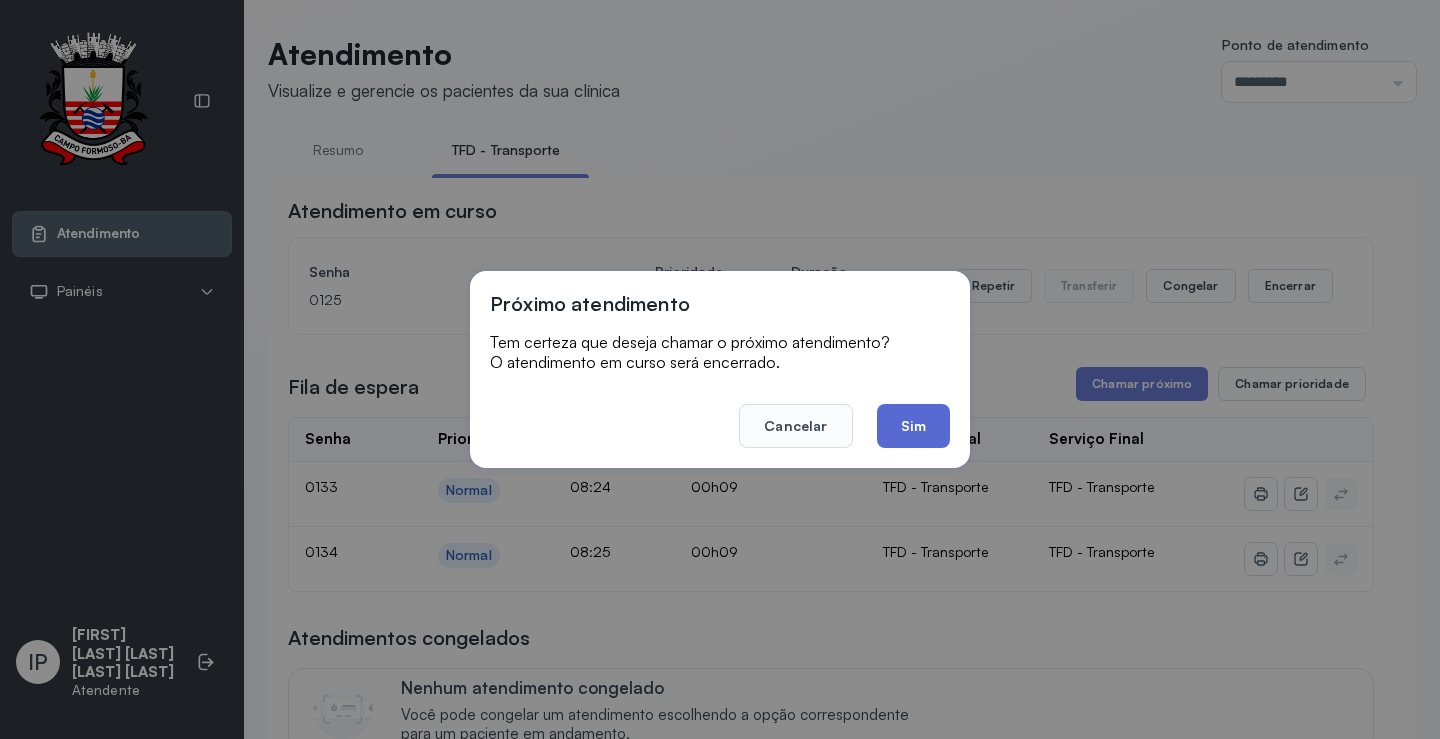 click on "Sim" 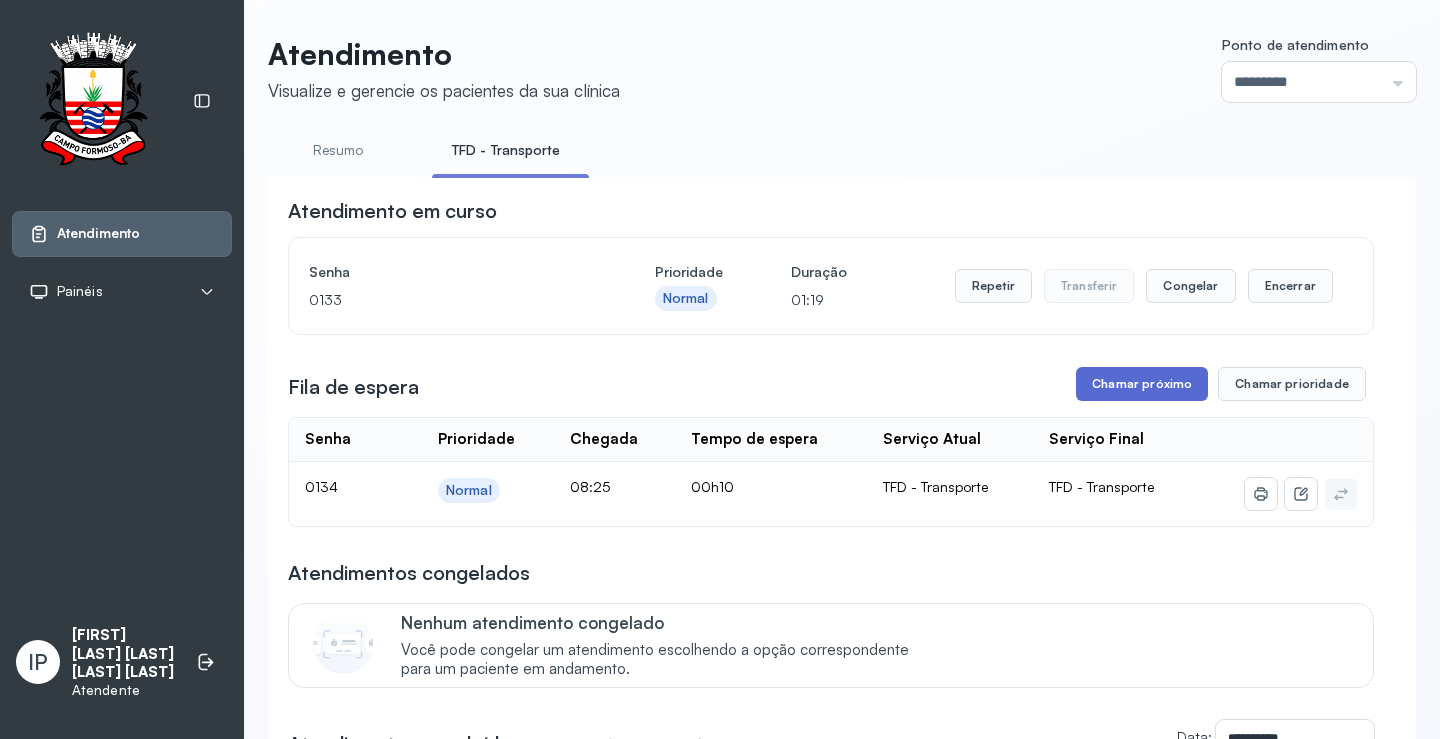 click on "Chamar próximo" at bounding box center (1142, 384) 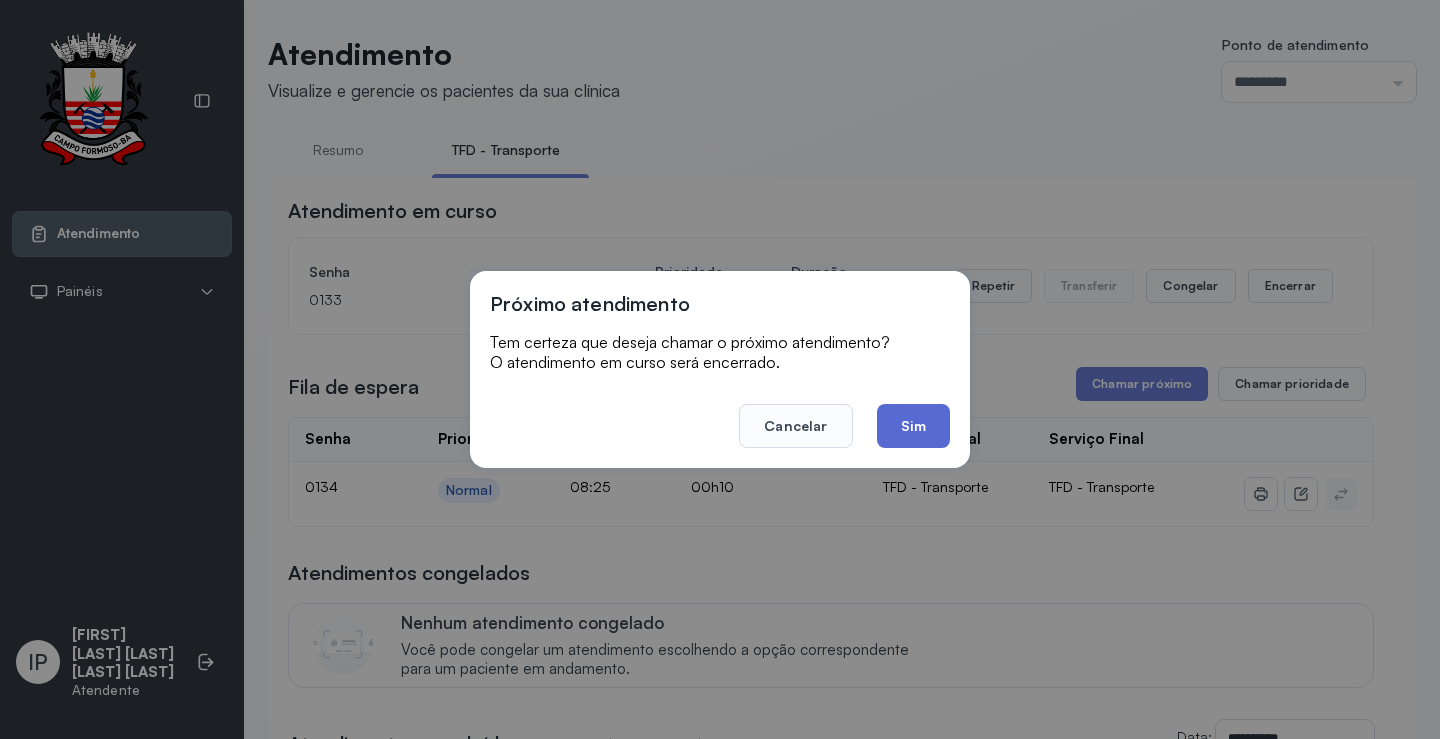 click on "Sim" 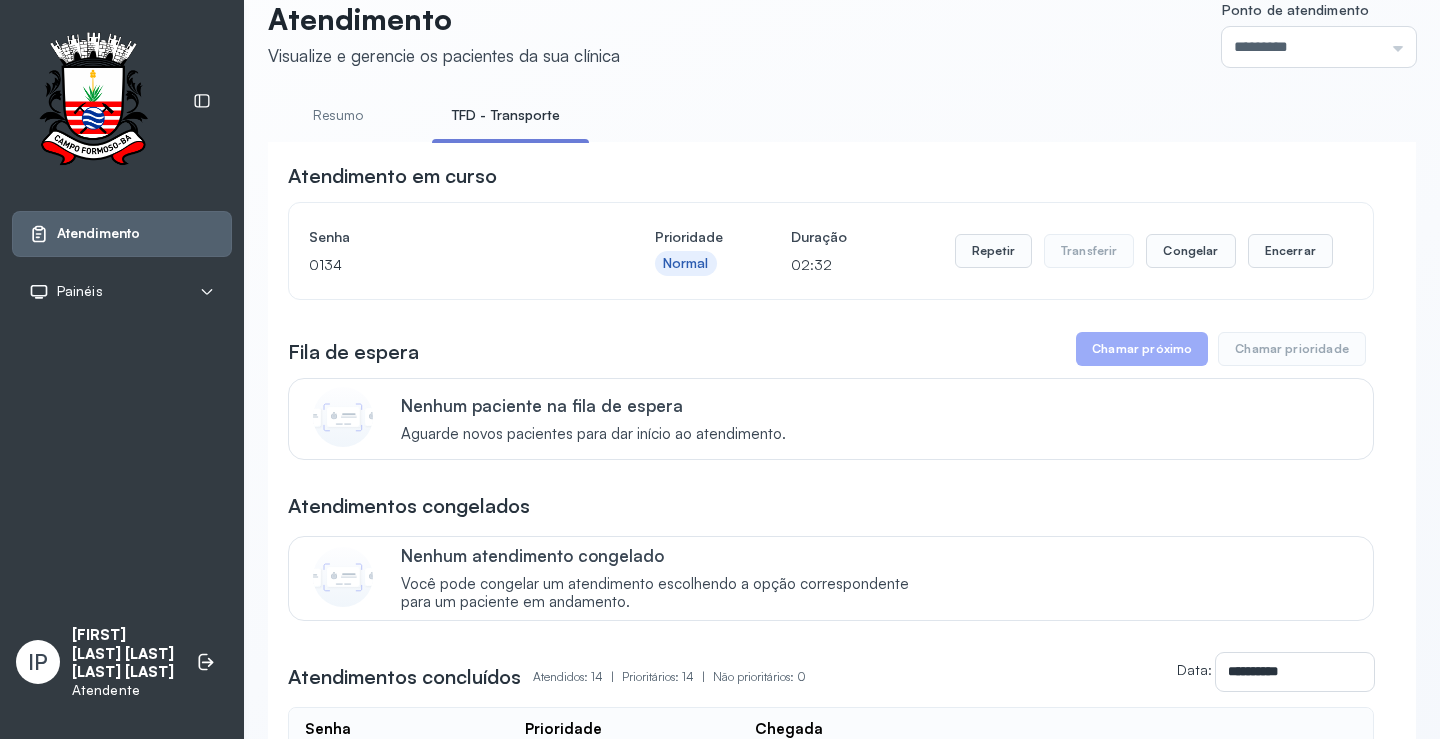 scroll, scrollTop: 0, scrollLeft: 0, axis: both 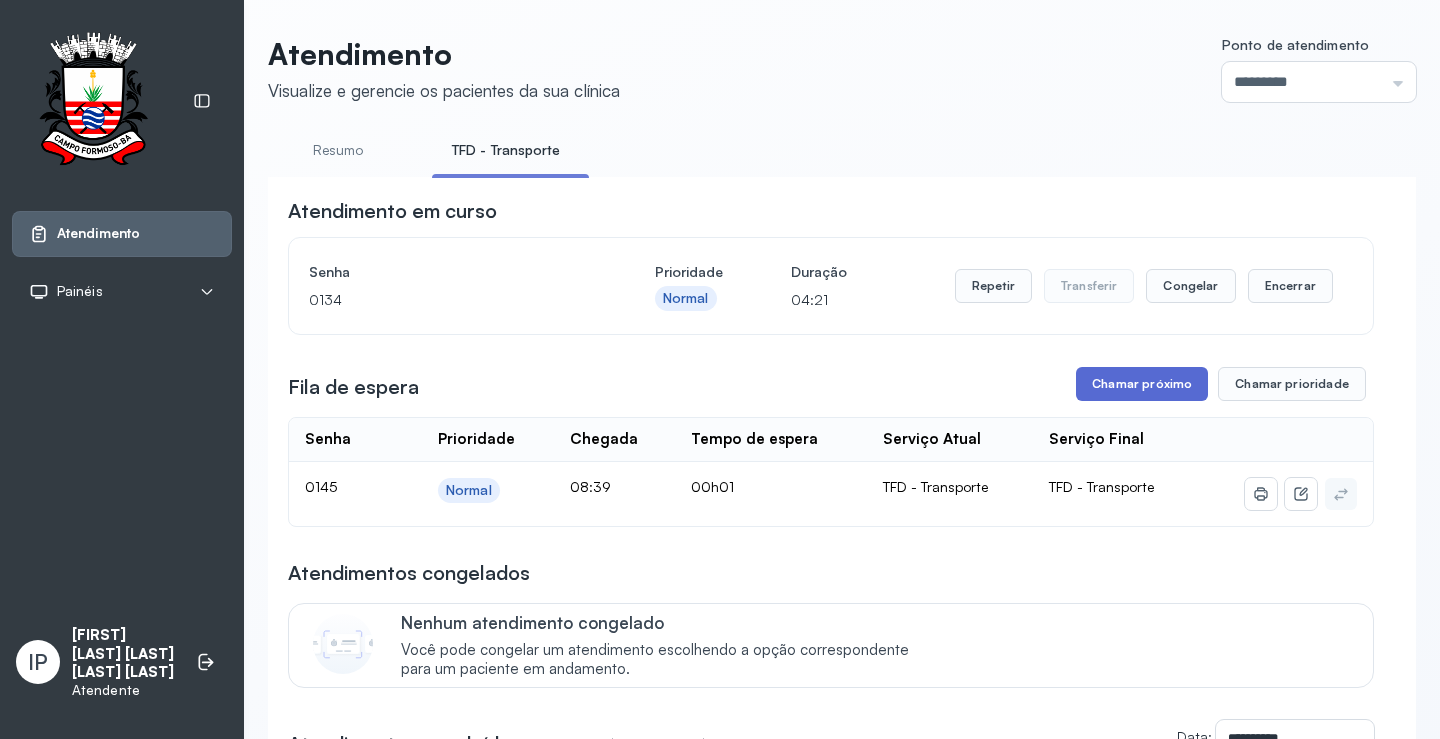 click on "Chamar próximo" at bounding box center [1142, 384] 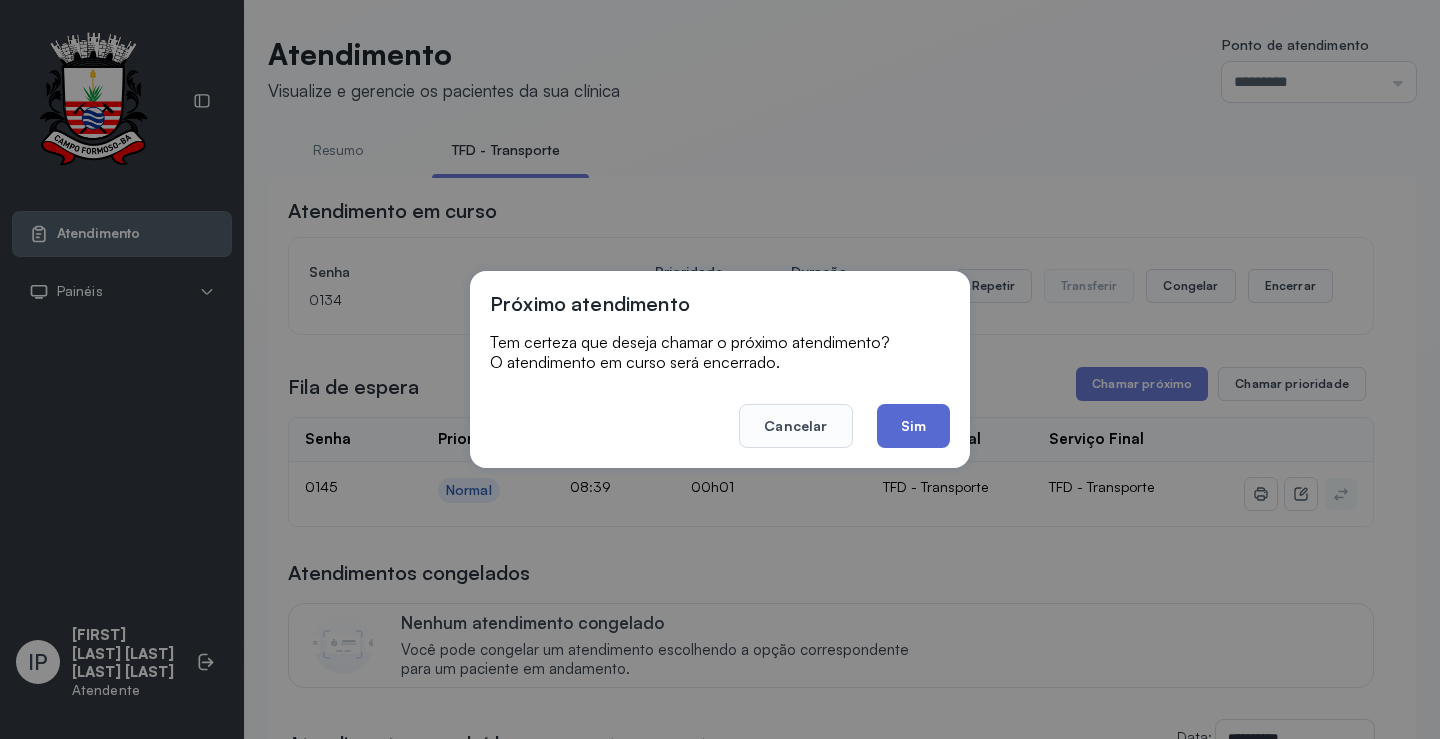 click on "Sim" 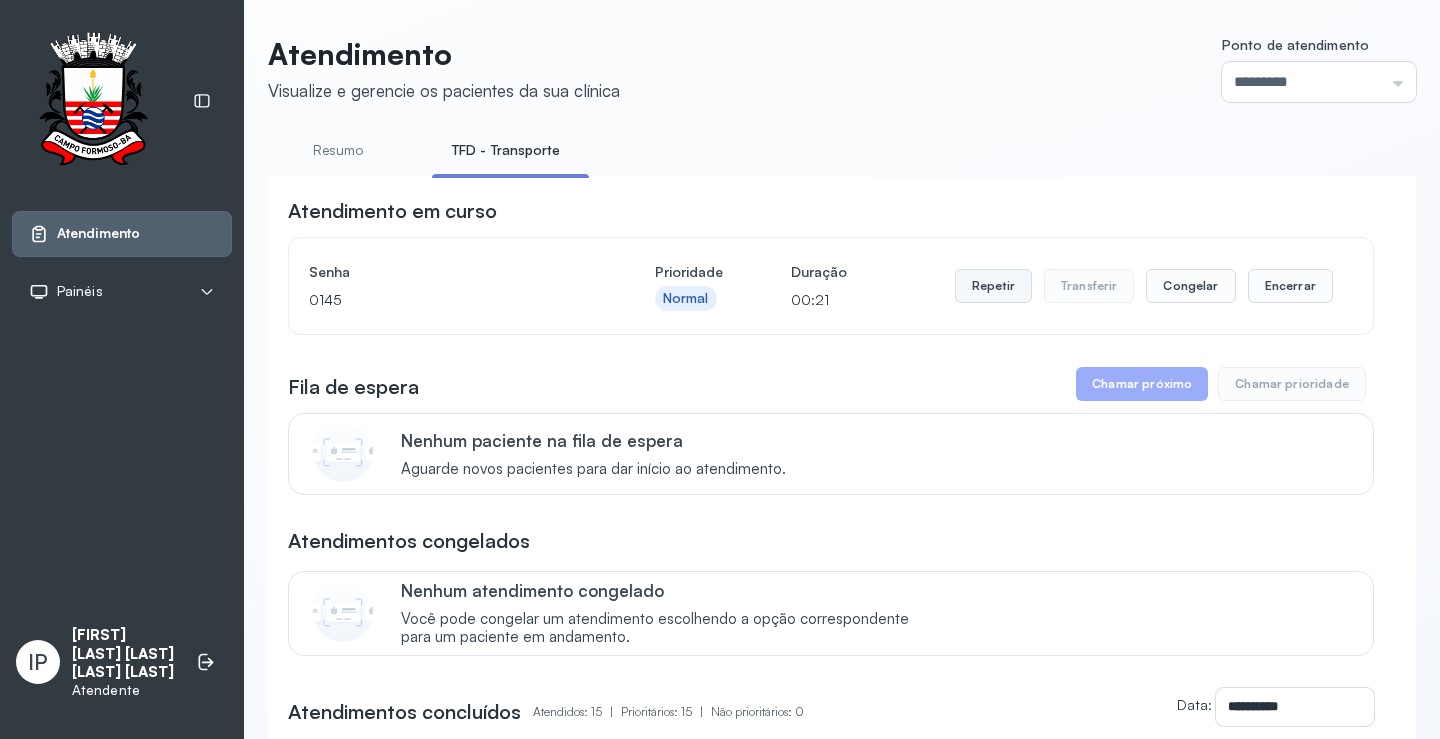 click on "Repetir" at bounding box center [993, 286] 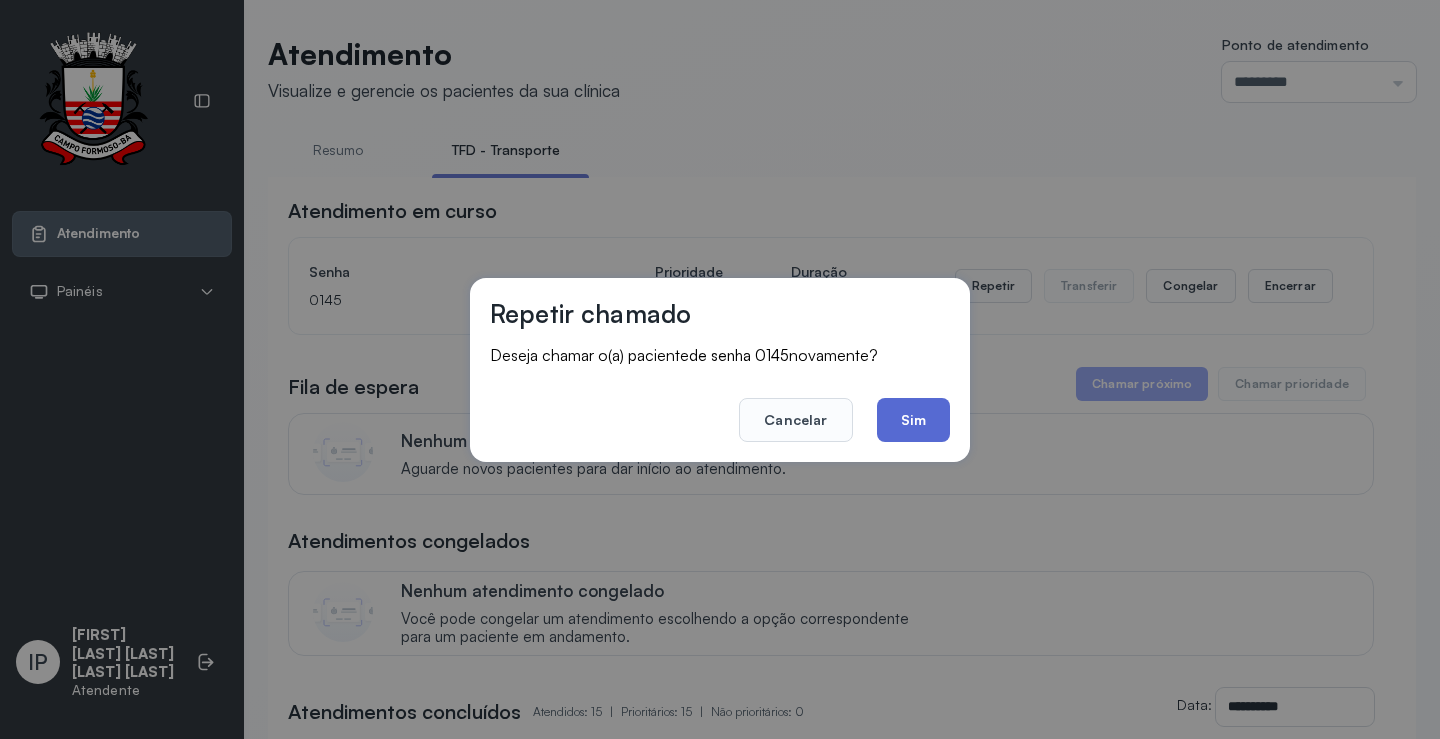 click on "Sim" 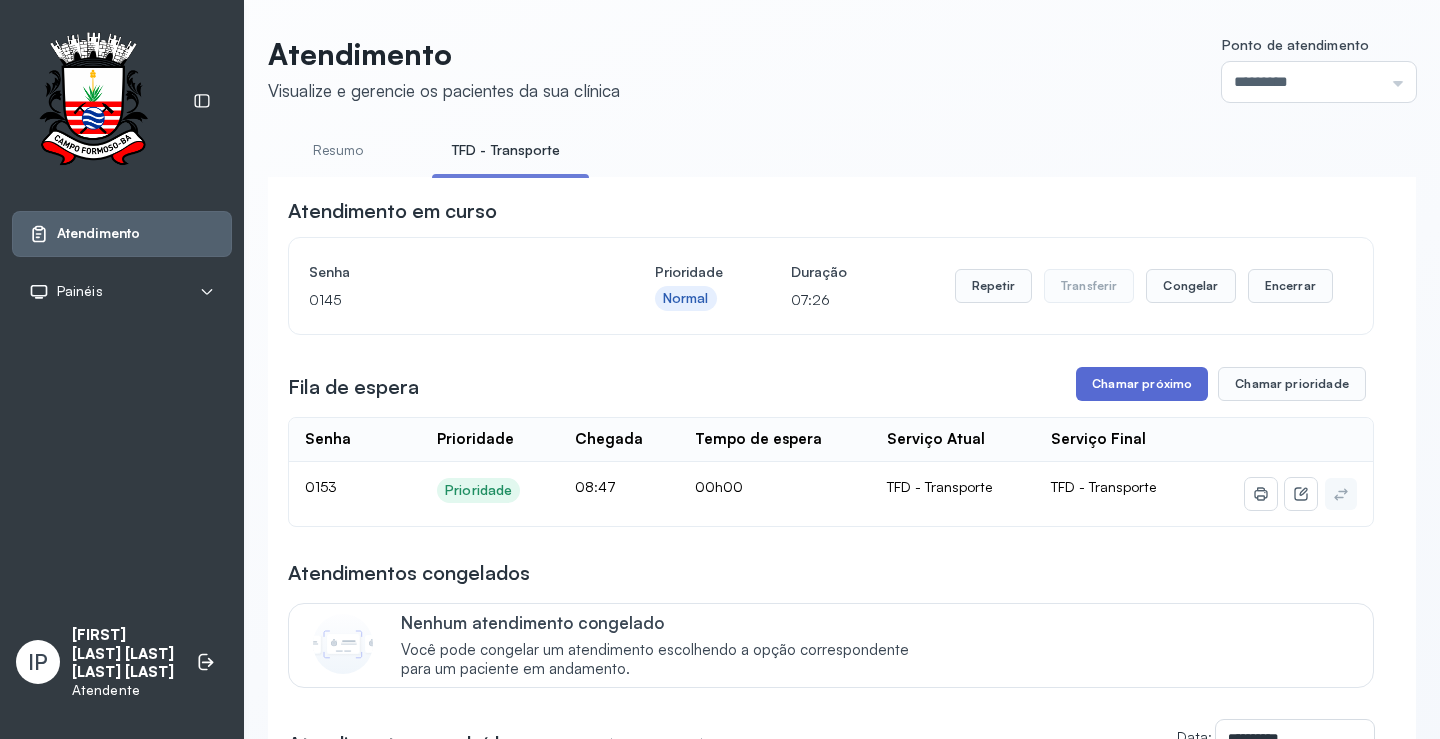 click on "Chamar próximo" at bounding box center [1142, 384] 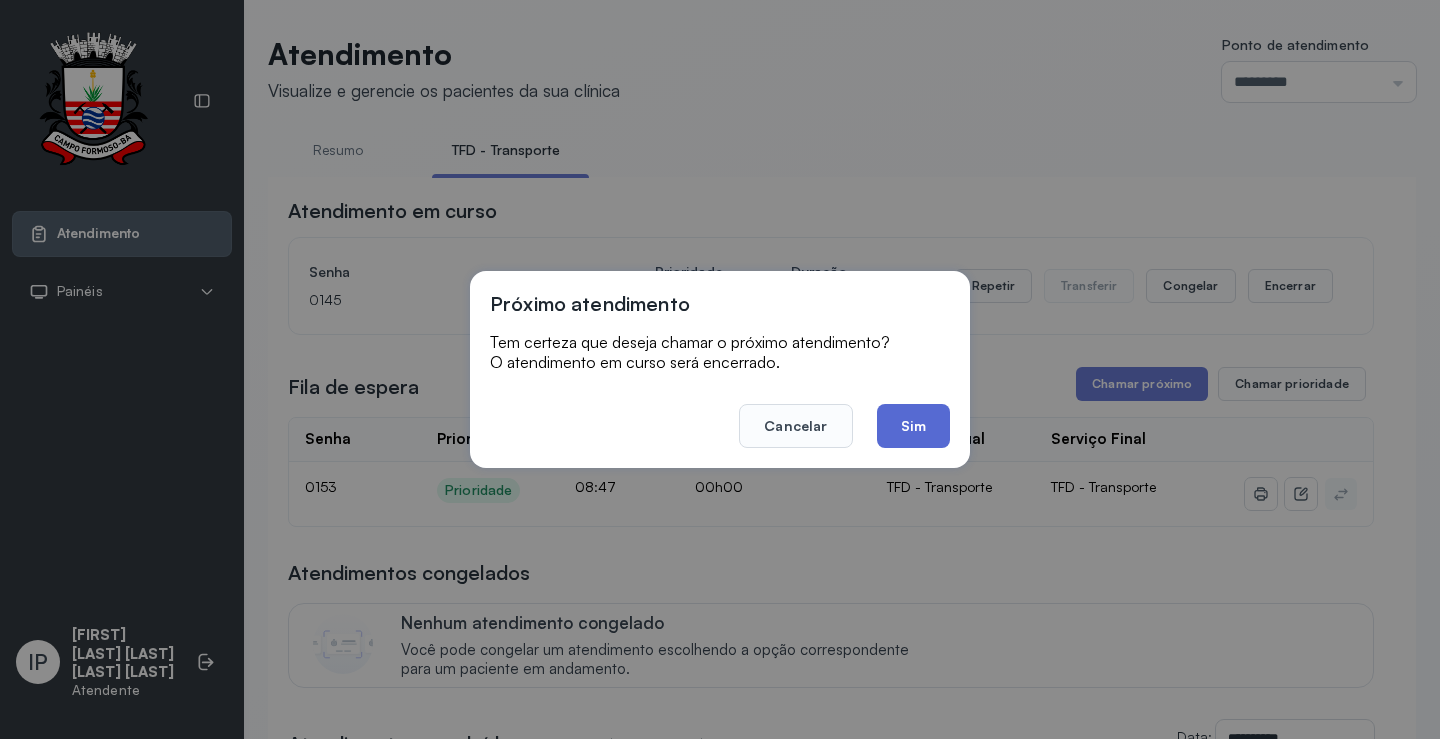 click on "Sim" 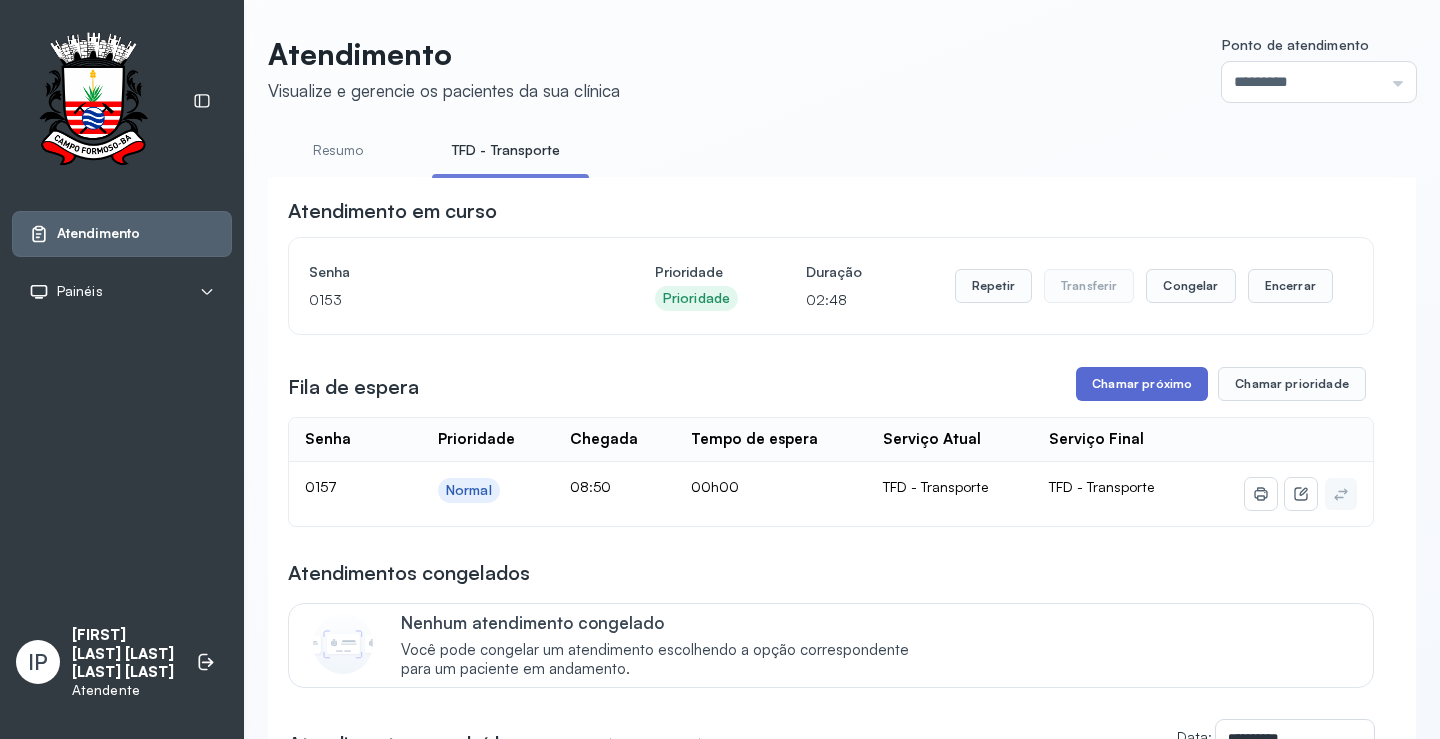 click on "Chamar próximo" at bounding box center (1142, 384) 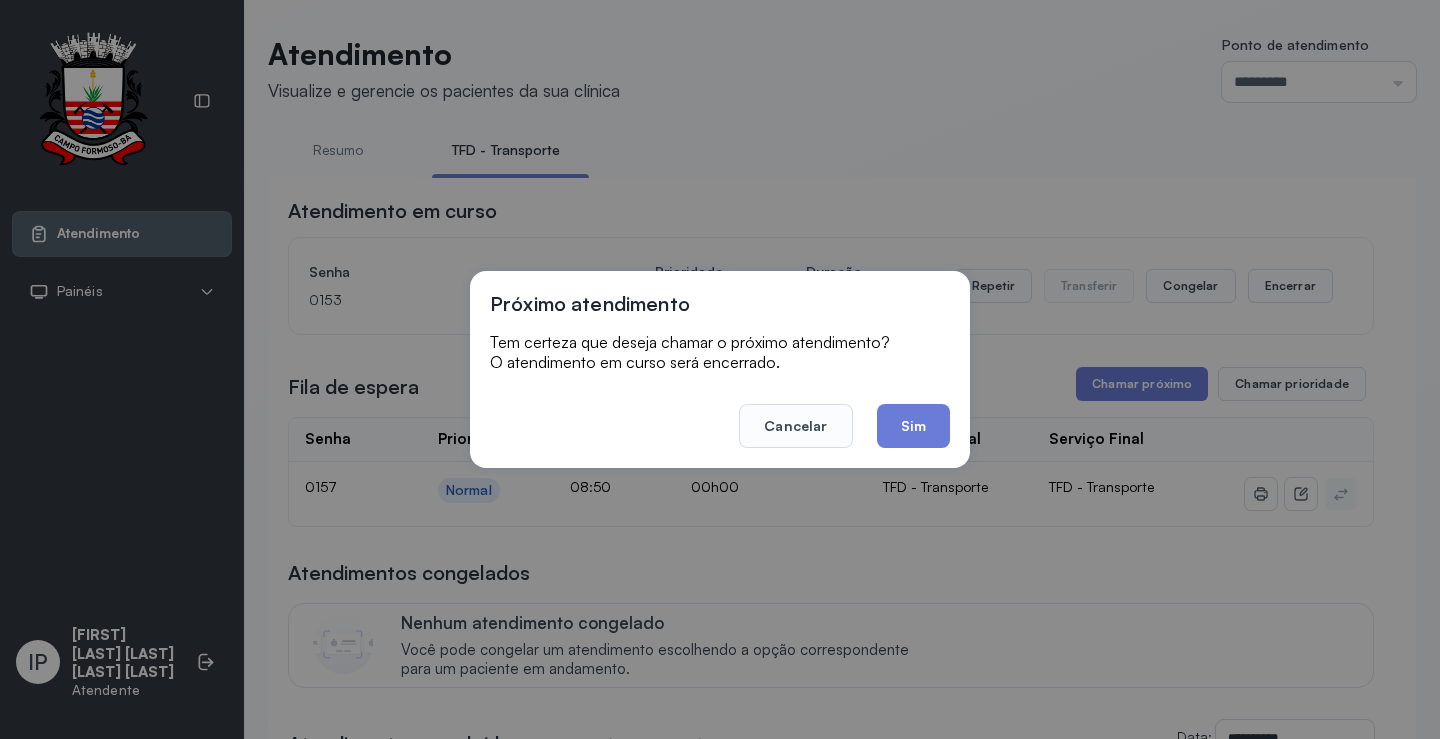 click on "Cancelar Sim" at bounding box center (720, 412) 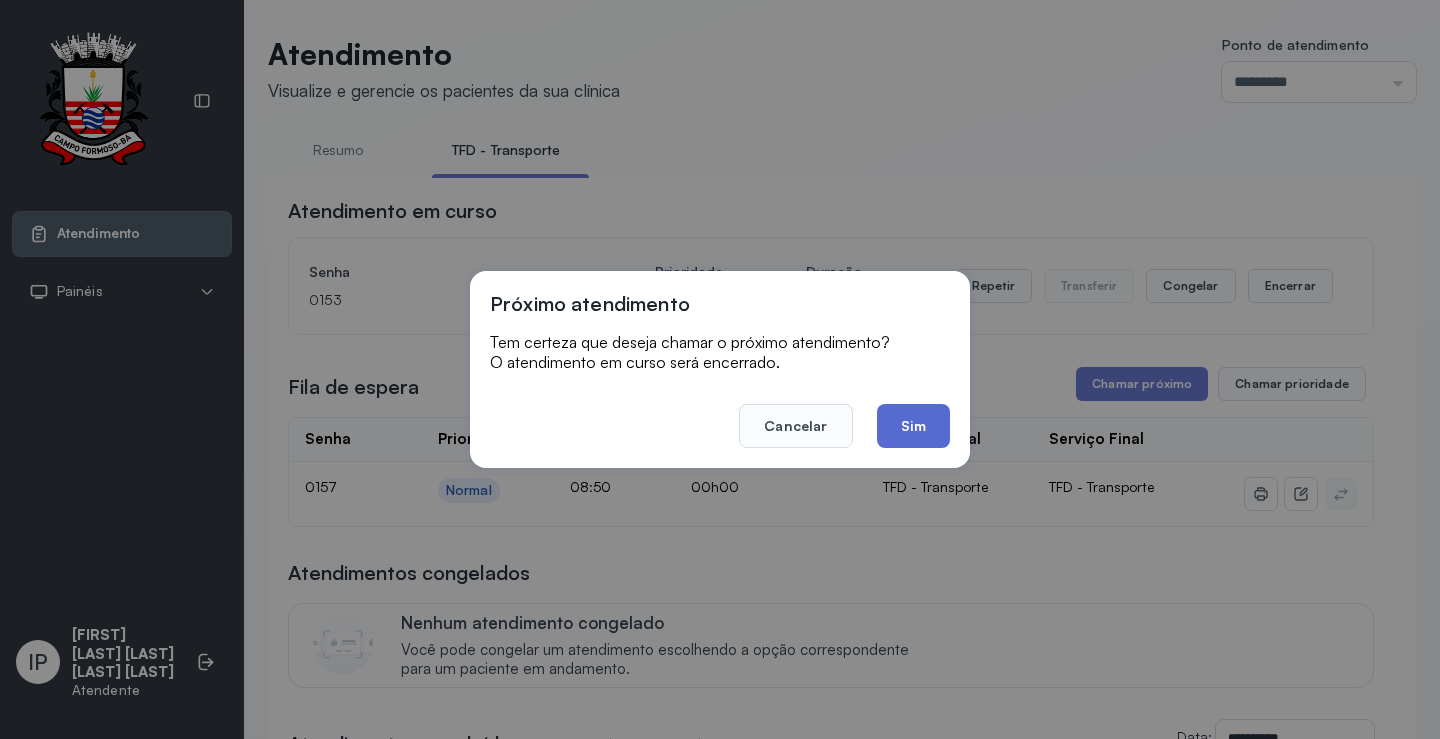 click on "Sim" 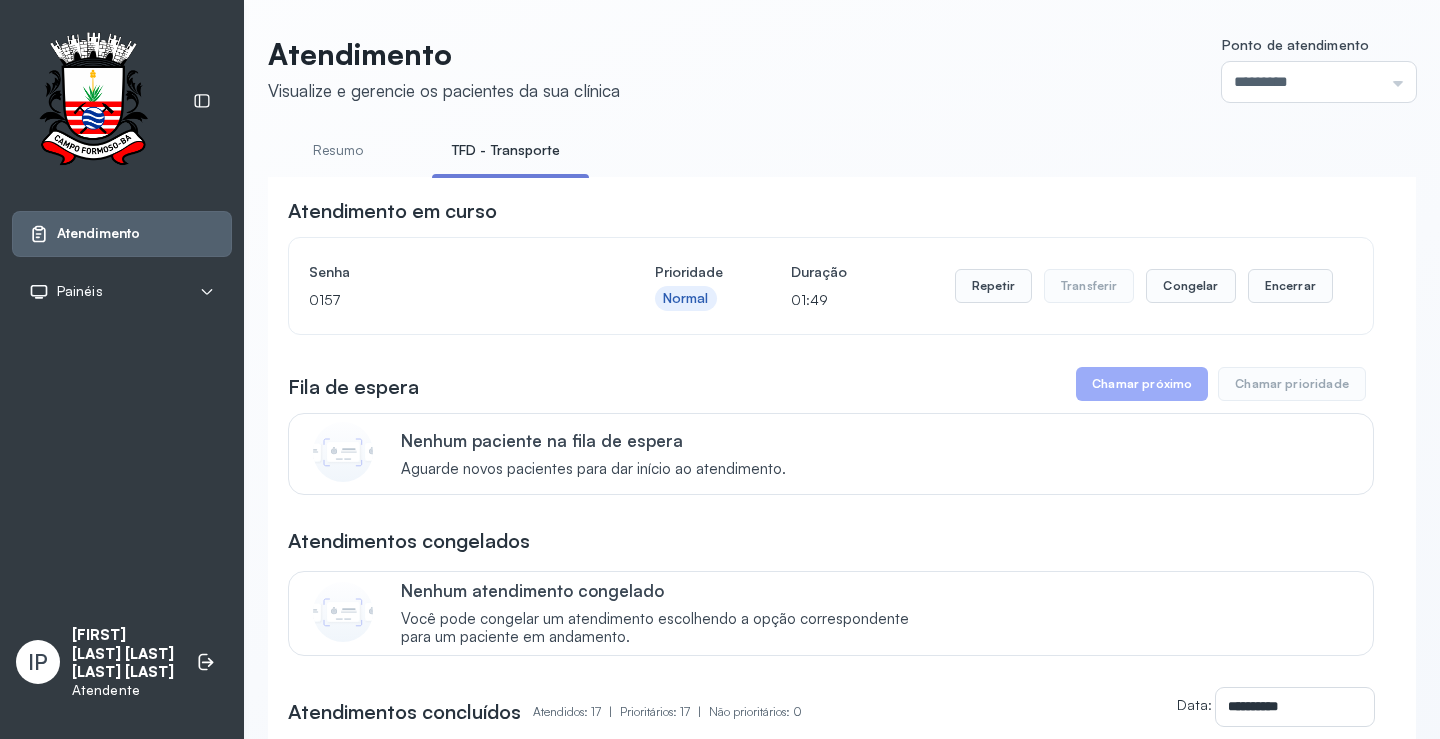 click on "Repetir Transferir Congelar Encerrar" at bounding box center (1144, 286) 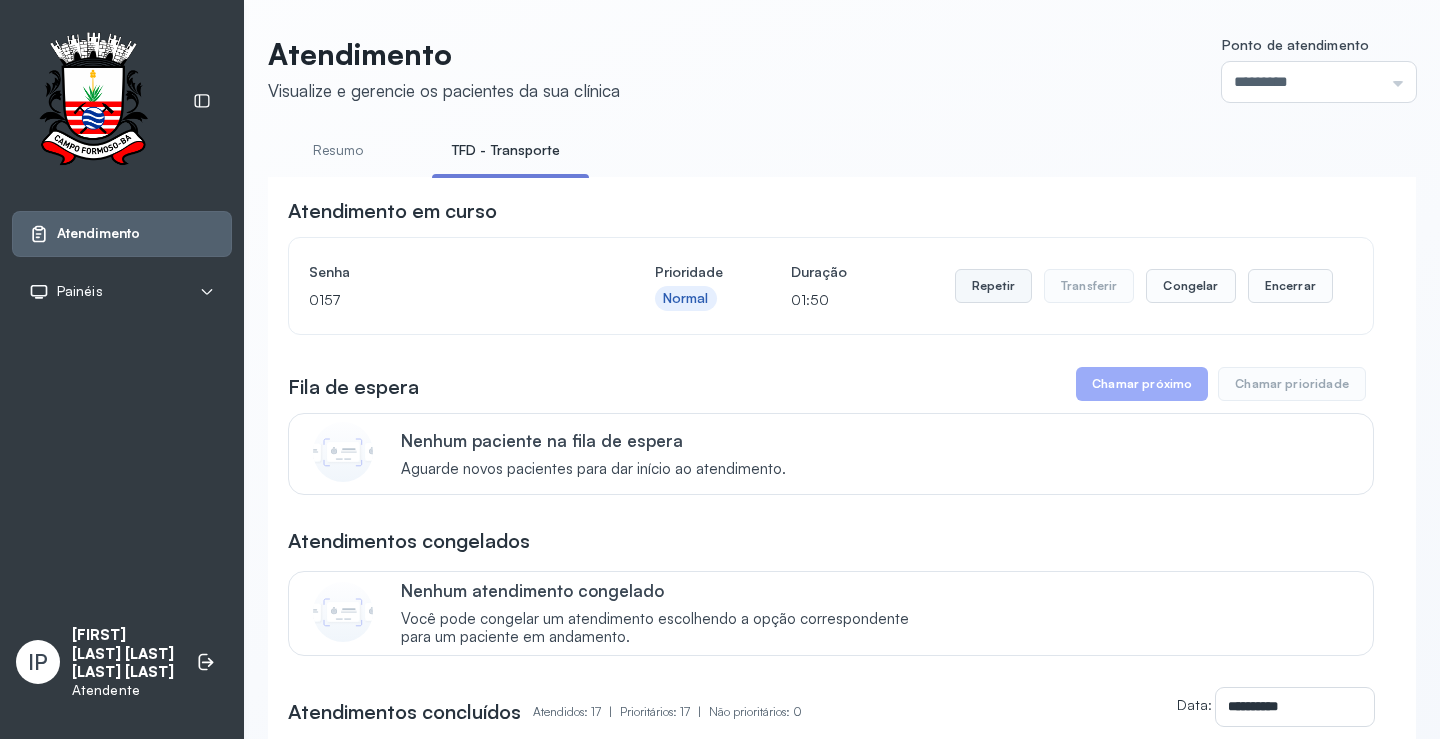click on "Repetir" at bounding box center [993, 286] 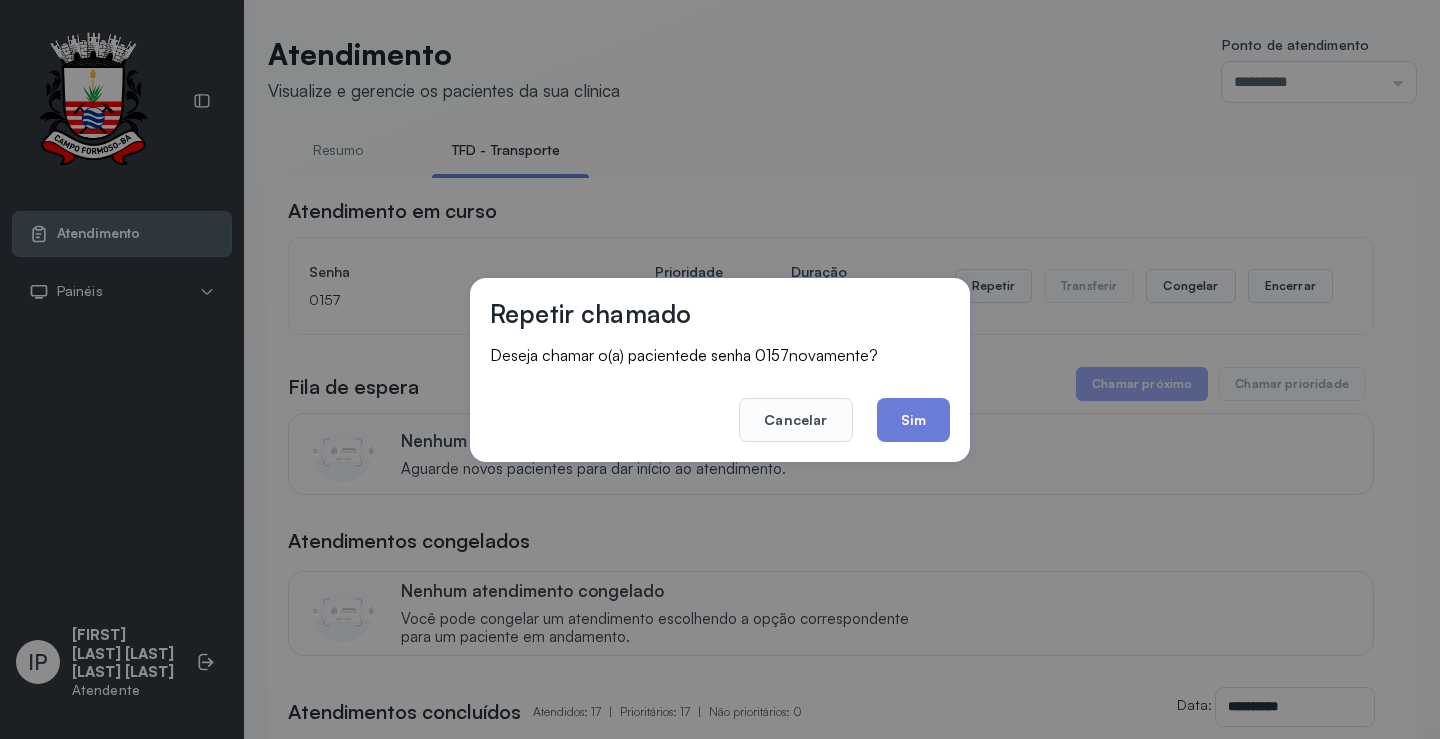 click on "Sim" 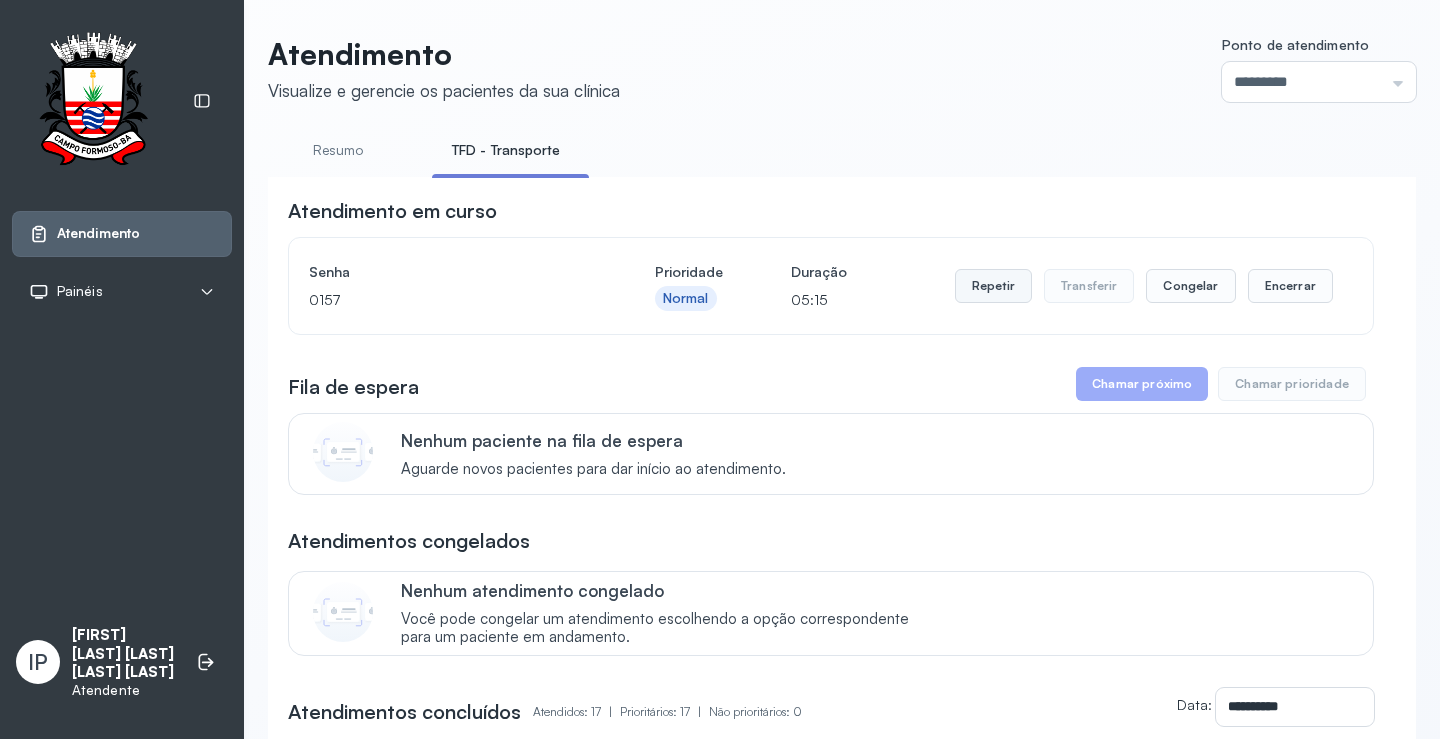 click on "Repetir" at bounding box center [993, 286] 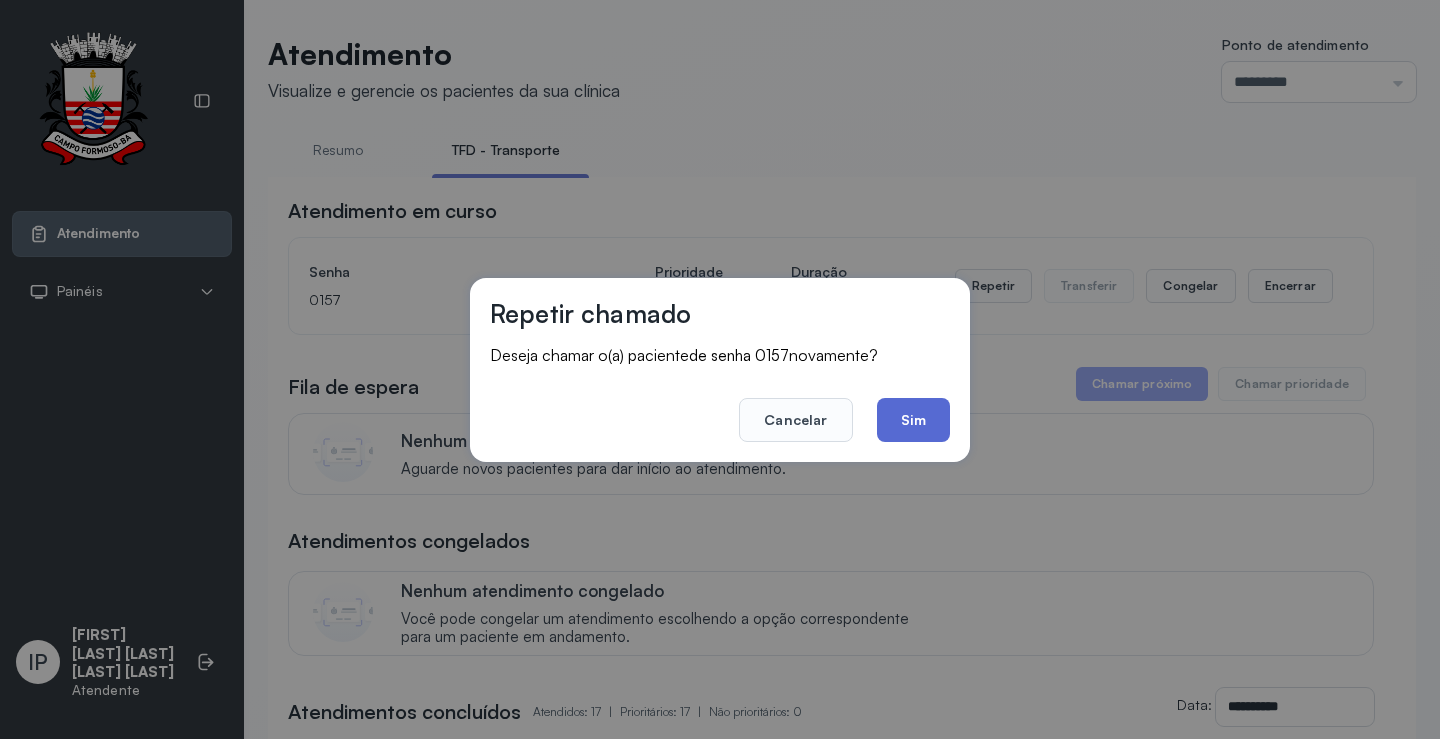 click on "Sim" 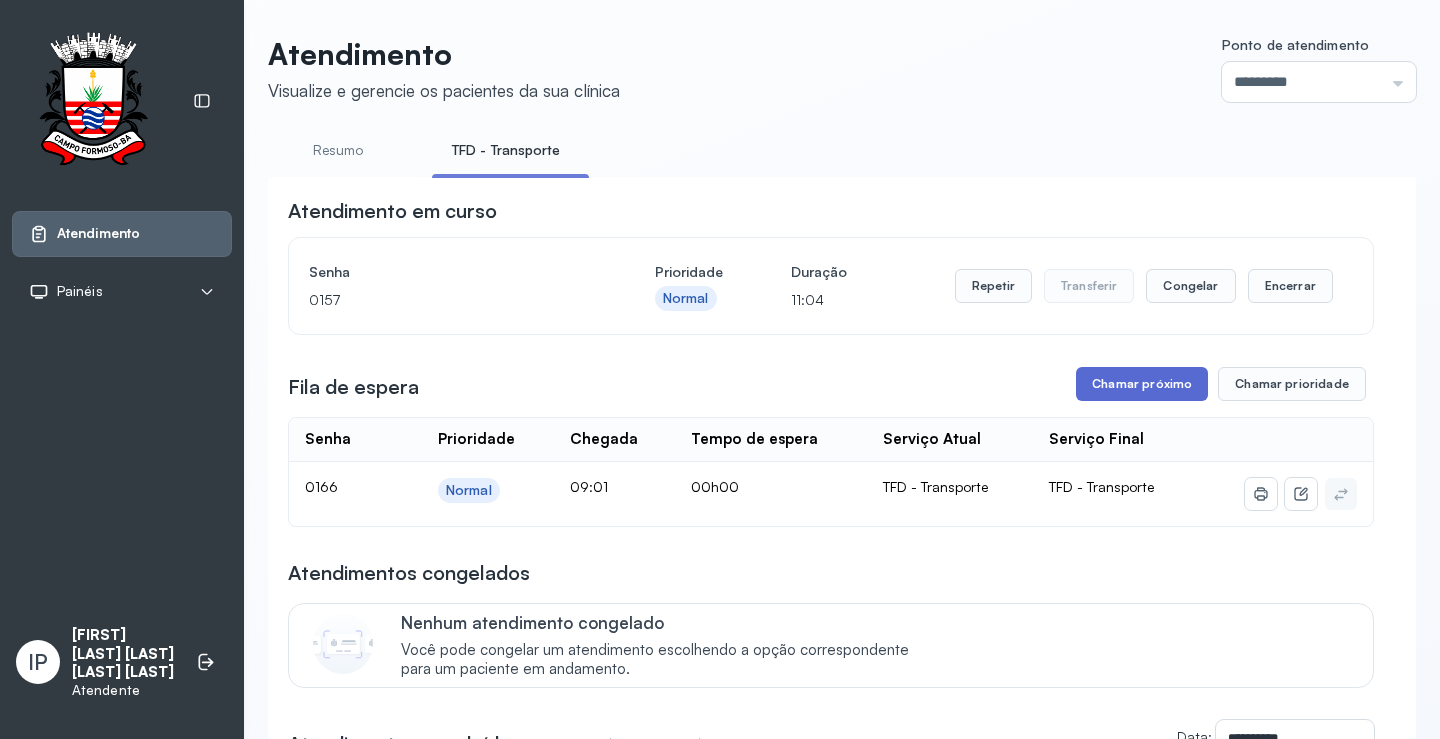 click on "Chamar próximo" at bounding box center (1142, 384) 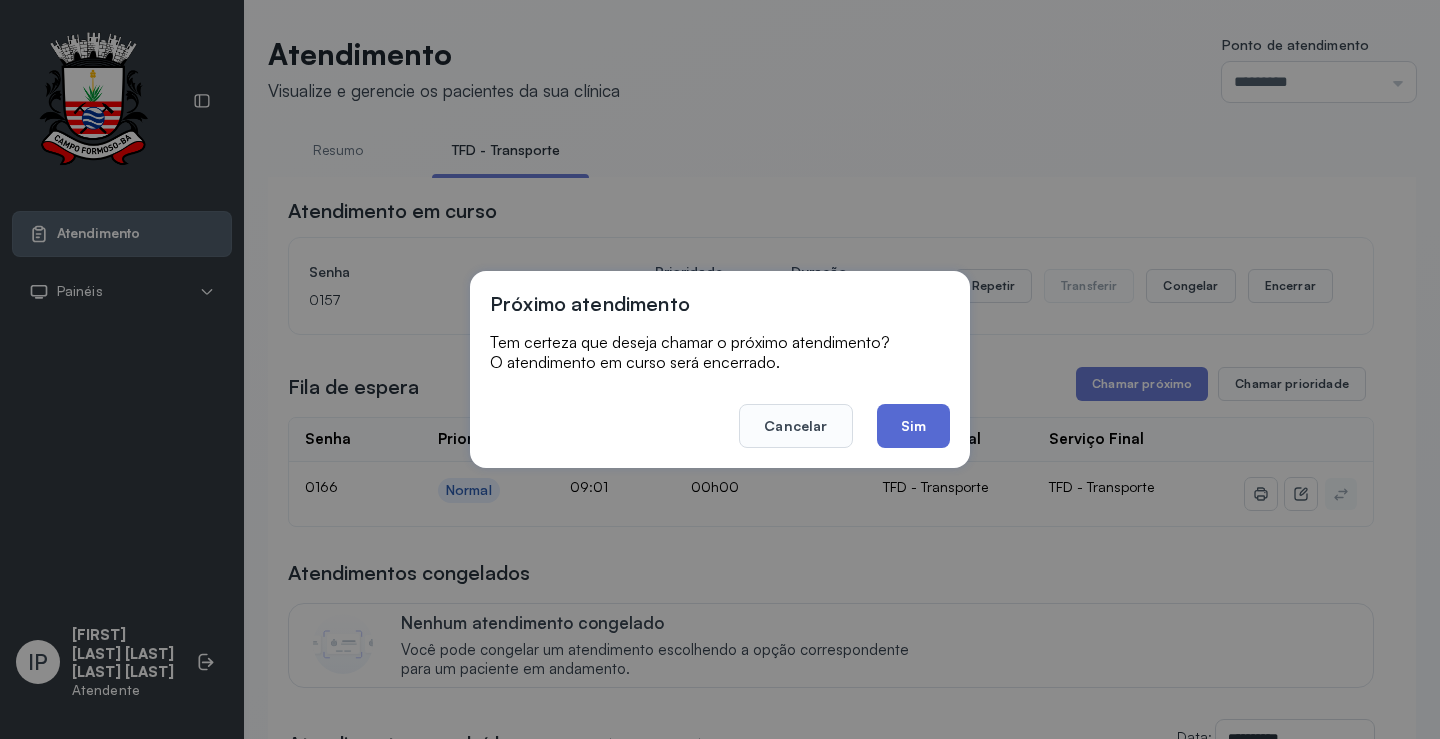 click on "Sim" 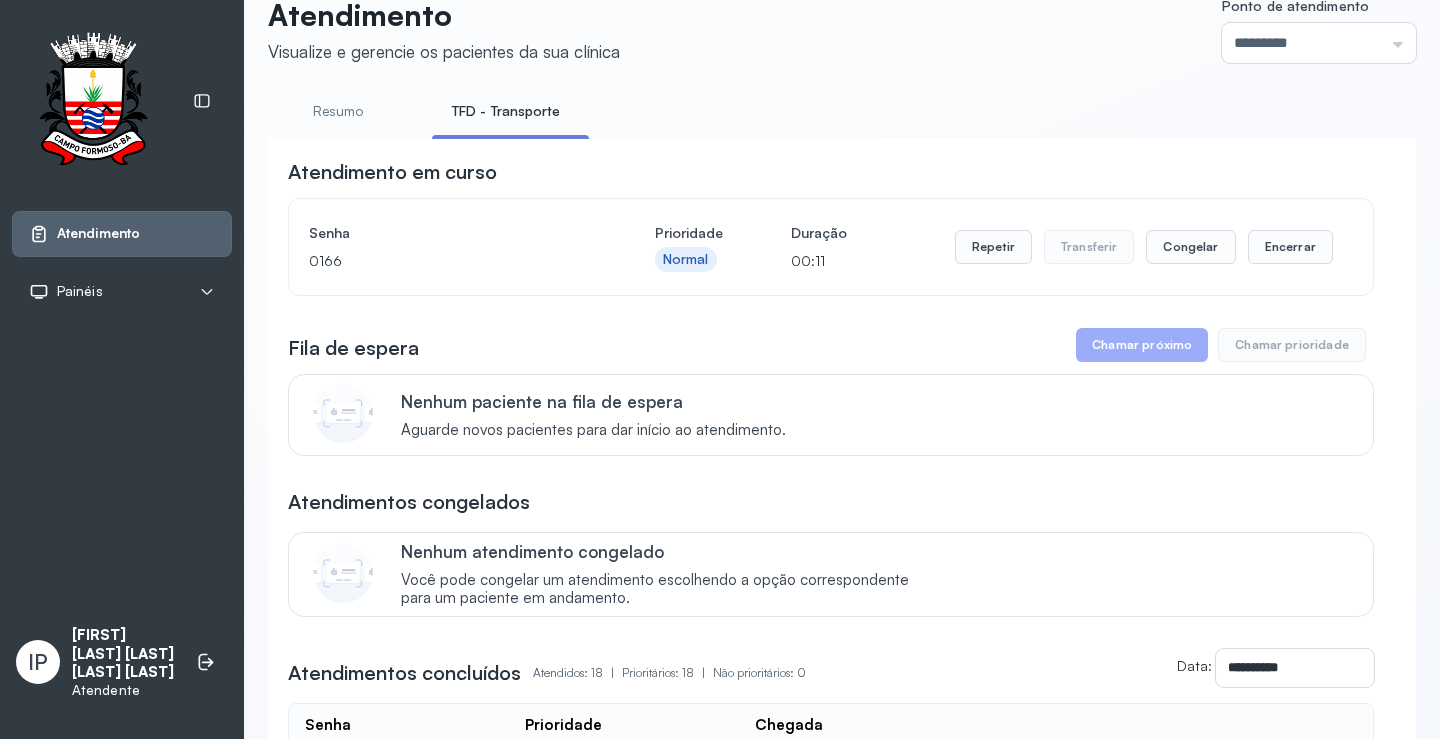 scroll, scrollTop: 0, scrollLeft: 0, axis: both 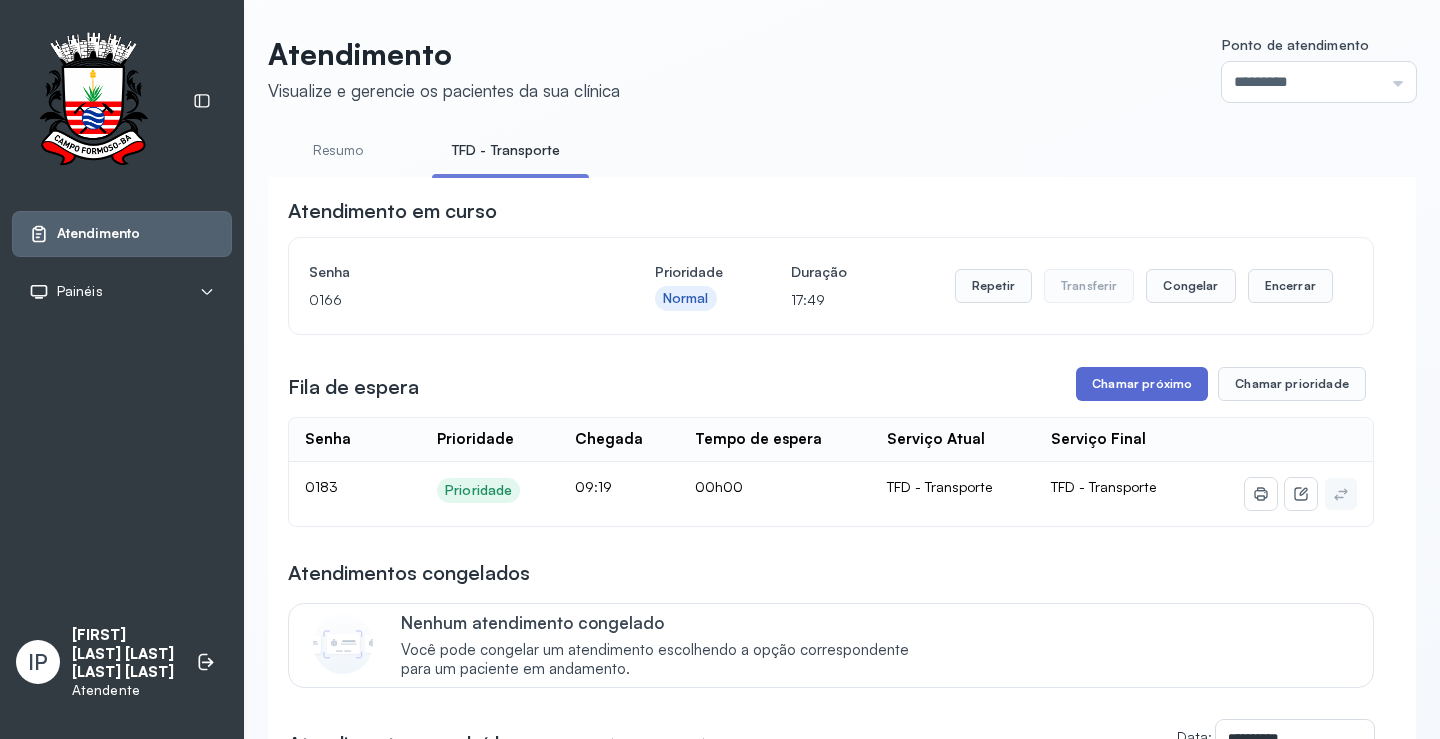 click on "Chamar próximo" at bounding box center [1142, 384] 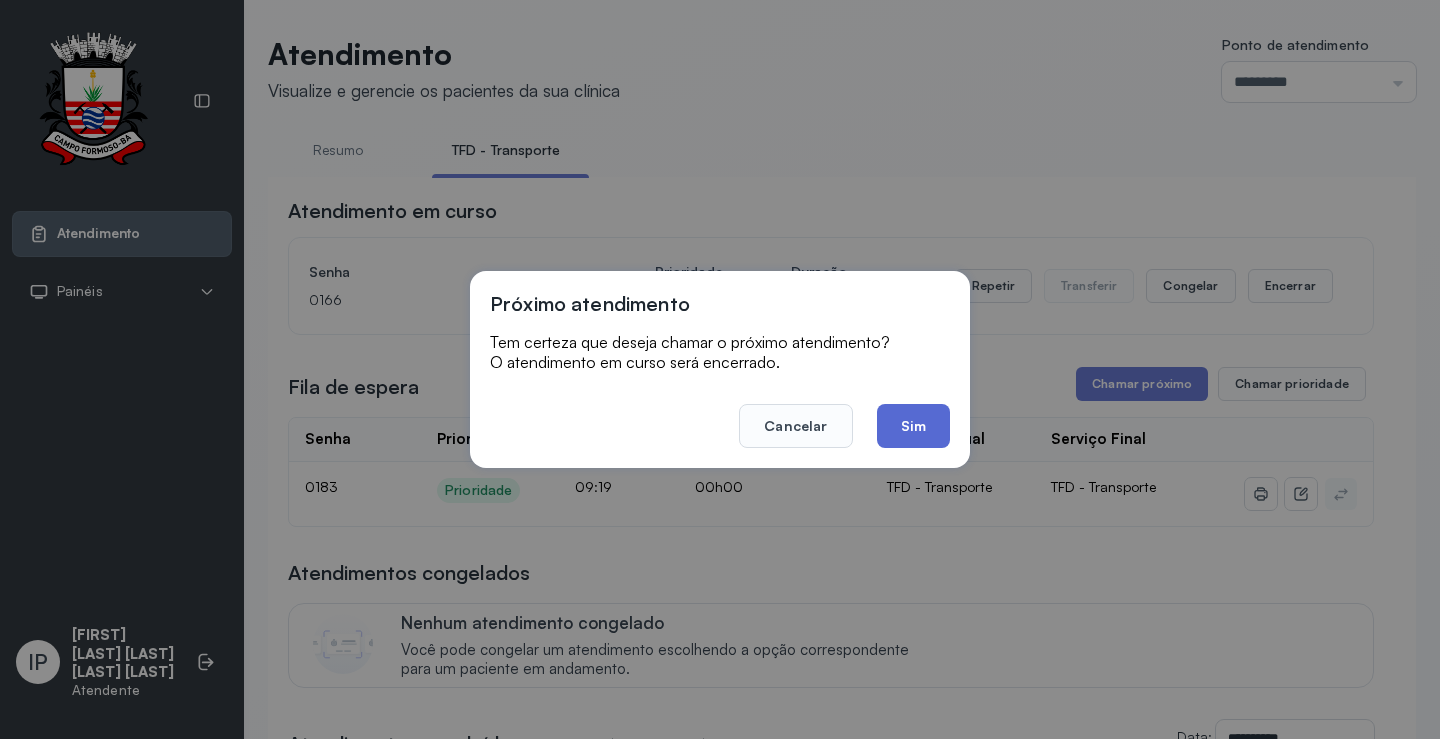 click on "Sim" 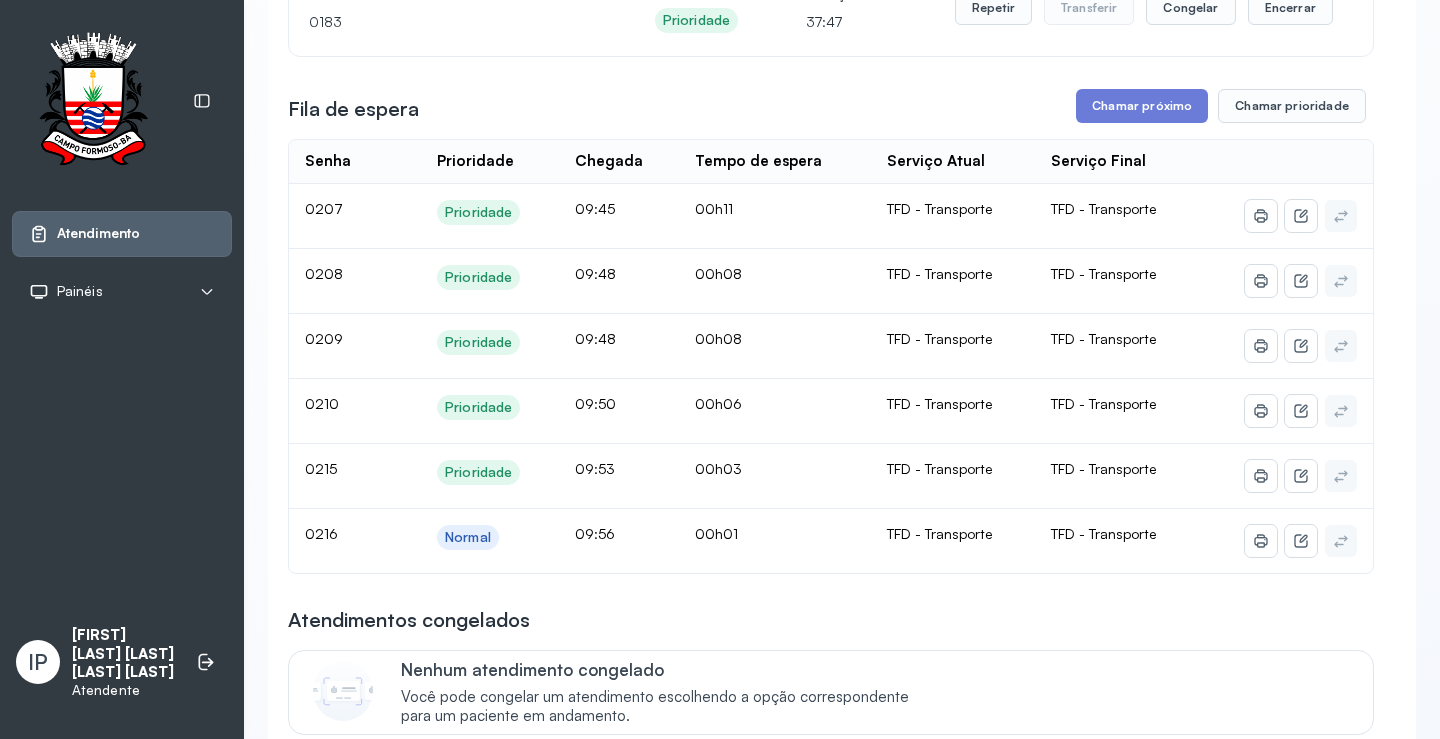 scroll, scrollTop: 300, scrollLeft: 0, axis: vertical 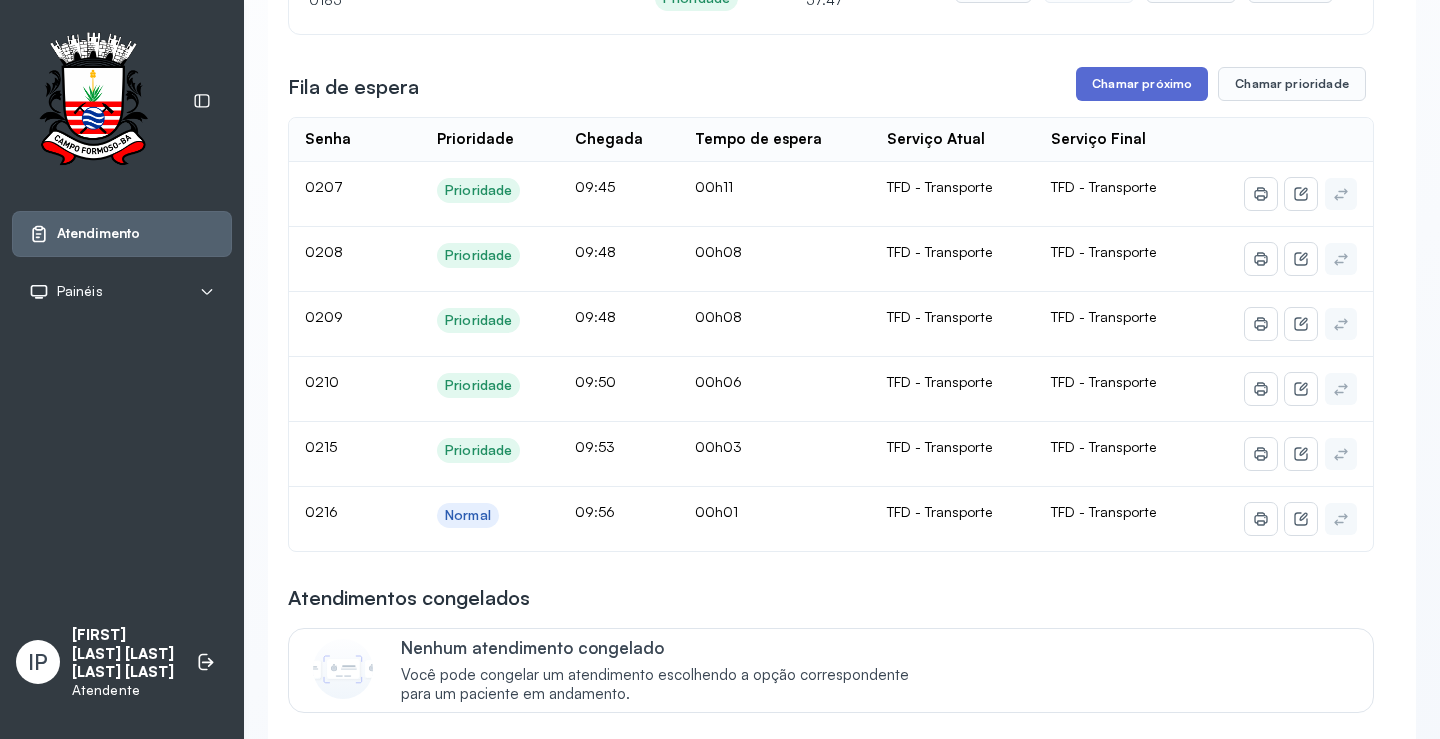 click on "Chamar próximo" at bounding box center (1142, 84) 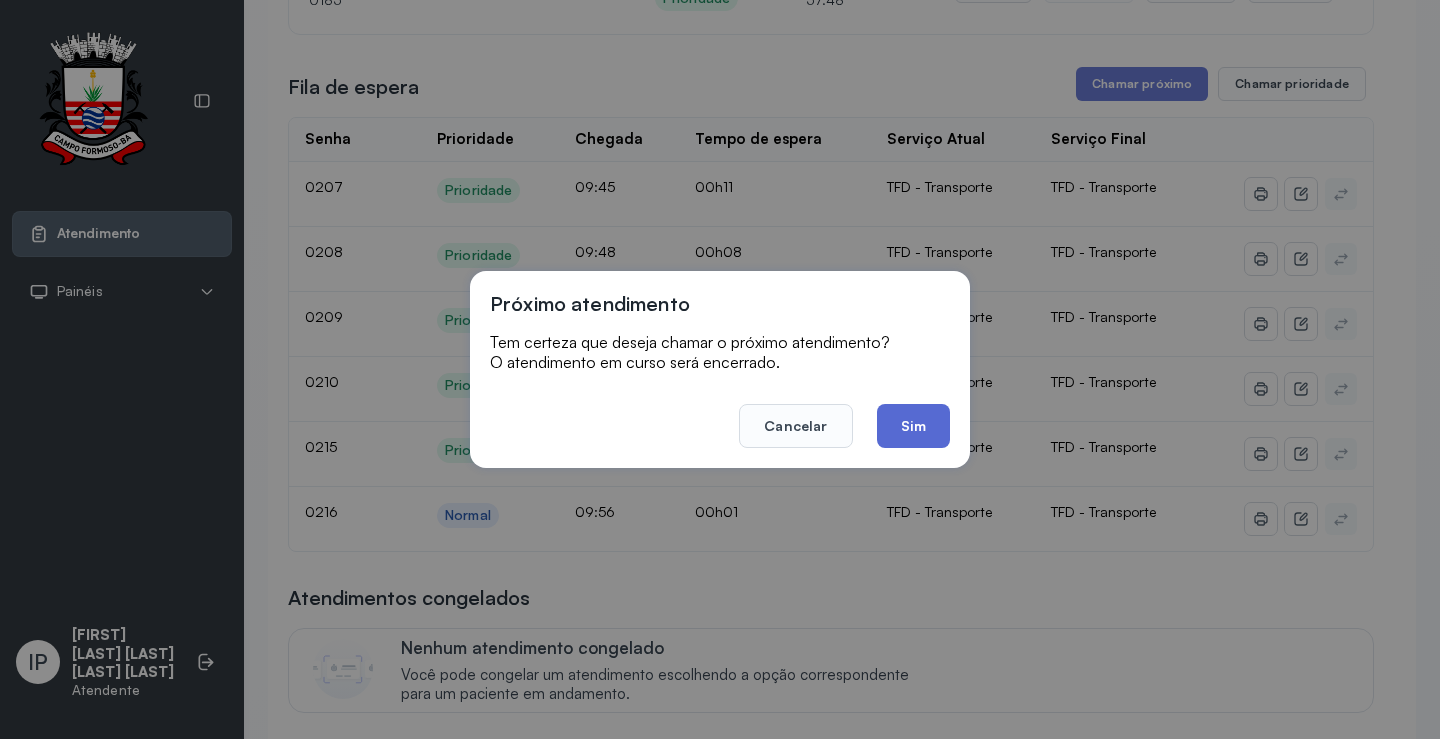 click on "Sim" 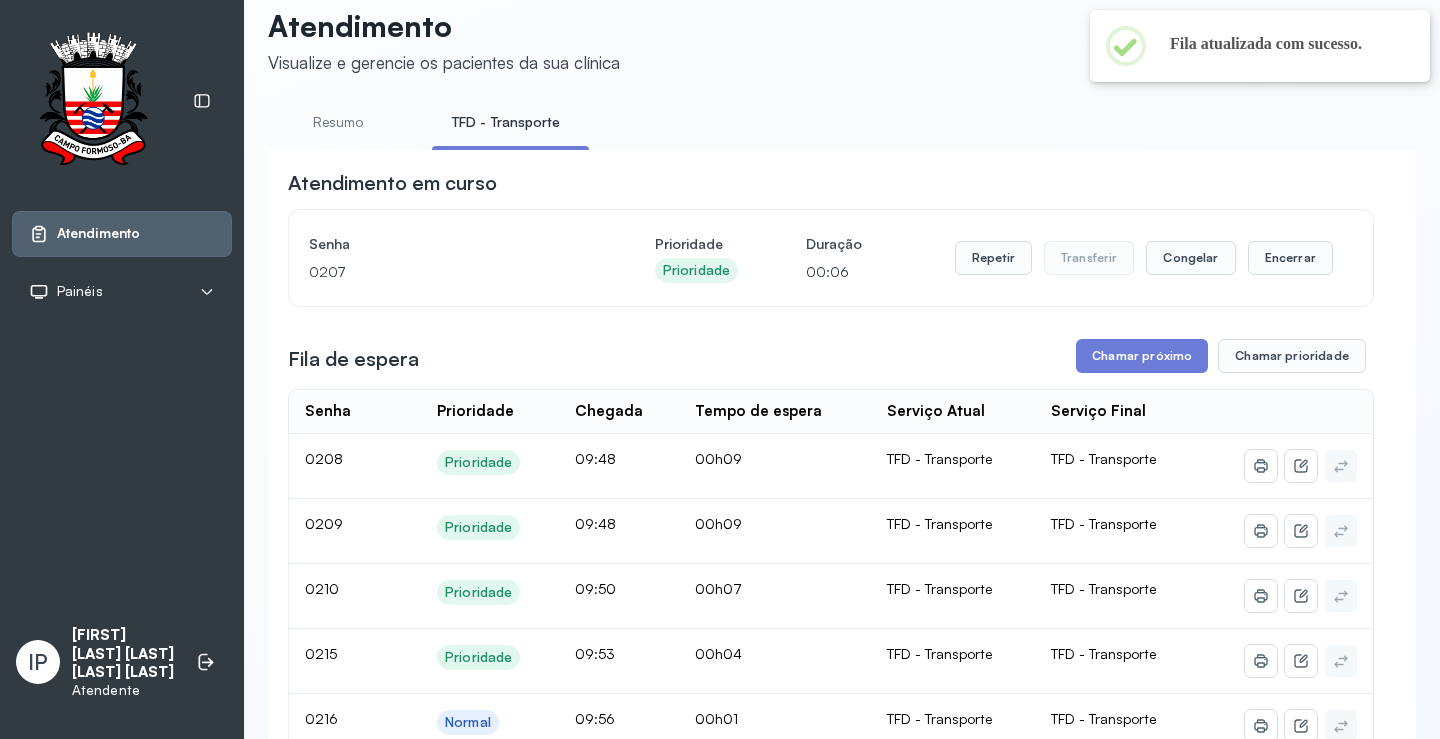 scroll, scrollTop: 0, scrollLeft: 0, axis: both 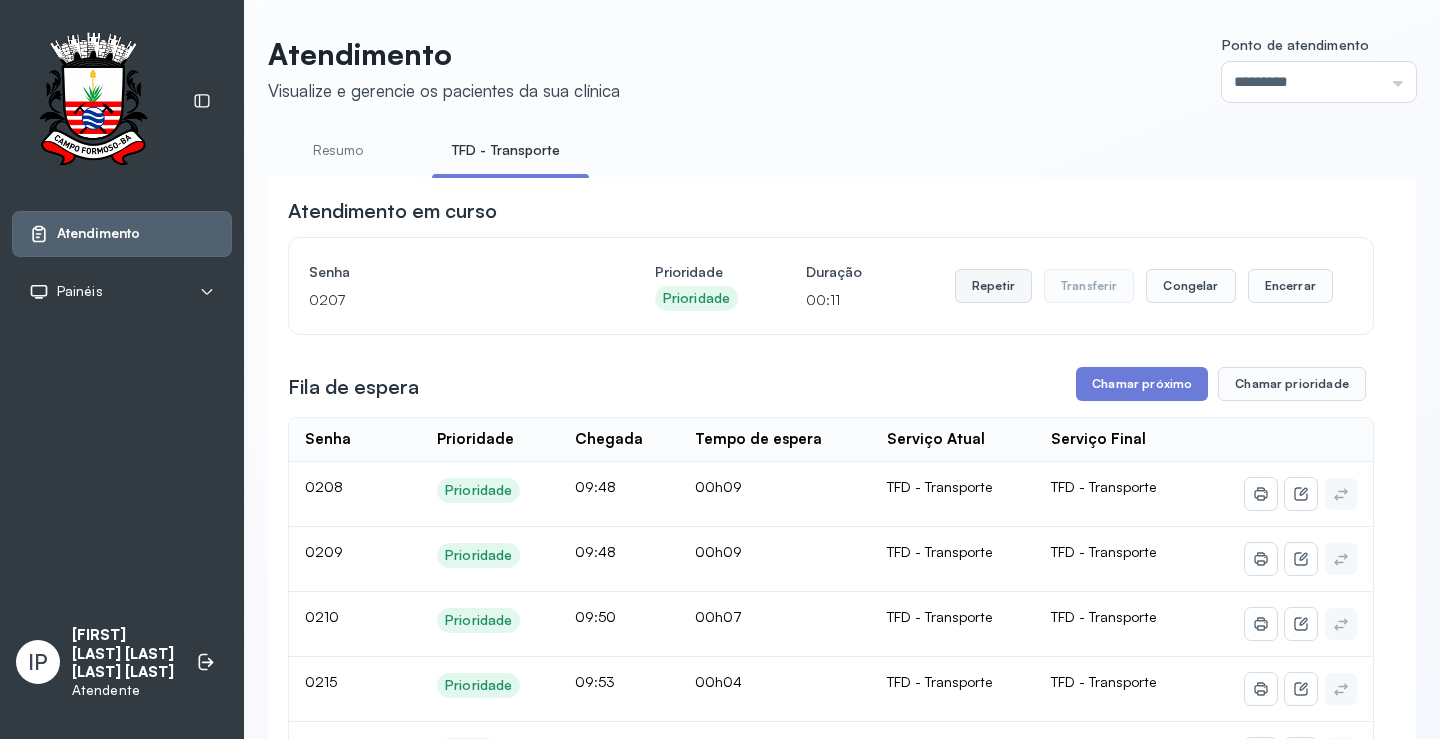 click on "Repetir" at bounding box center [993, 286] 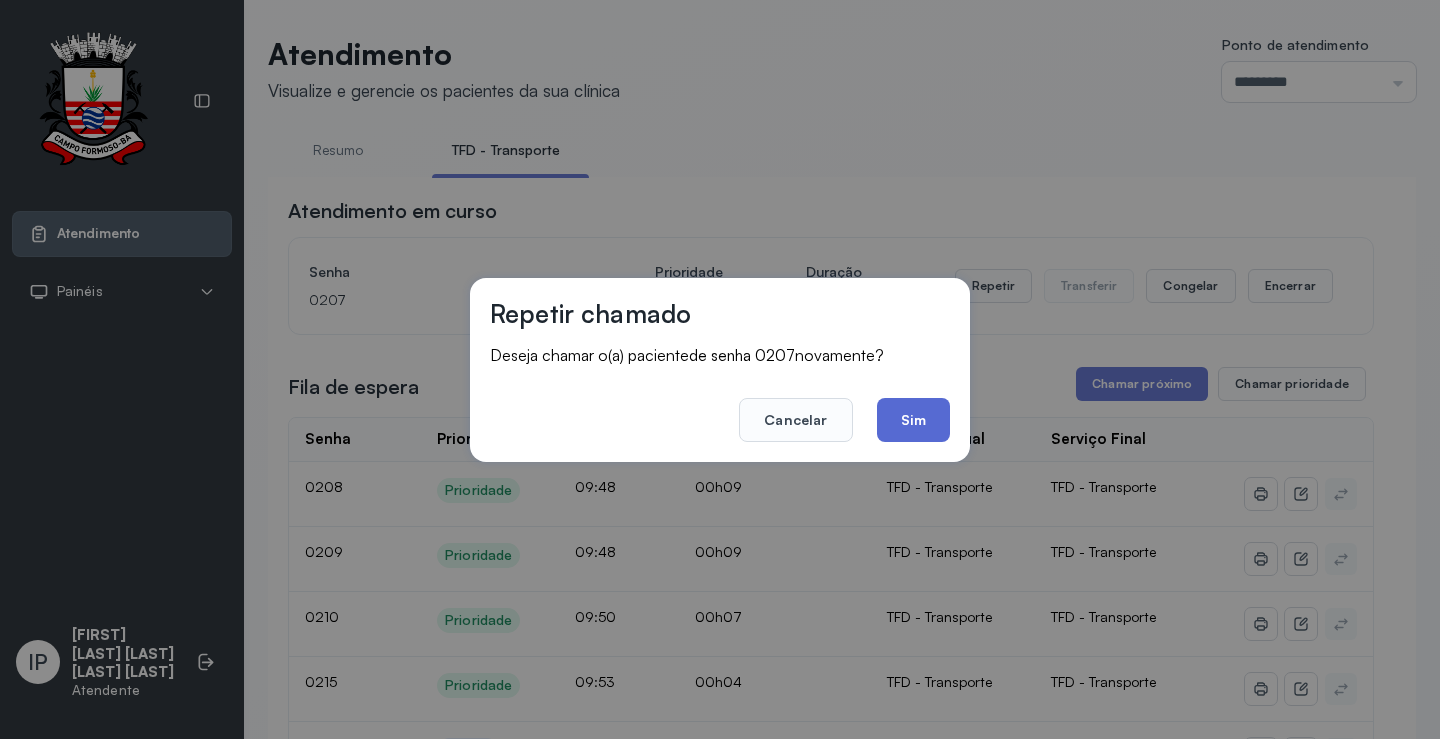 click on "Sim" 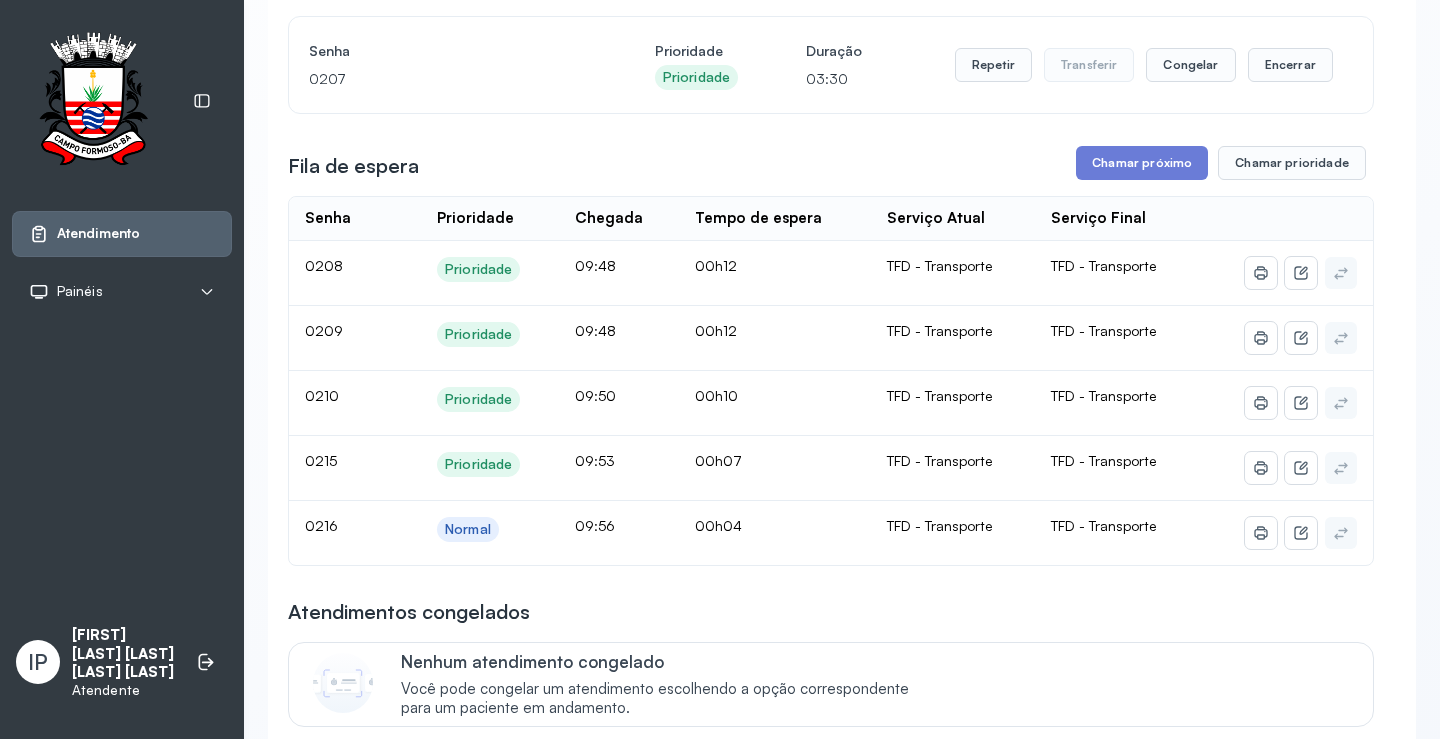 scroll, scrollTop: 200, scrollLeft: 0, axis: vertical 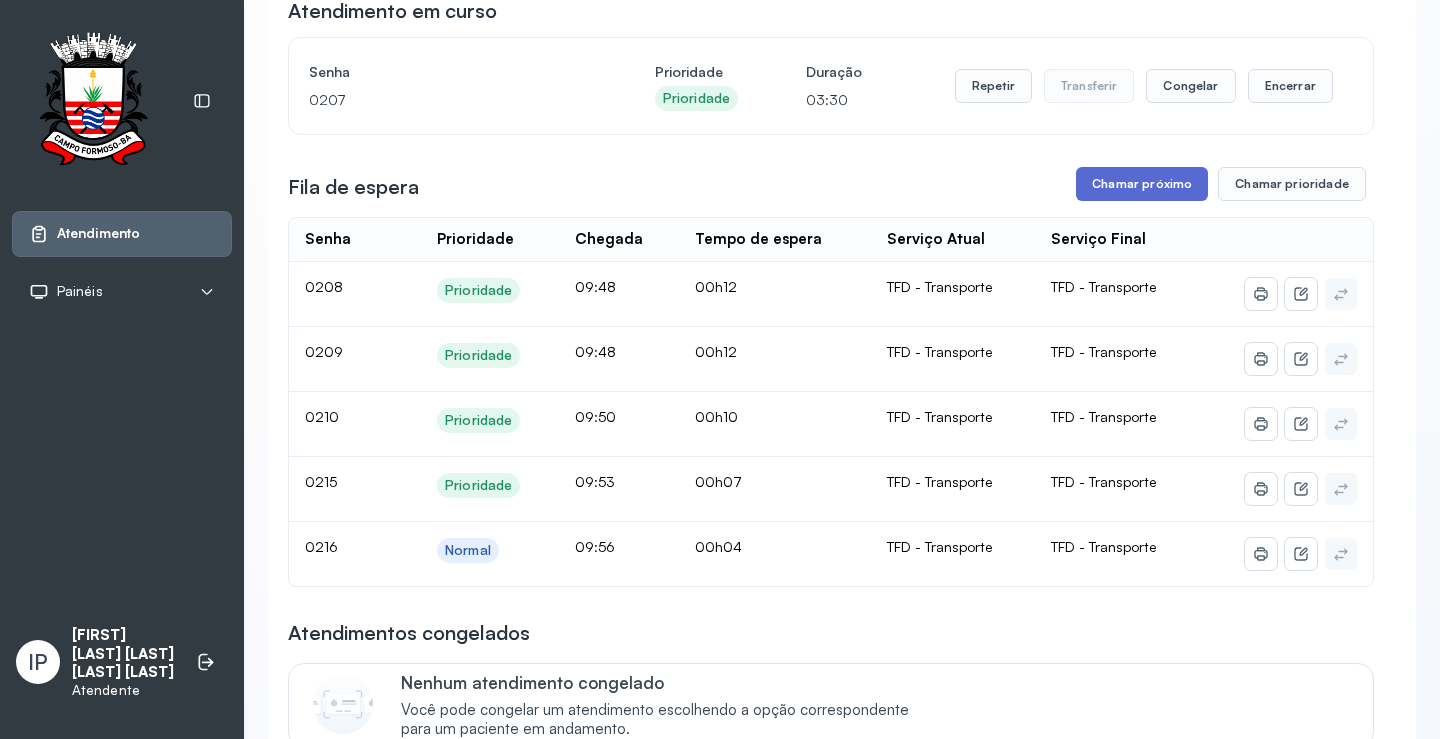 click on "Chamar próximo" at bounding box center [1142, 184] 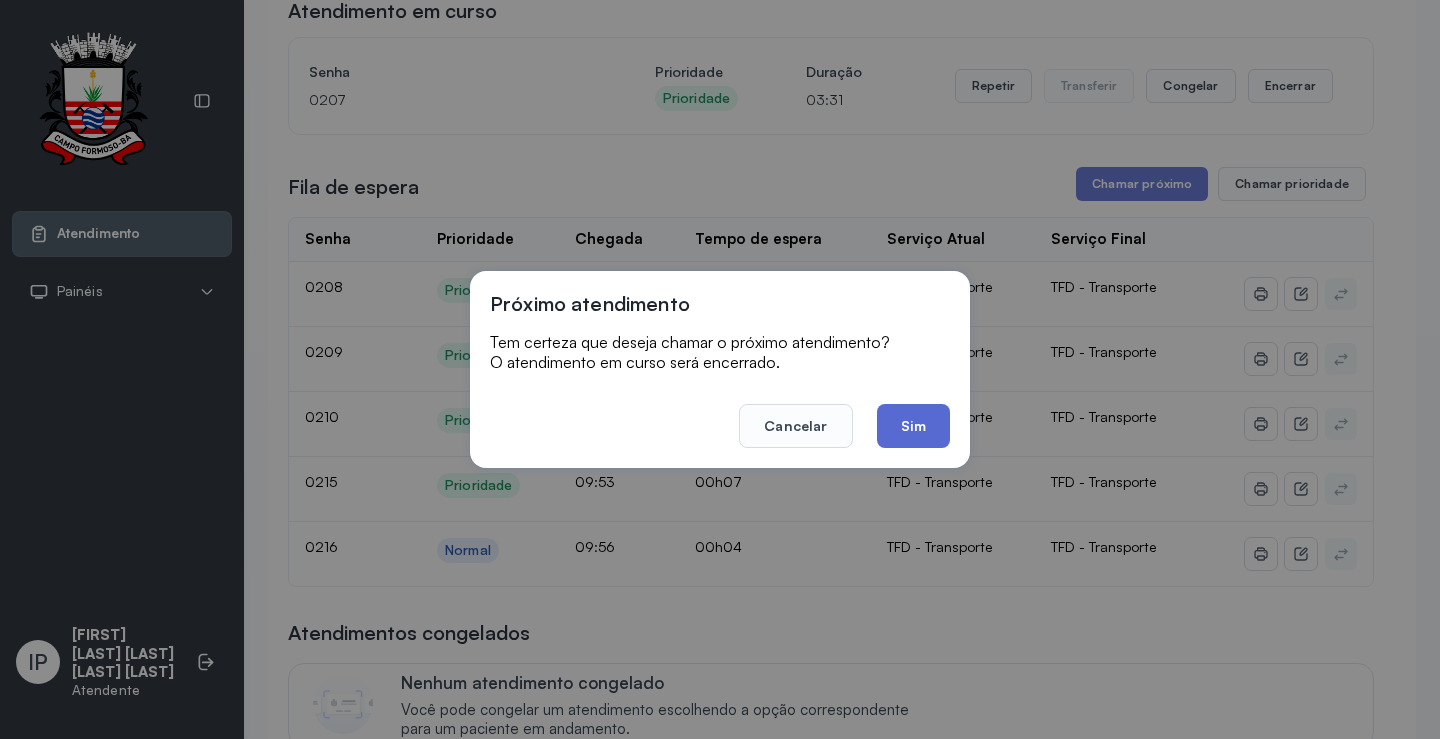 click on "Sim" 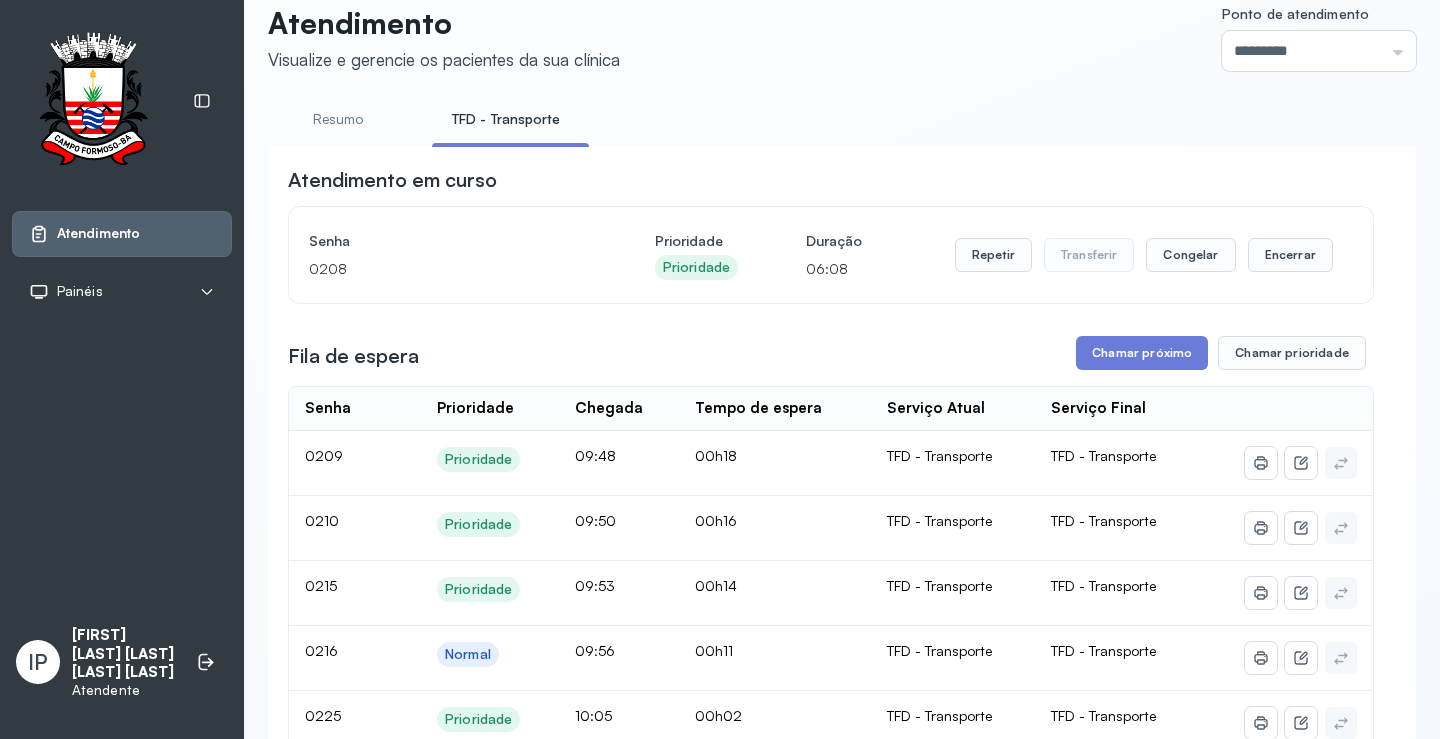 scroll, scrollTop: 0, scrollLeft: 0, axis: both 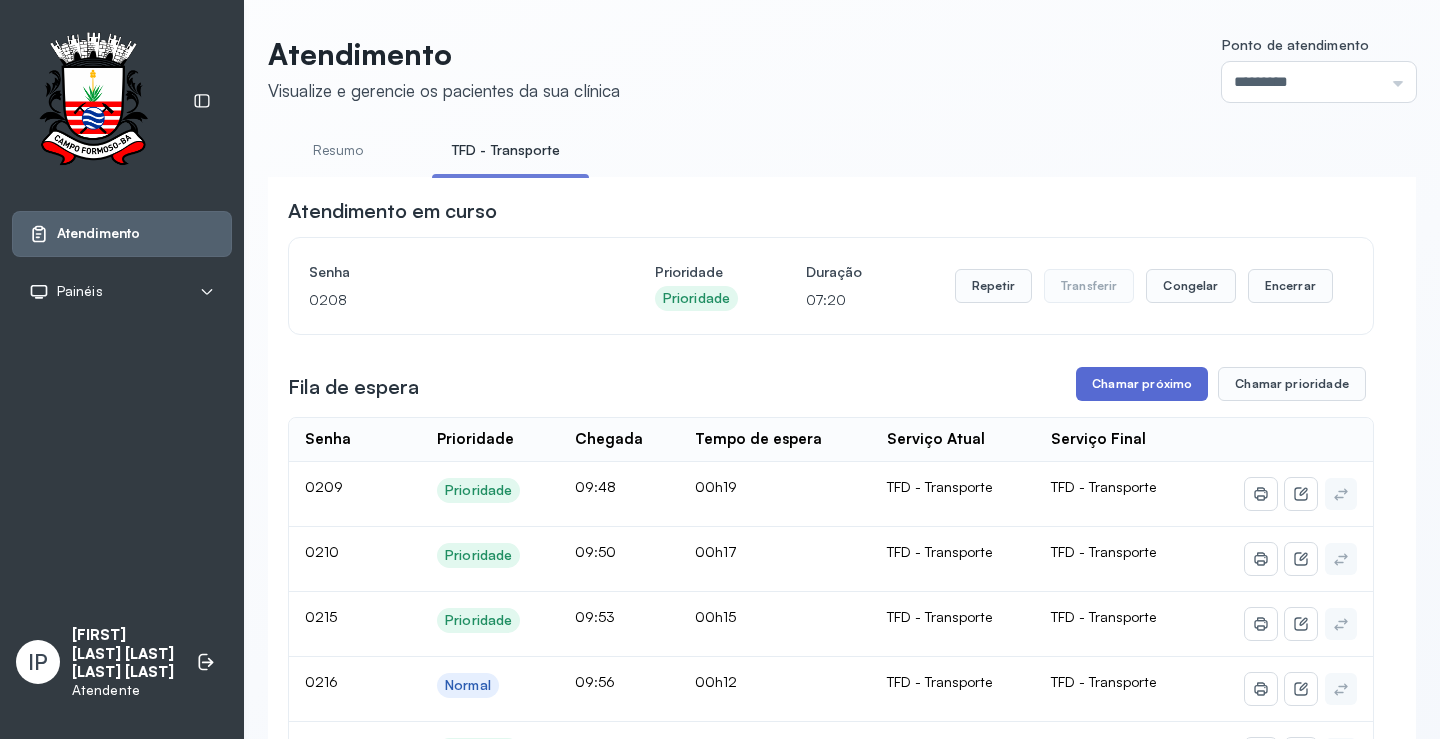 click on "Chamar próximo" at bounding box center [1142, 384] 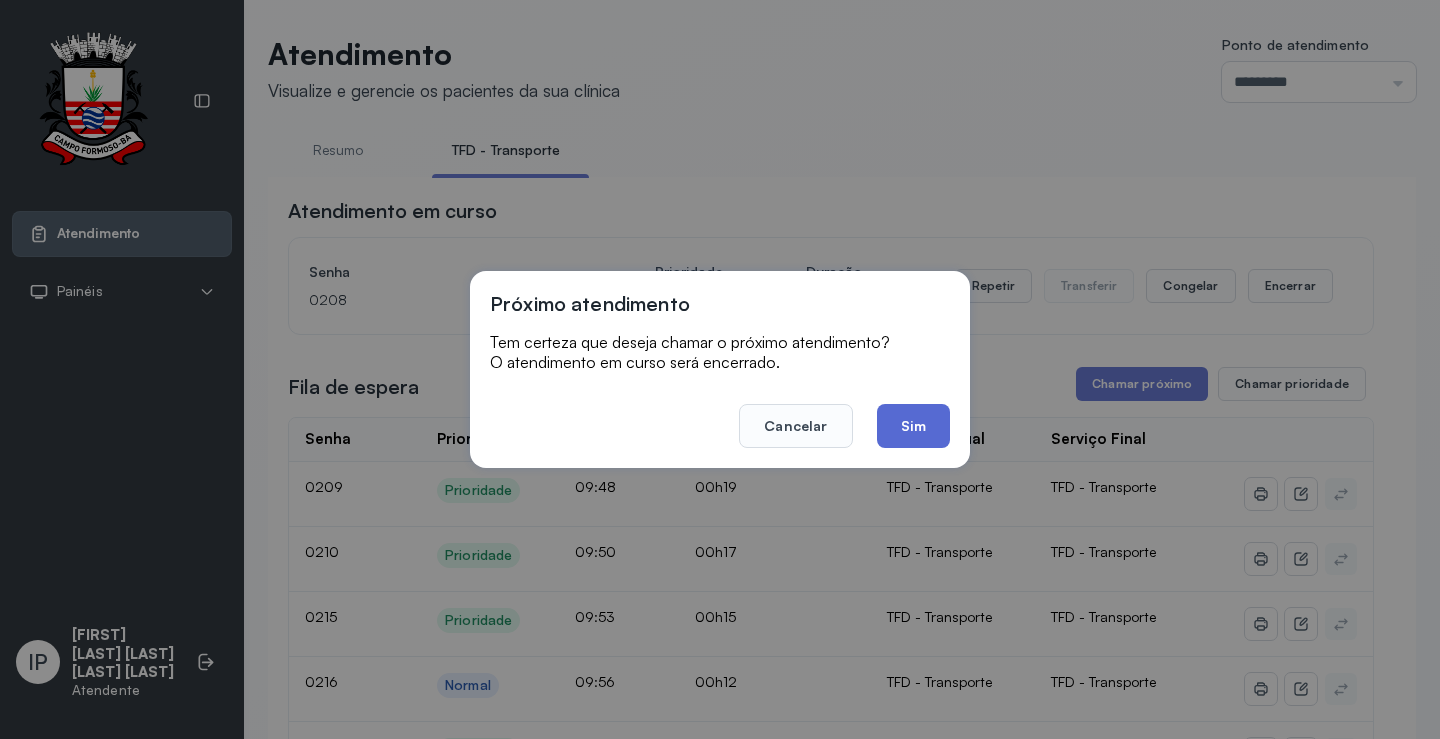 click on "Sim" 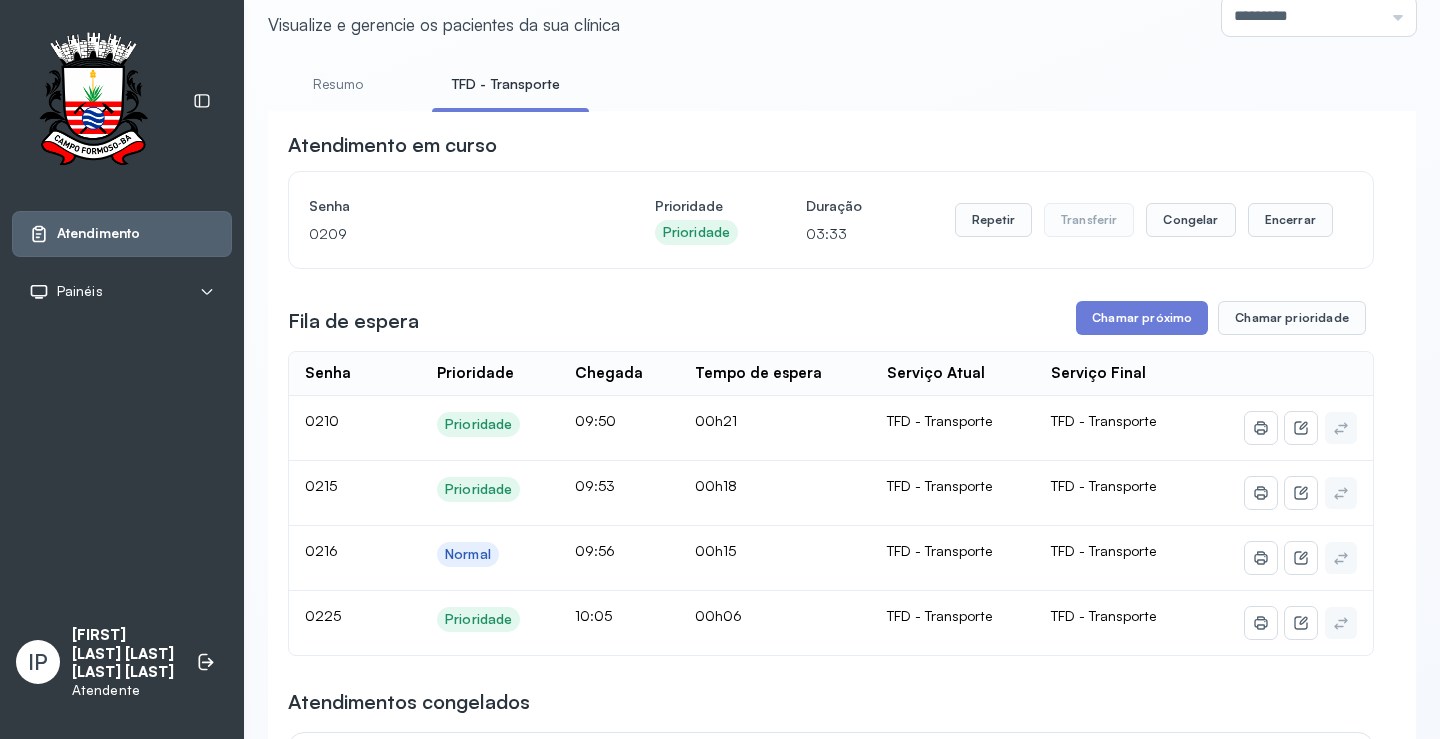 scroll, scrollTop: 100, scrollLeft: 0, axis: vertical 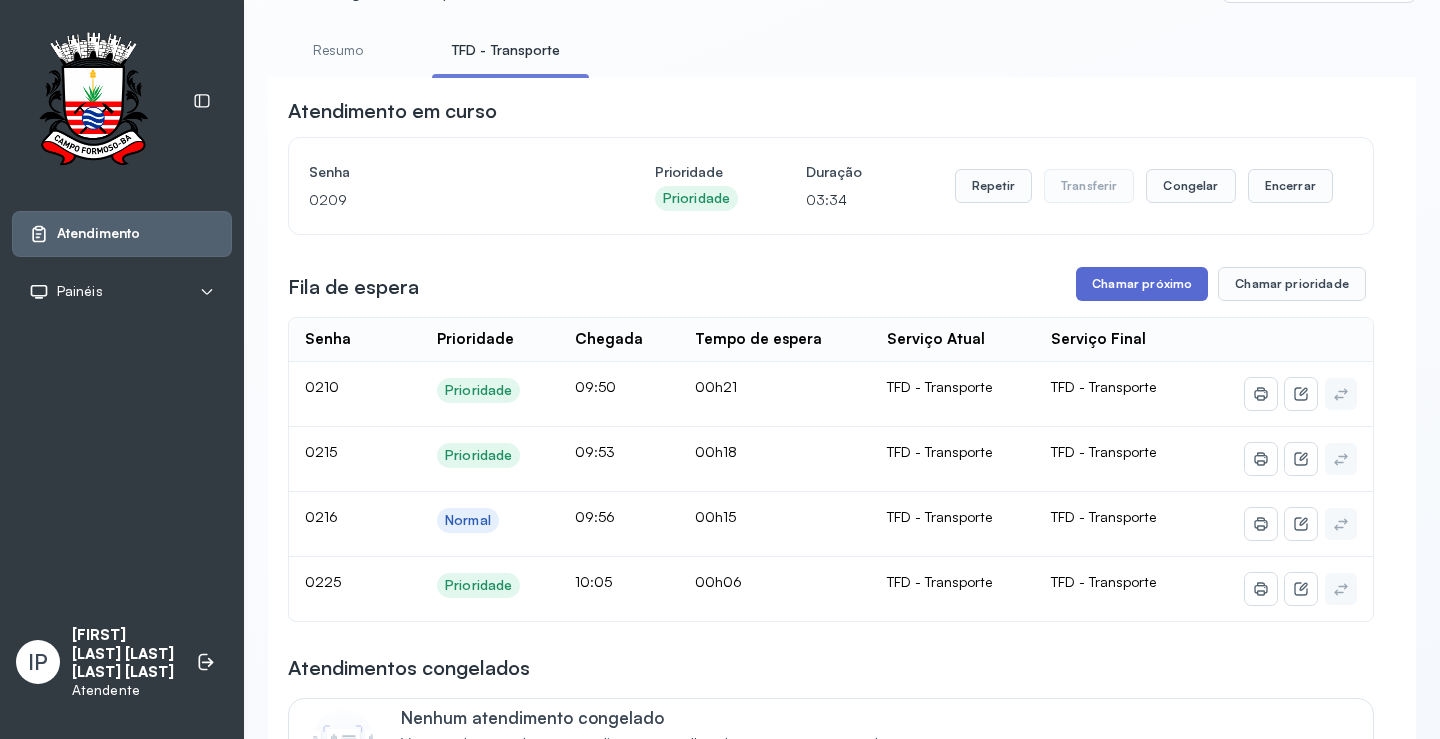 click on "Chamar próximo" at bounding box center [1142, 284] 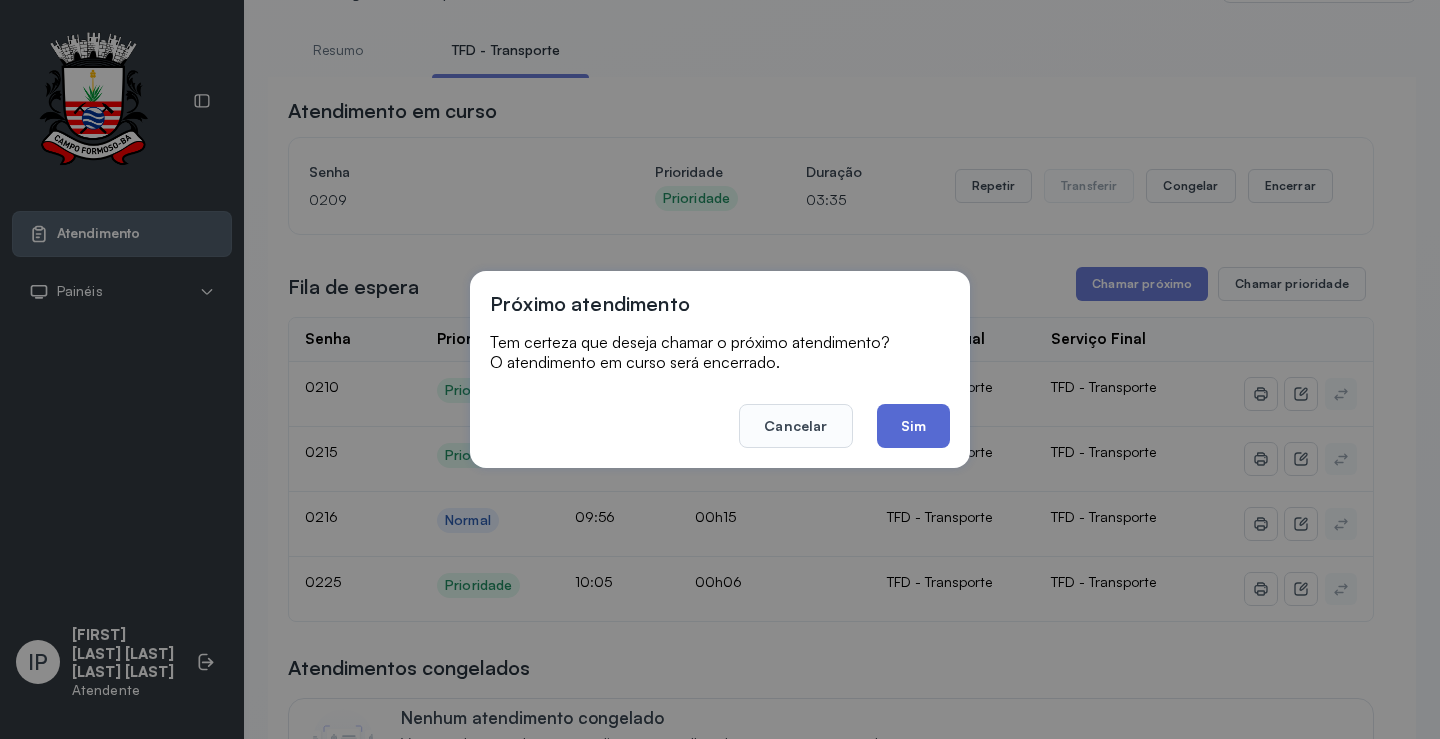 click on "Sim" 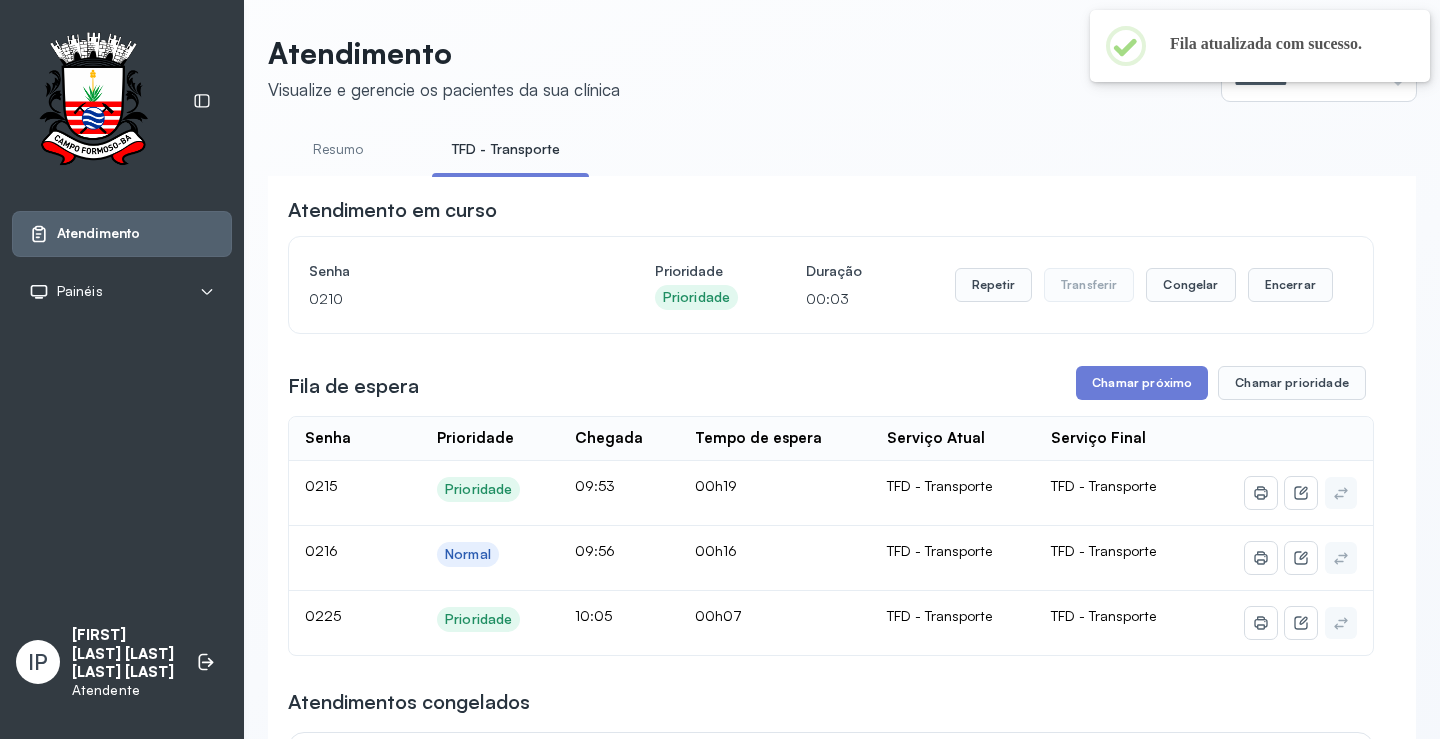 scroll, scrollTop: 100, scrollLeft: 0, axis: vertical 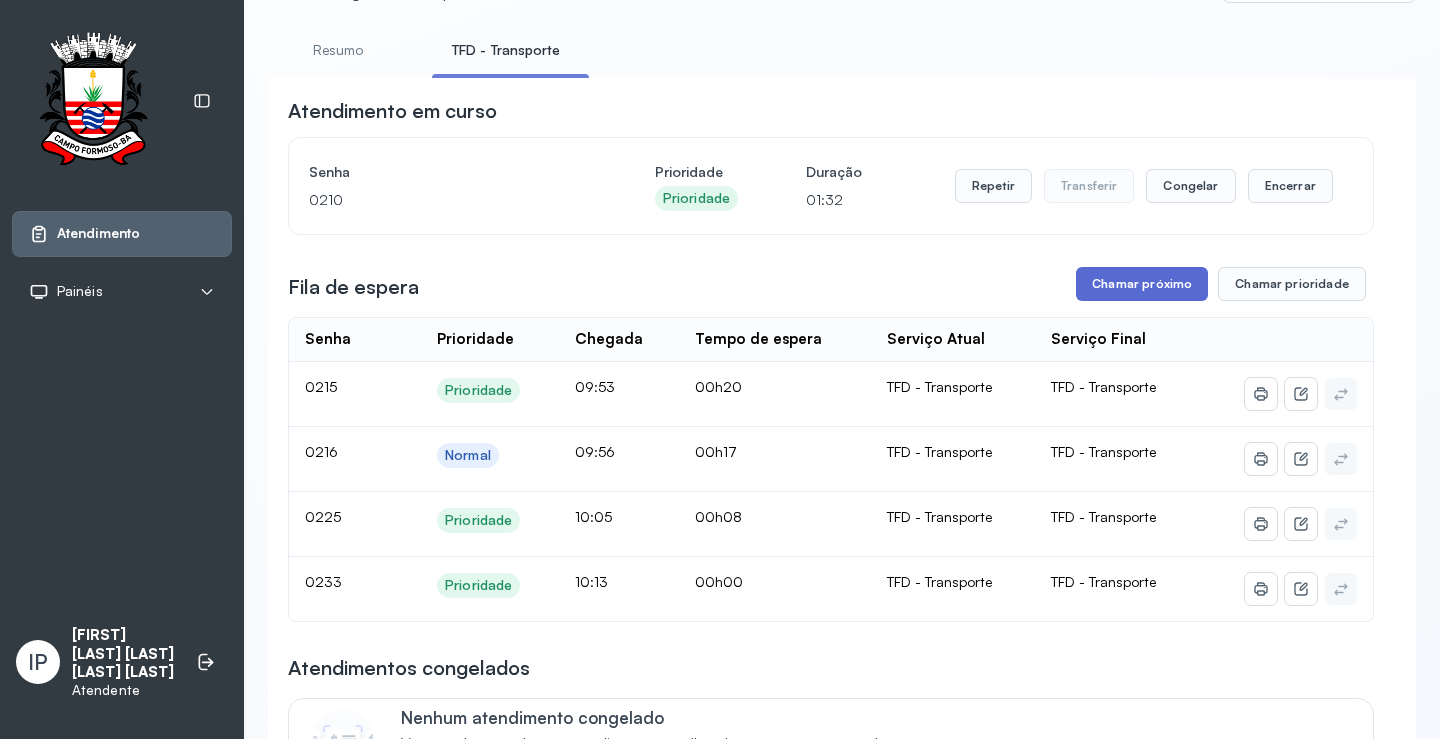 click on "Chamar próximo" at bounding box center [1142, 284] 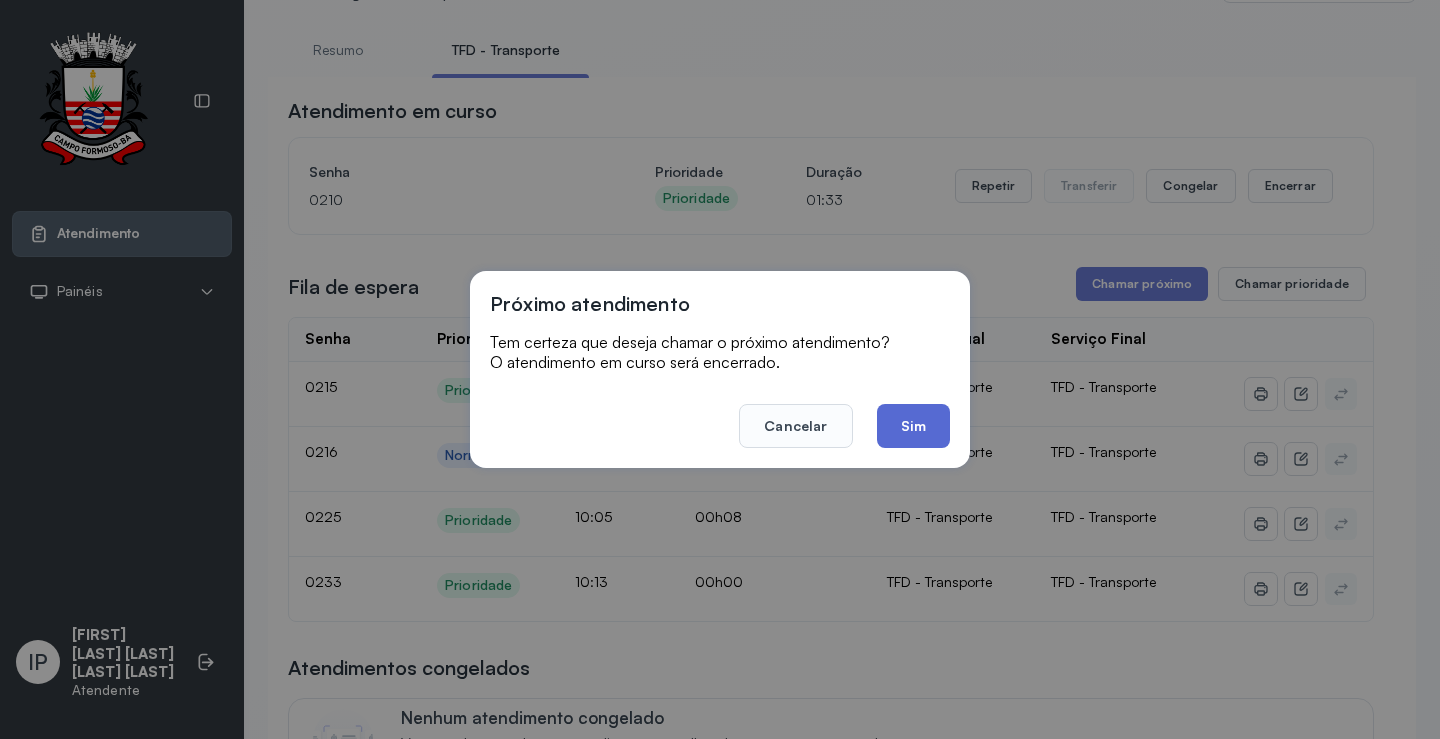 click on "Sim" 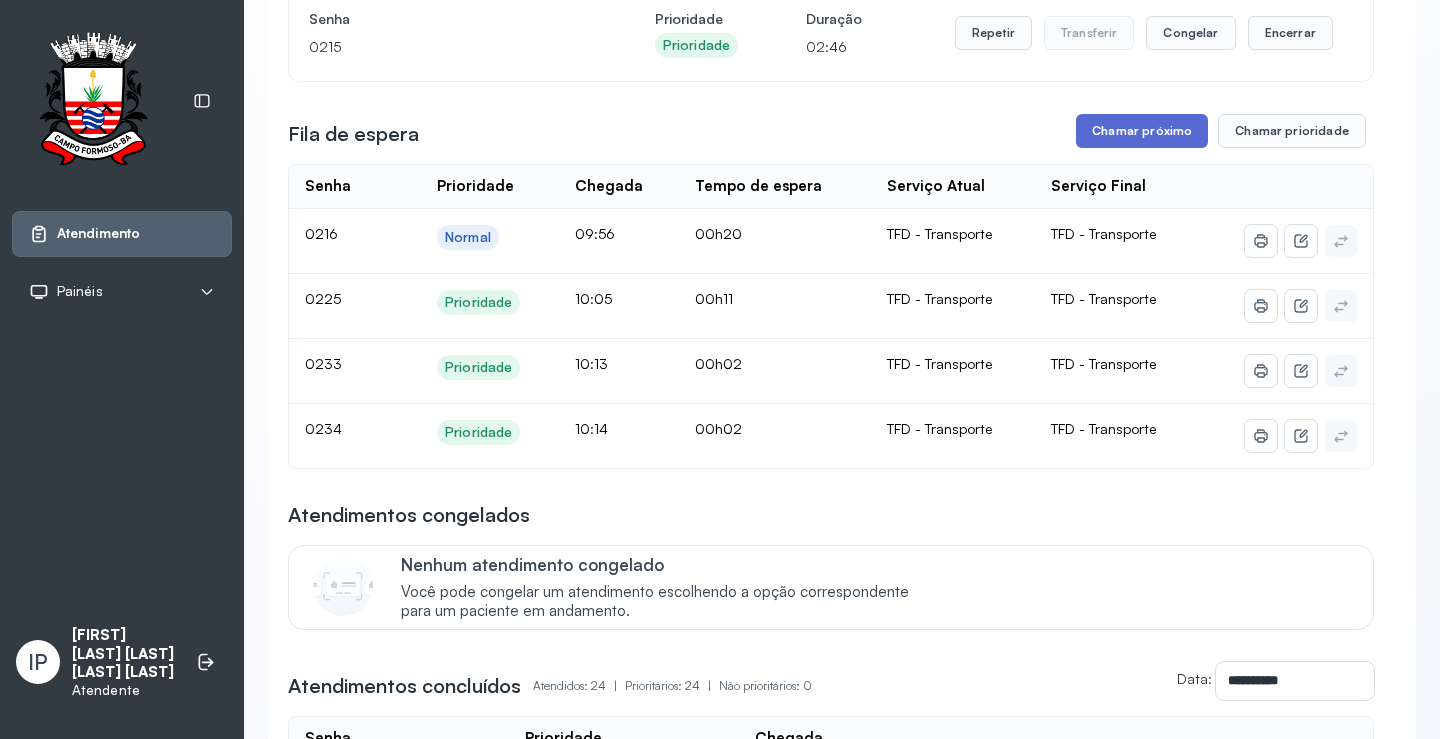 scroll, scrollTop: 100, scrollLeft: 0, axis: vertical 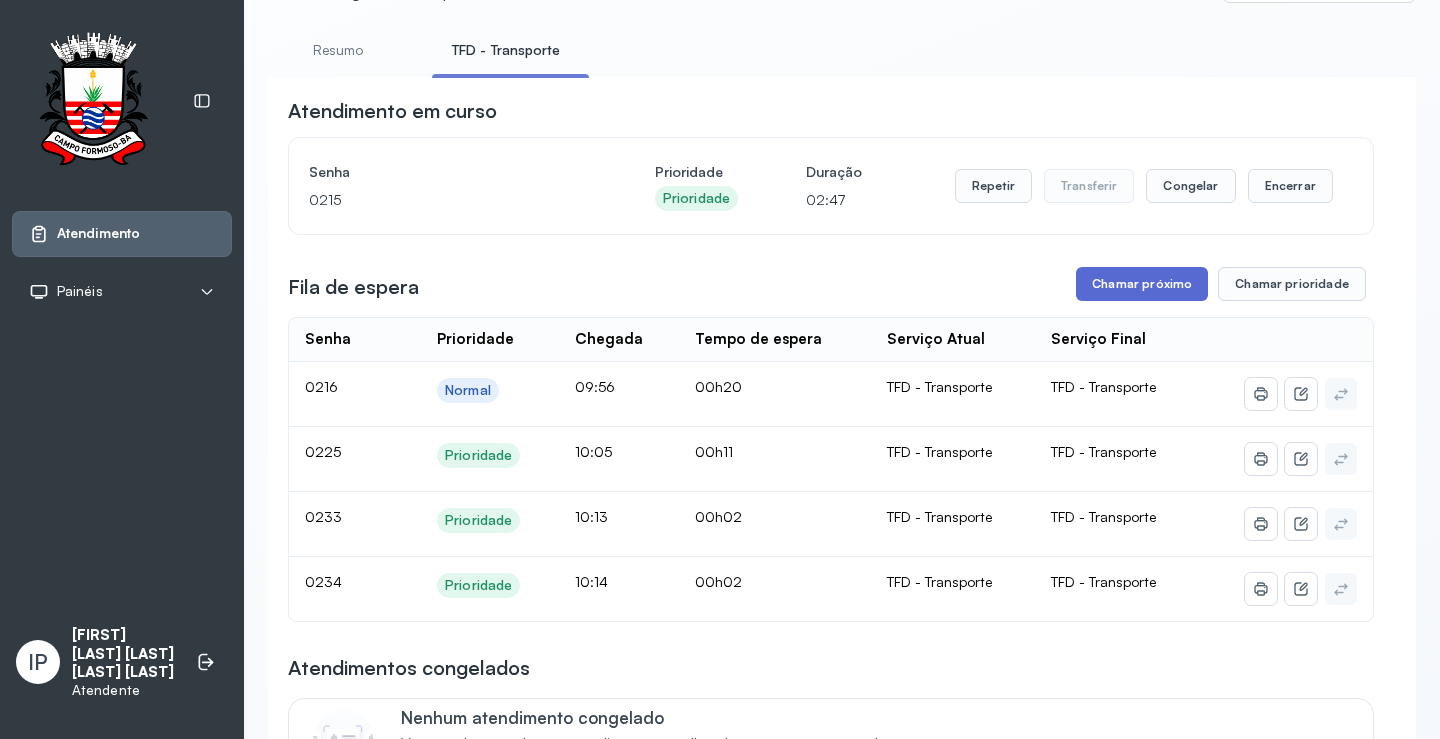 click on "Chamar próximo" at bounding box center (1142, 284) 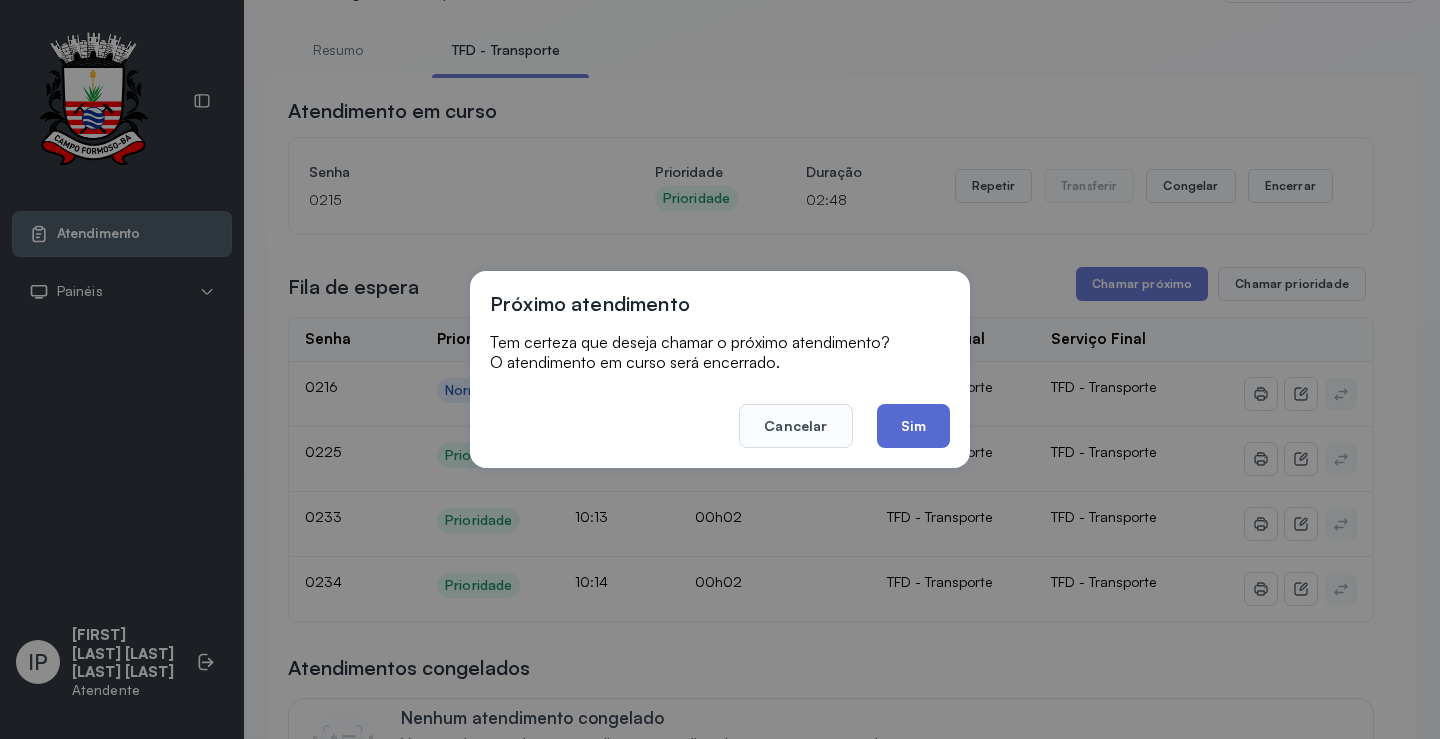 click on "Sim" 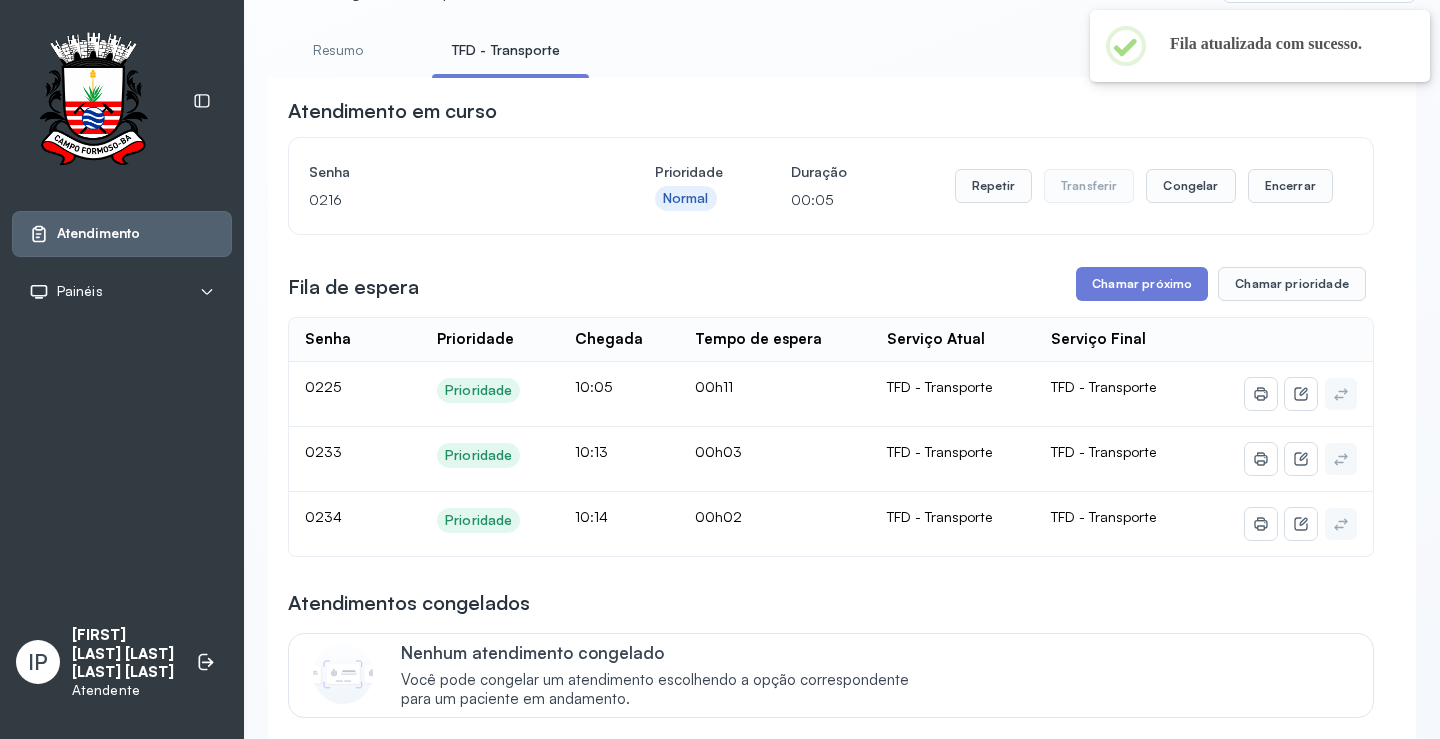 scroll, scrollTop: 0, scrollLeft: 0, axis: both 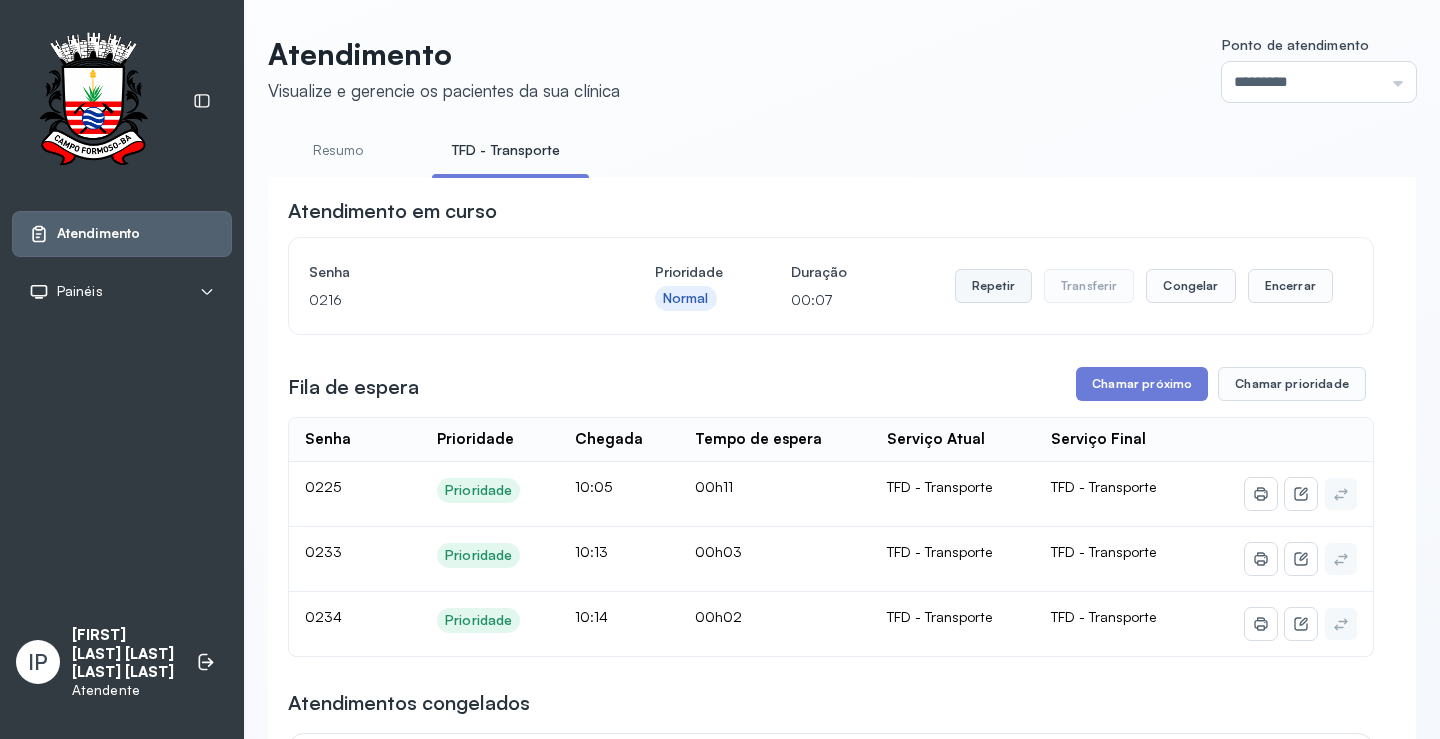 click on "Repetir" at bounding box center (993, 286) 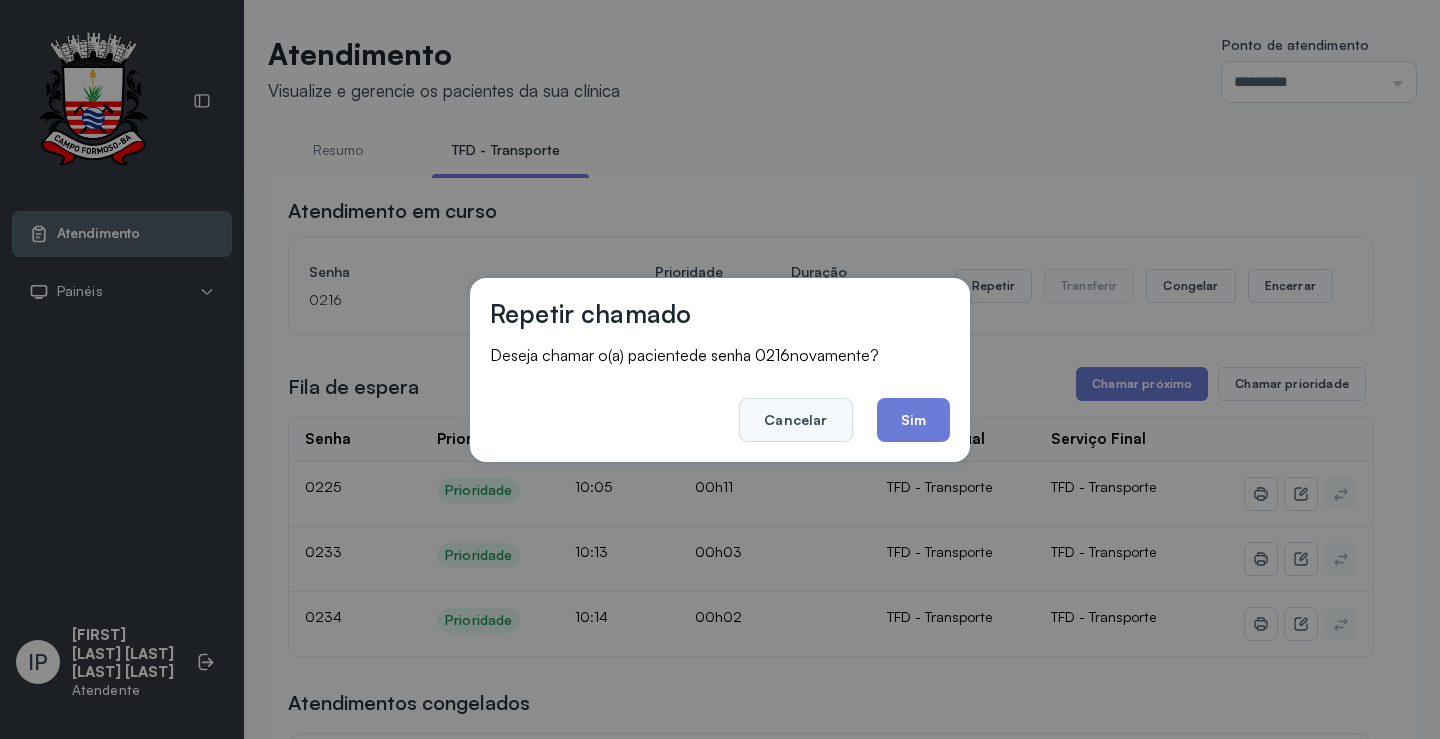 click on "Cancelar" 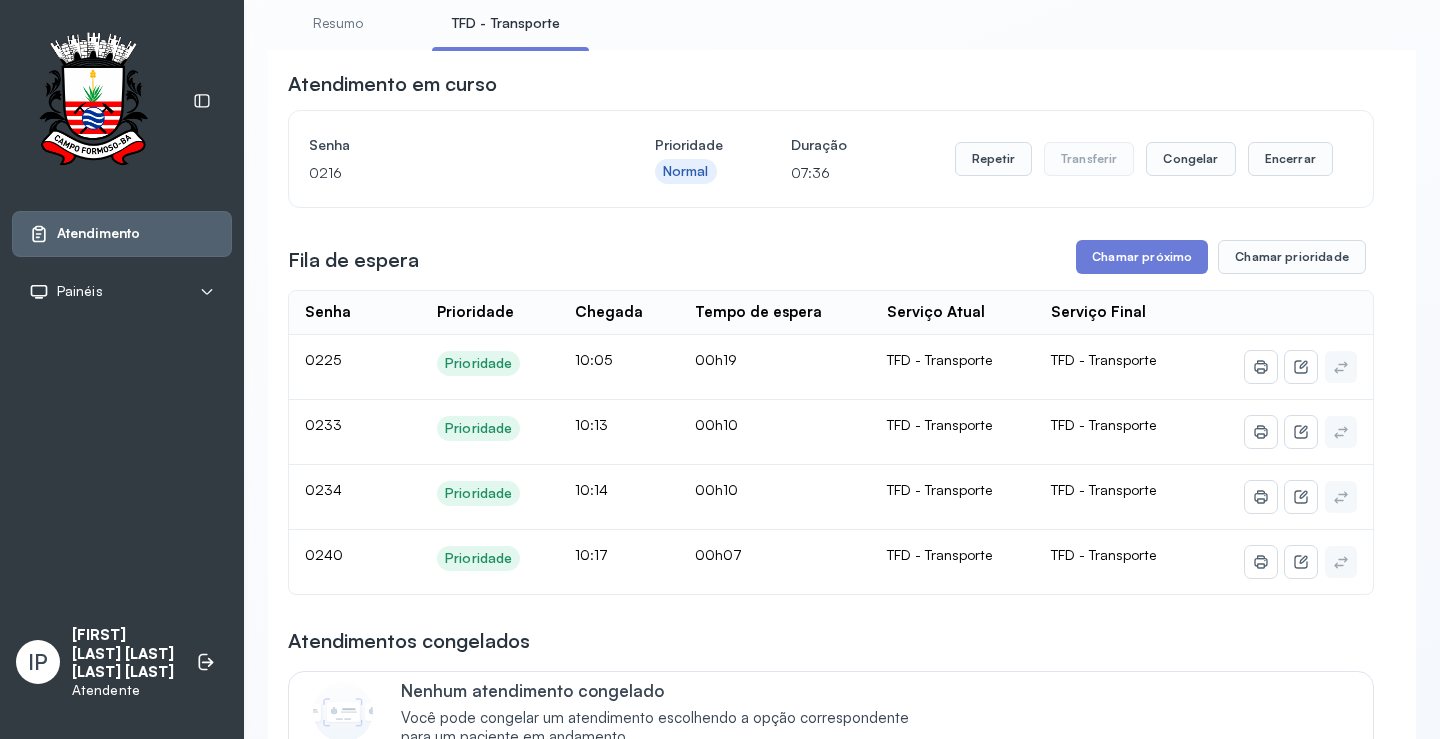 scroll, scrollTop: 0, scrollLeft: 0, axis: both 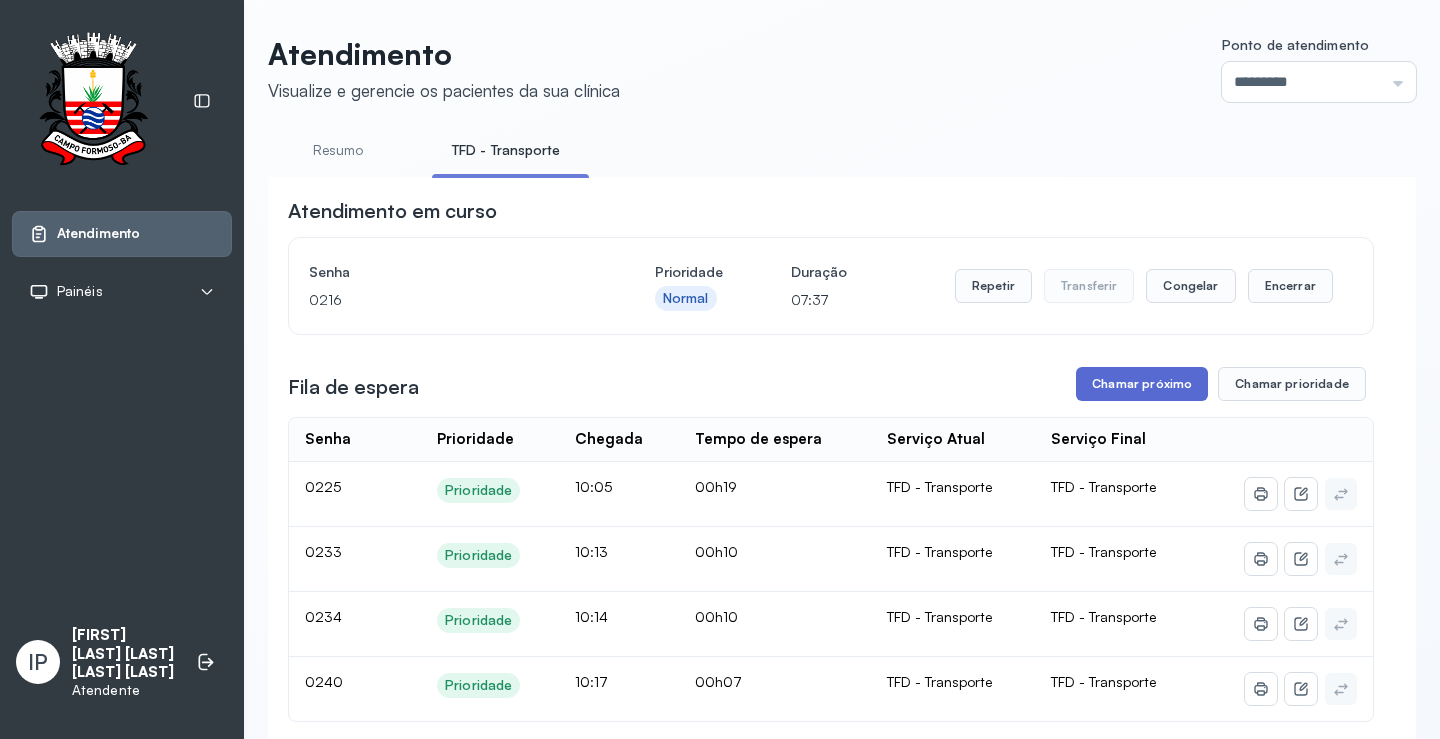 click on "Chamar próximo" at bounding box center (1142, 384) 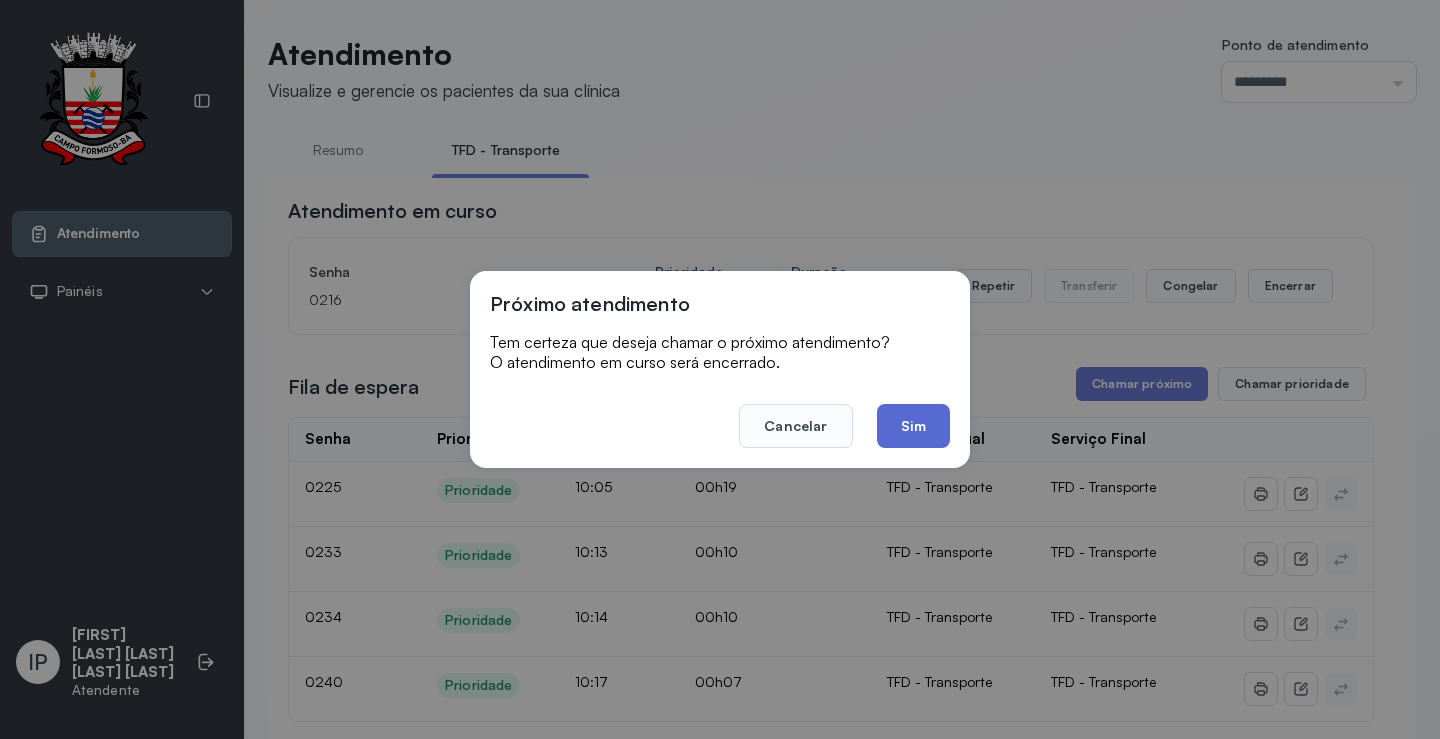 click on "Sim" 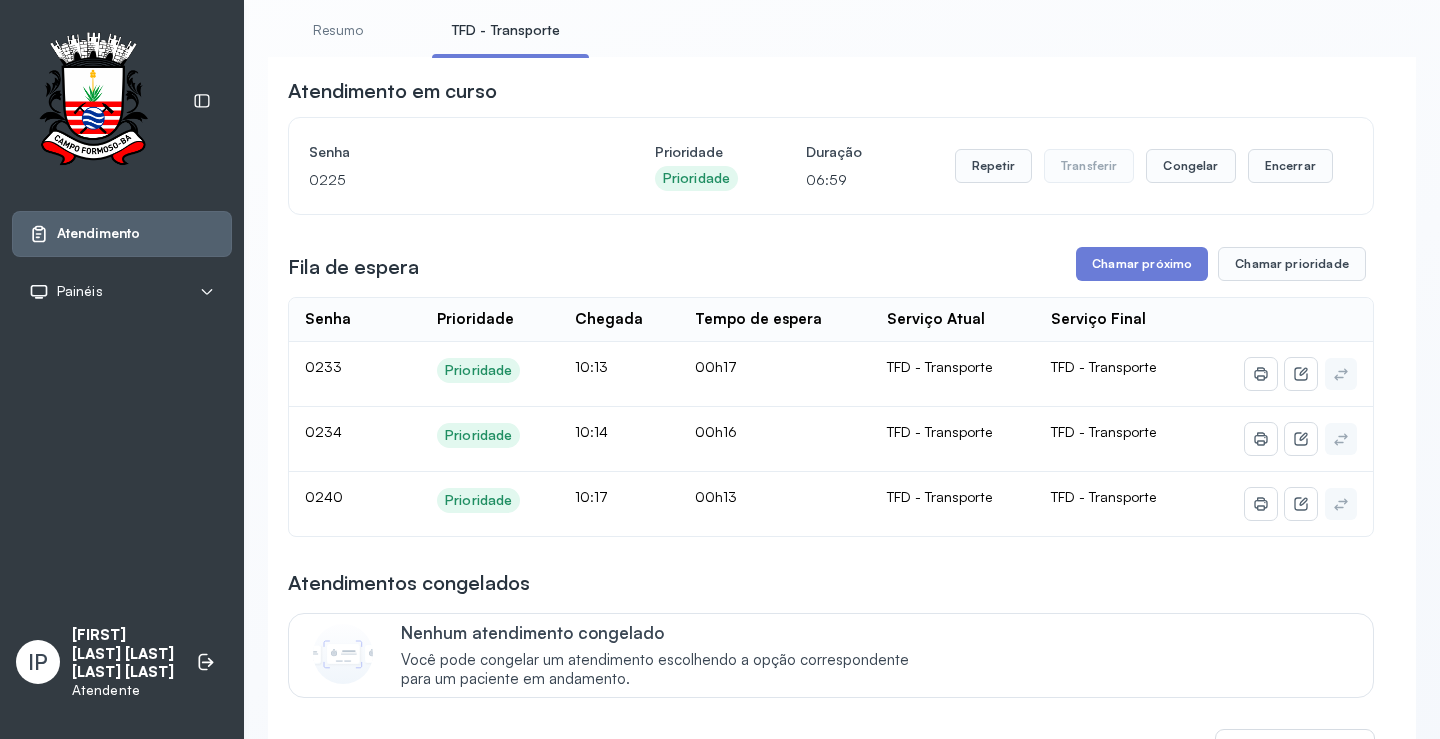 scroll, scrollTop: 0, scrollLeft: 0, axis: both 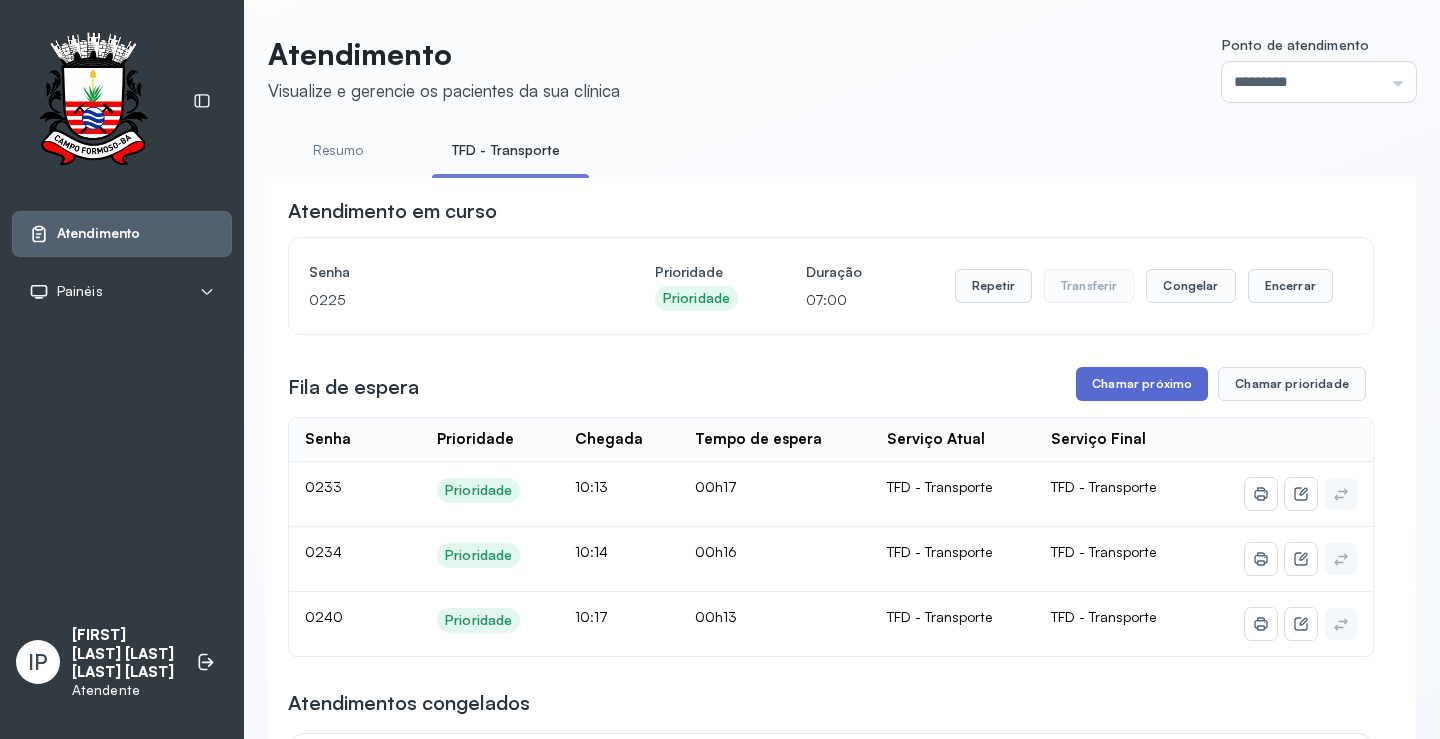 click on "Chamar próximo" at bounding box center [1142, 384] 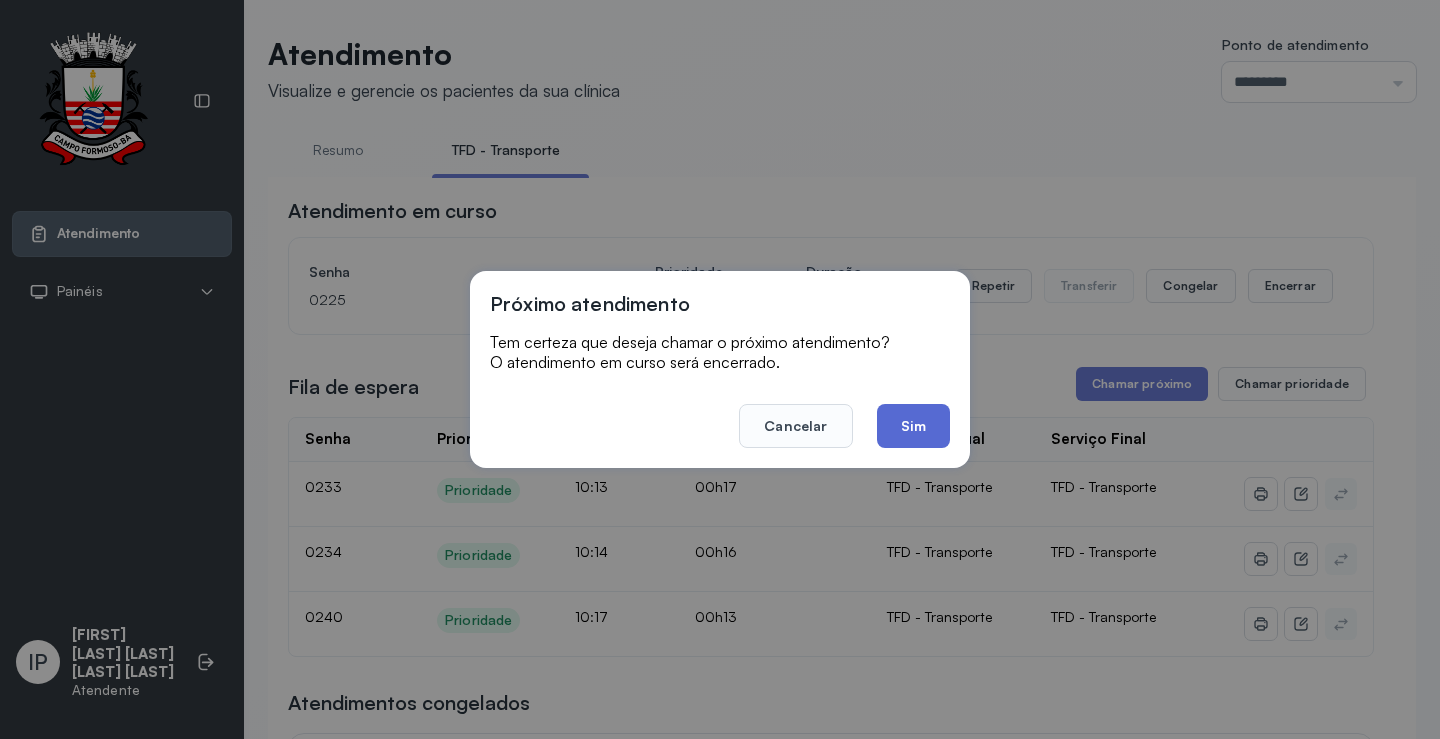 click on "Sim" 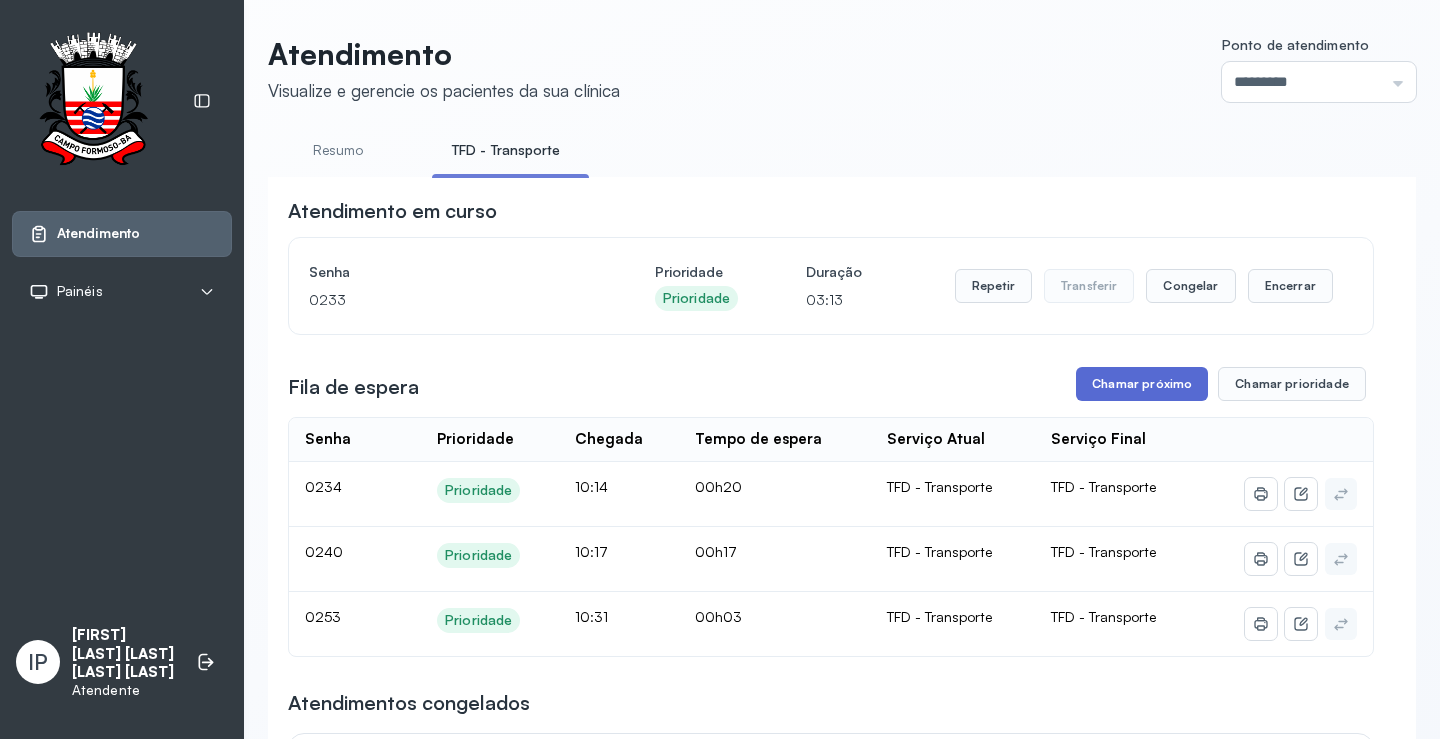 click on "Chamar próximo" at bounding box center (1142, 384) 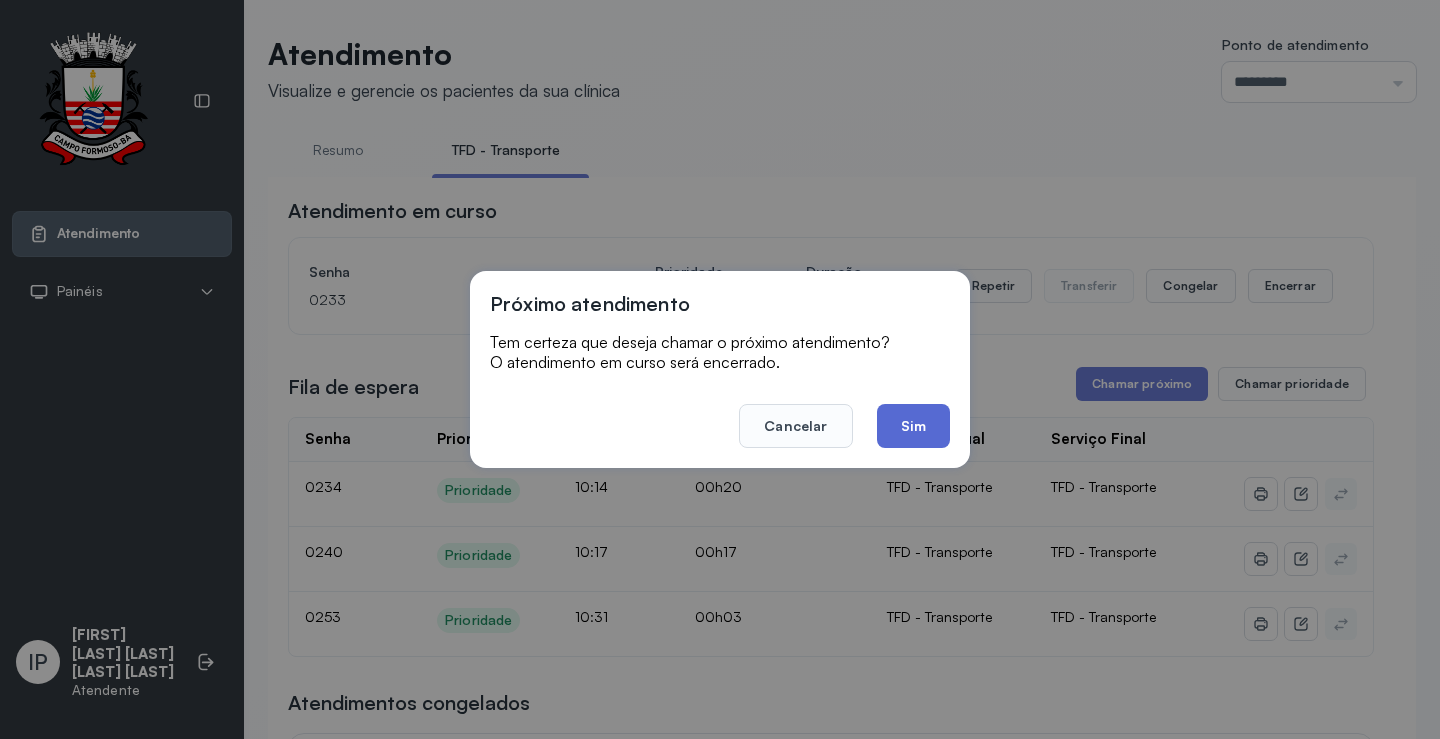click on "Sim" 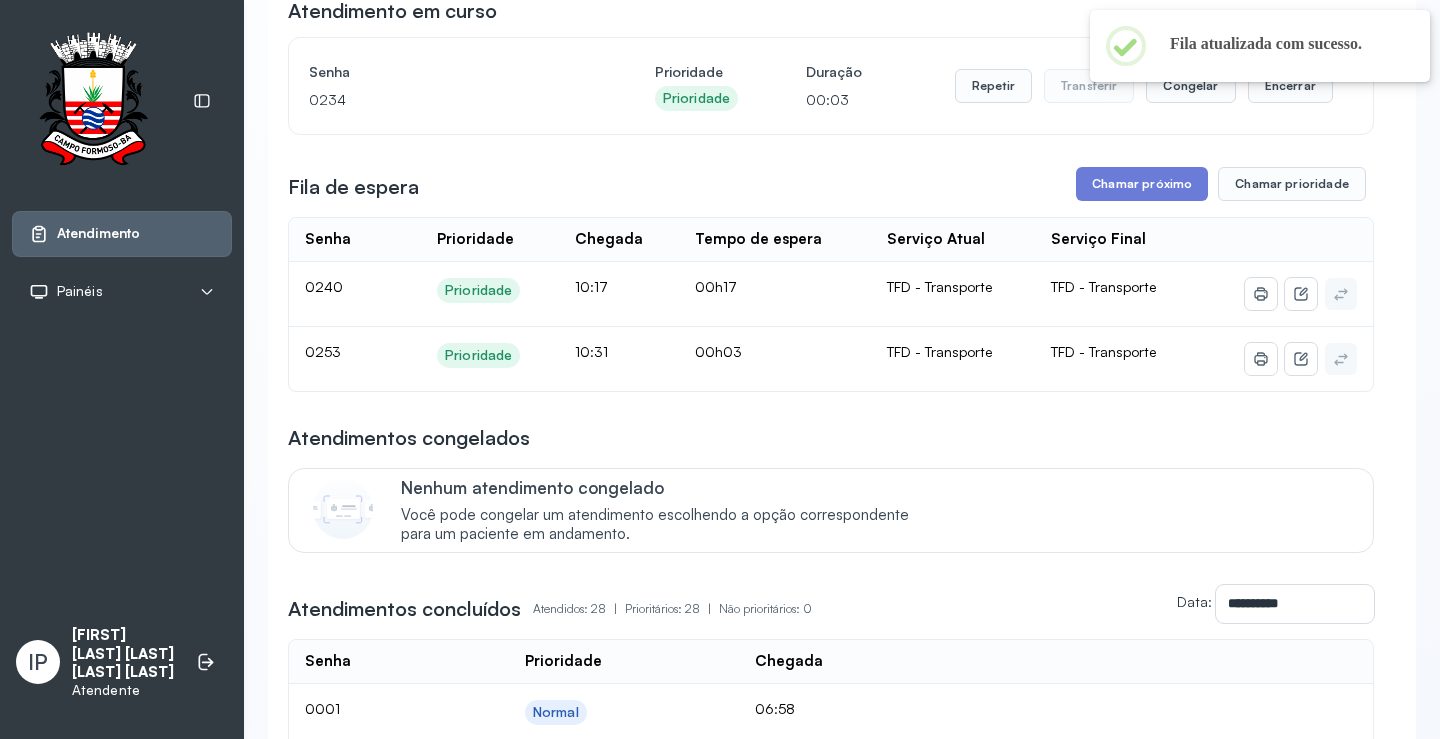 scroll, scrollTop: 0, scrollLeft: 0, axis: both 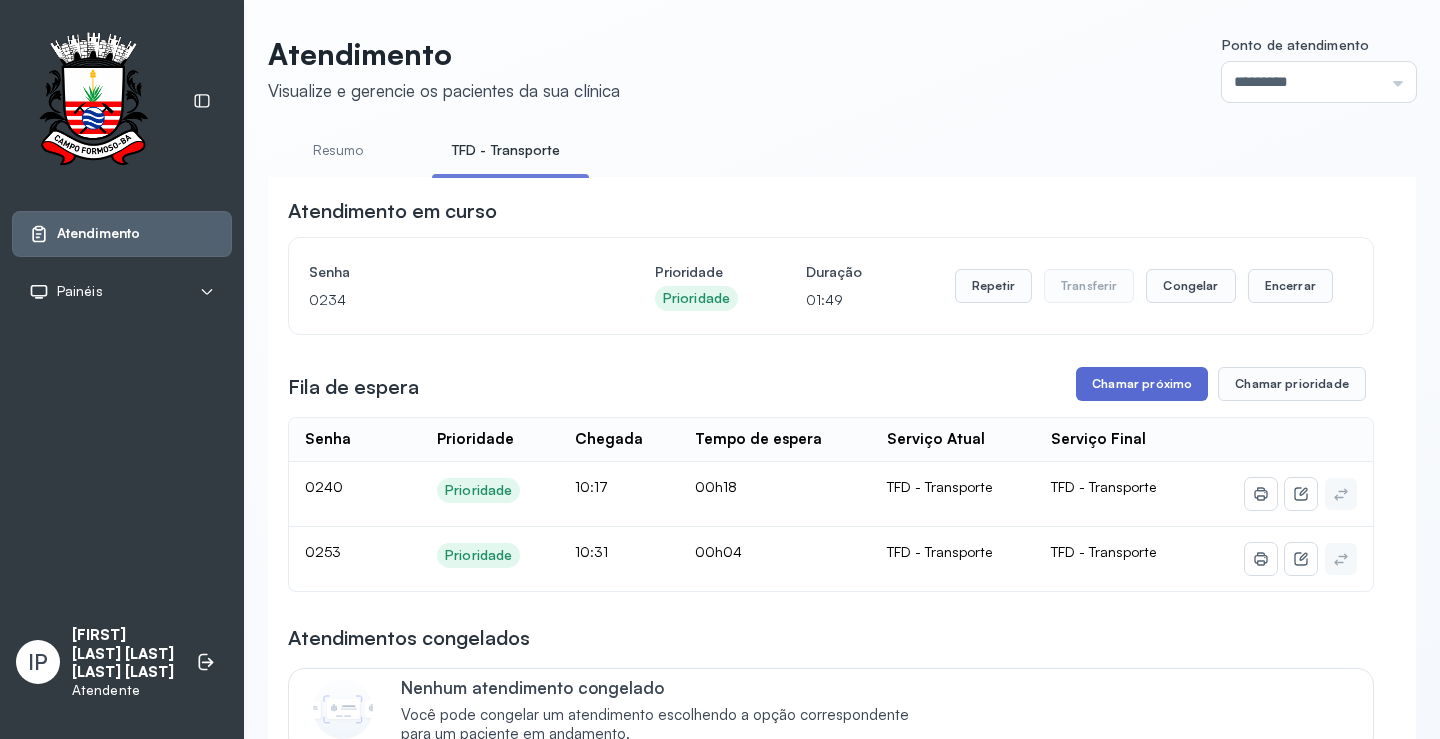 click on "Chamar próximo" at bounding box center (1142, 384) 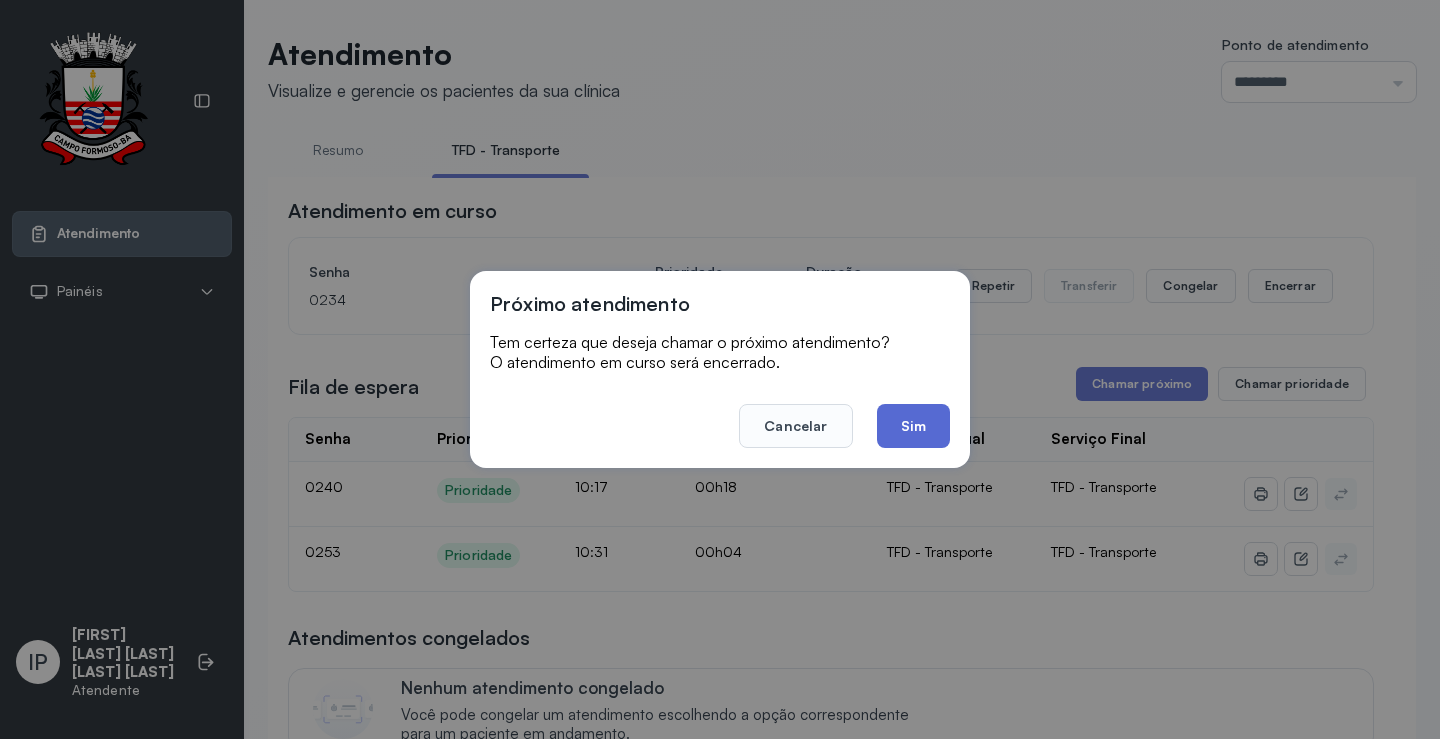 click on "Sim" 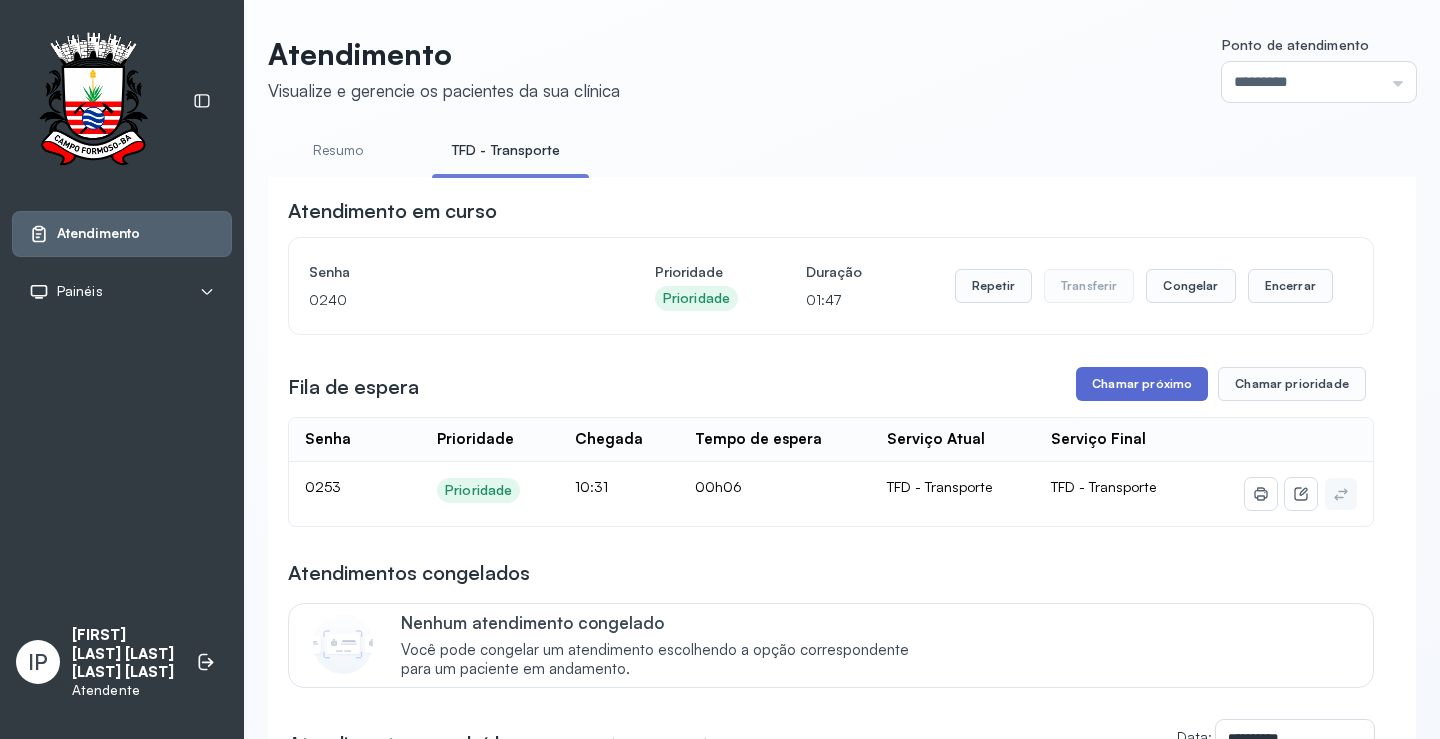 click on "Chamar próximo" at bounding box center [1142, 384] 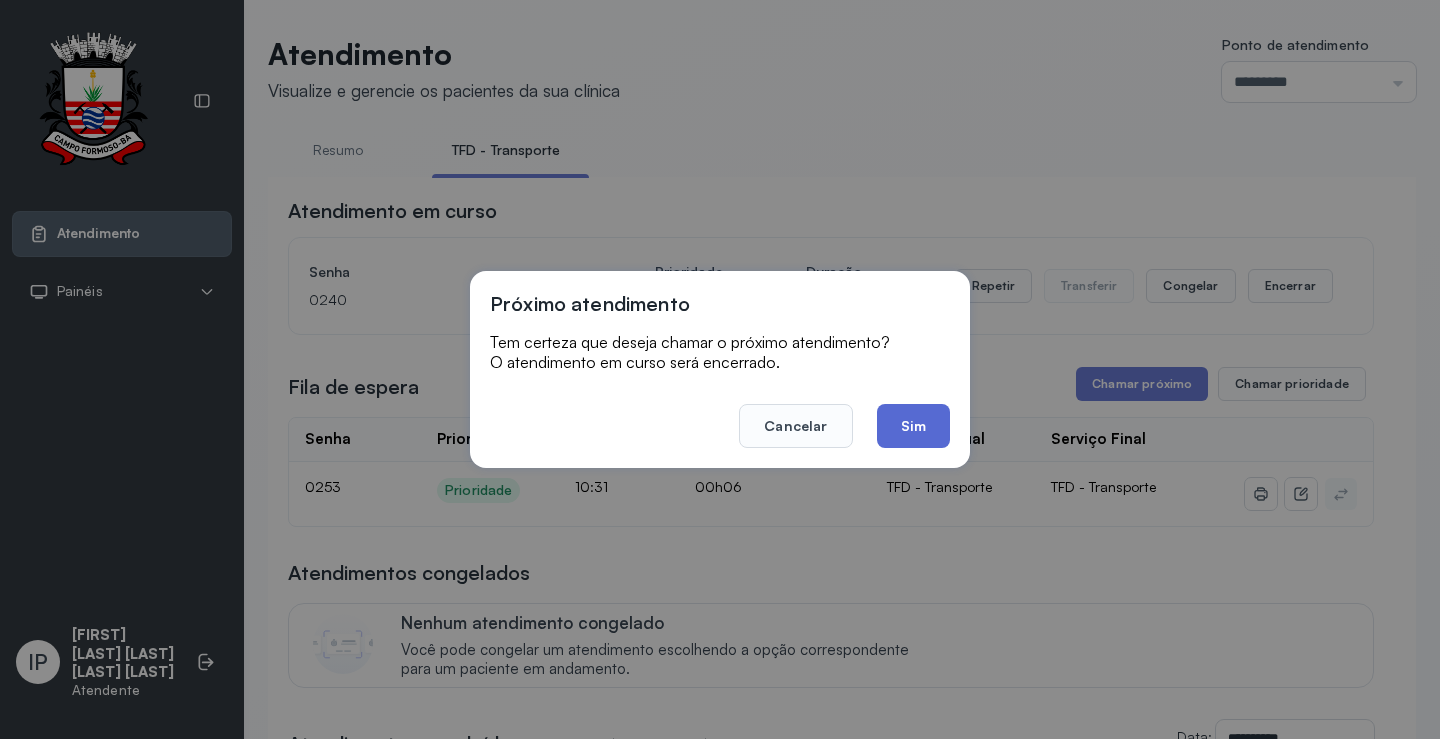 click on "Sim" 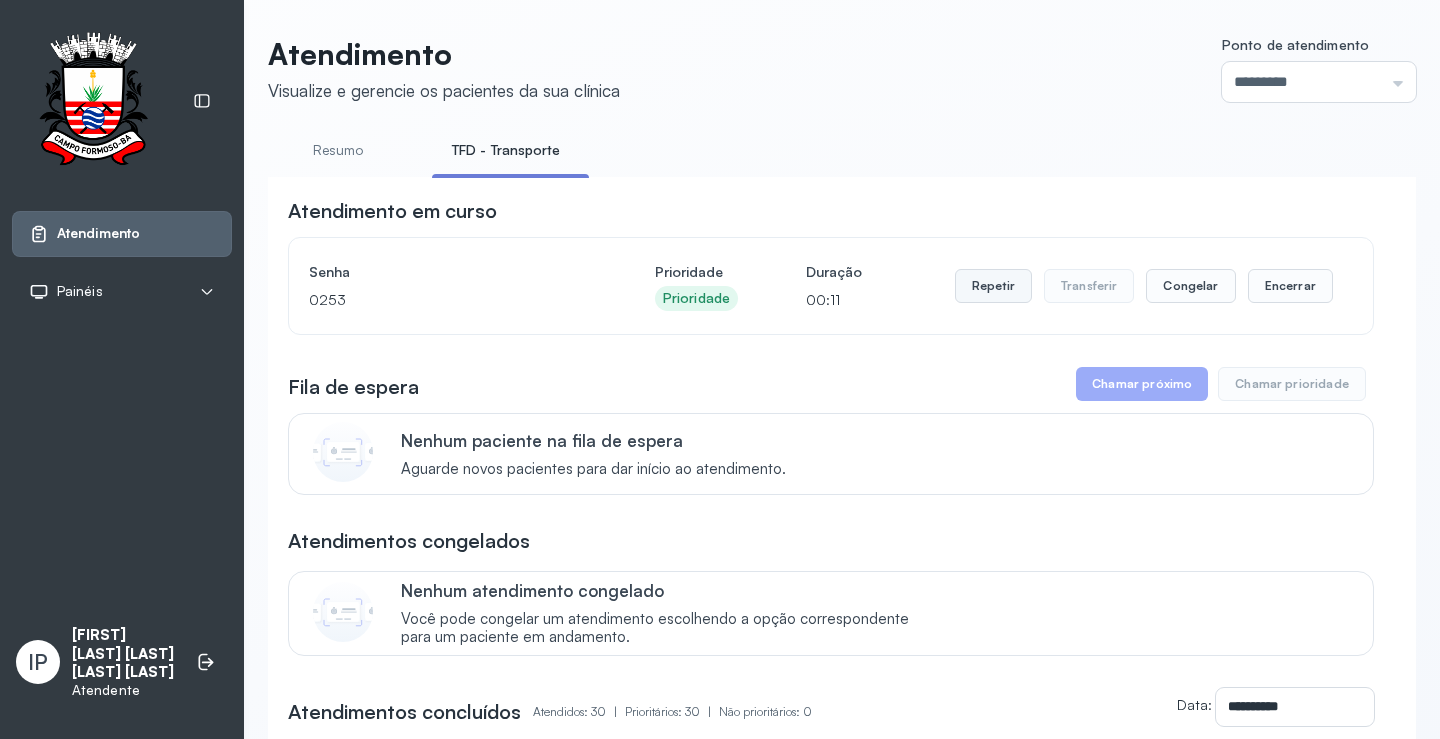 click on "Repetir" at bounding box center [993, 286] 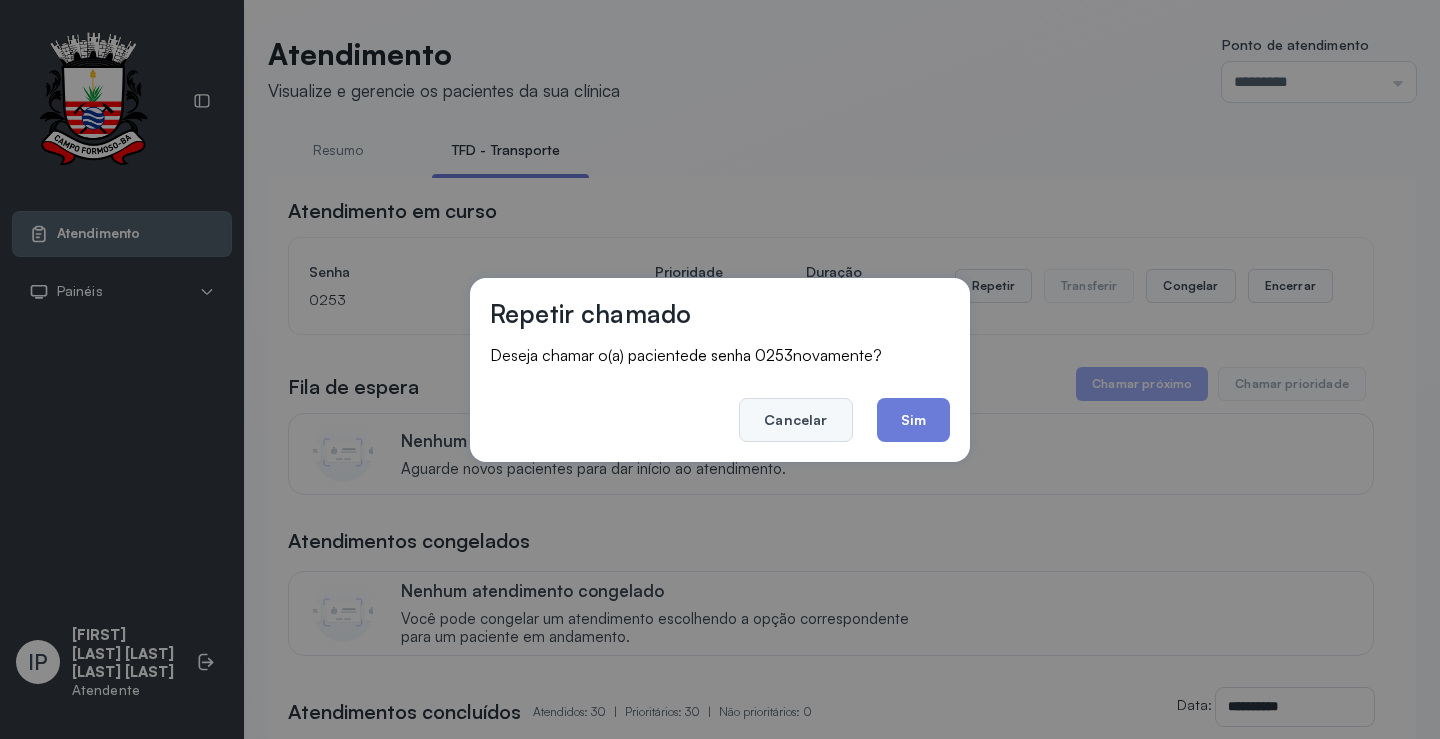 click on "Cancelar" 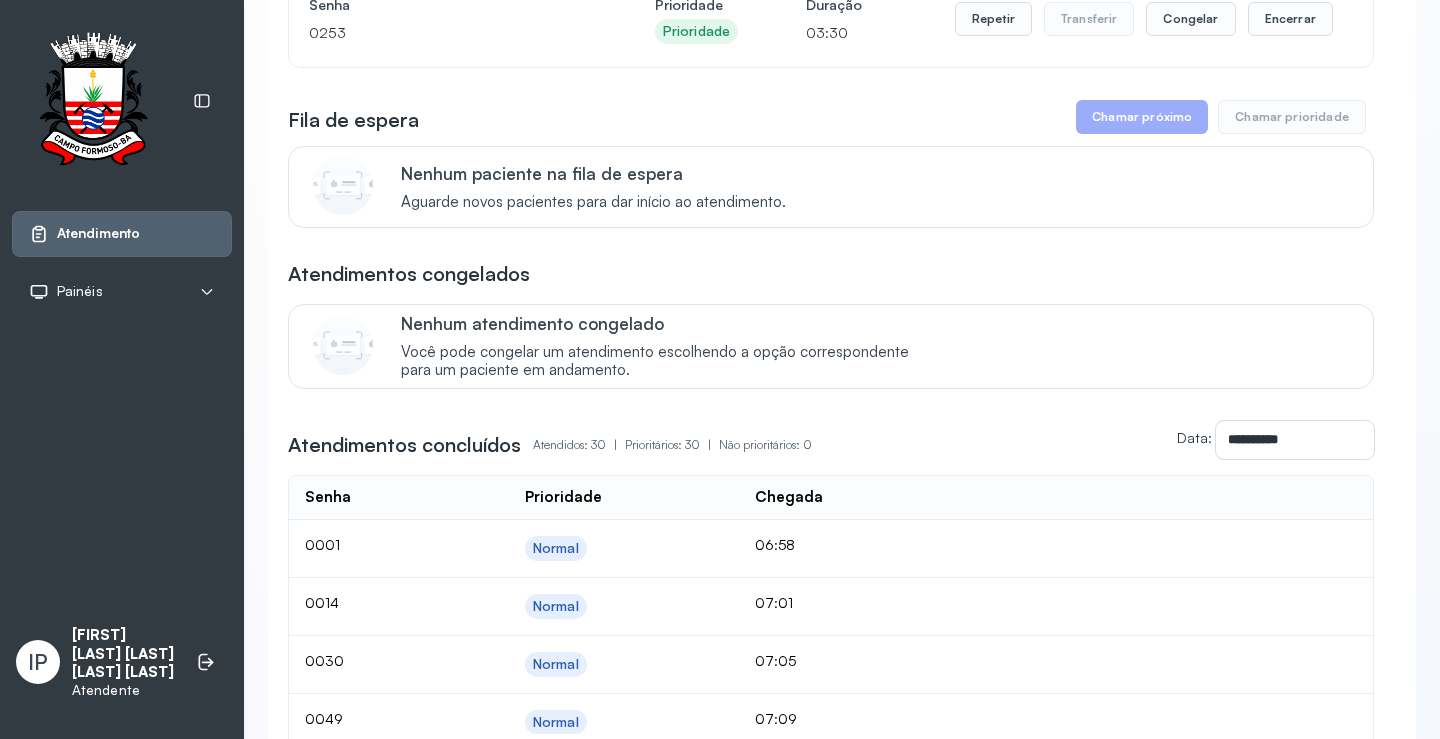 scroll, scrollTop: 0, scrollLeft: 0, axis: both 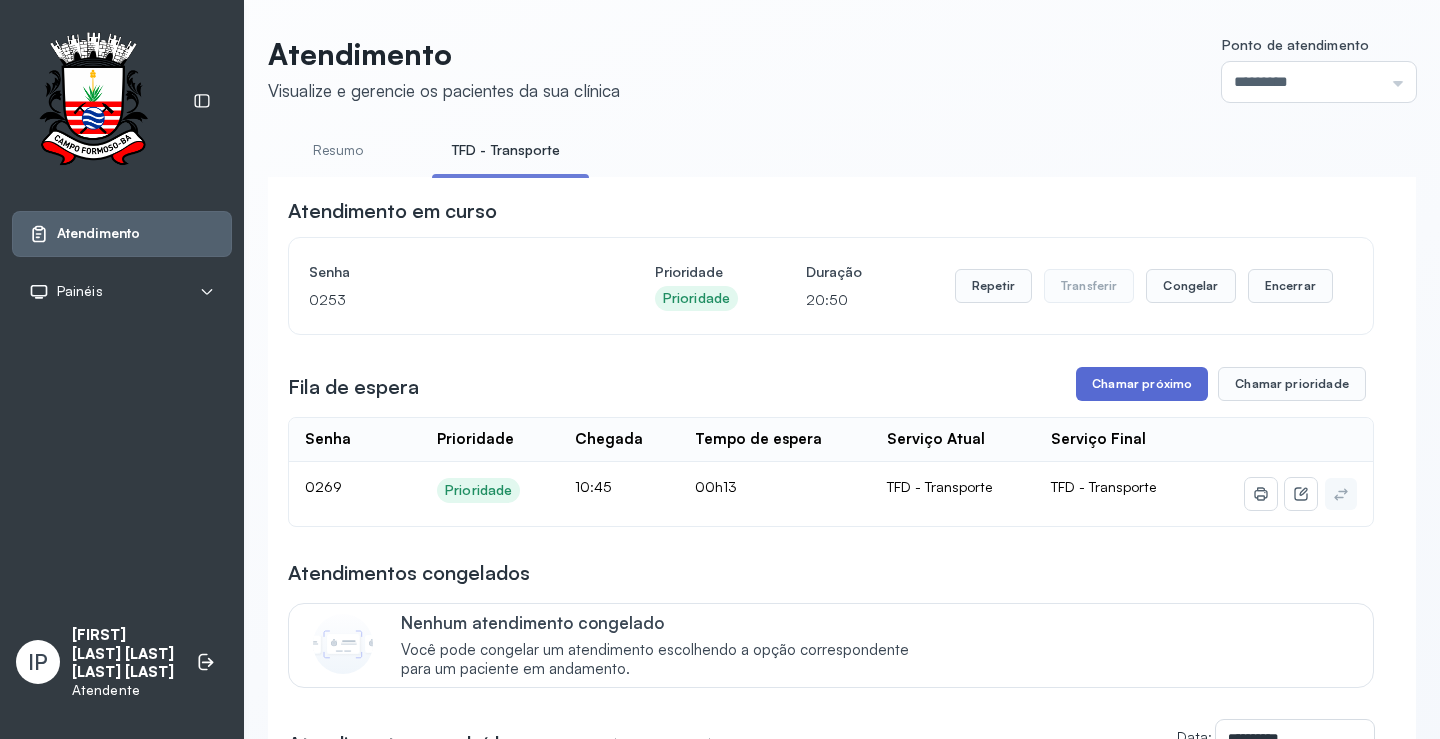 click on "Chamar próximo" at bounding box center [1142, 384] 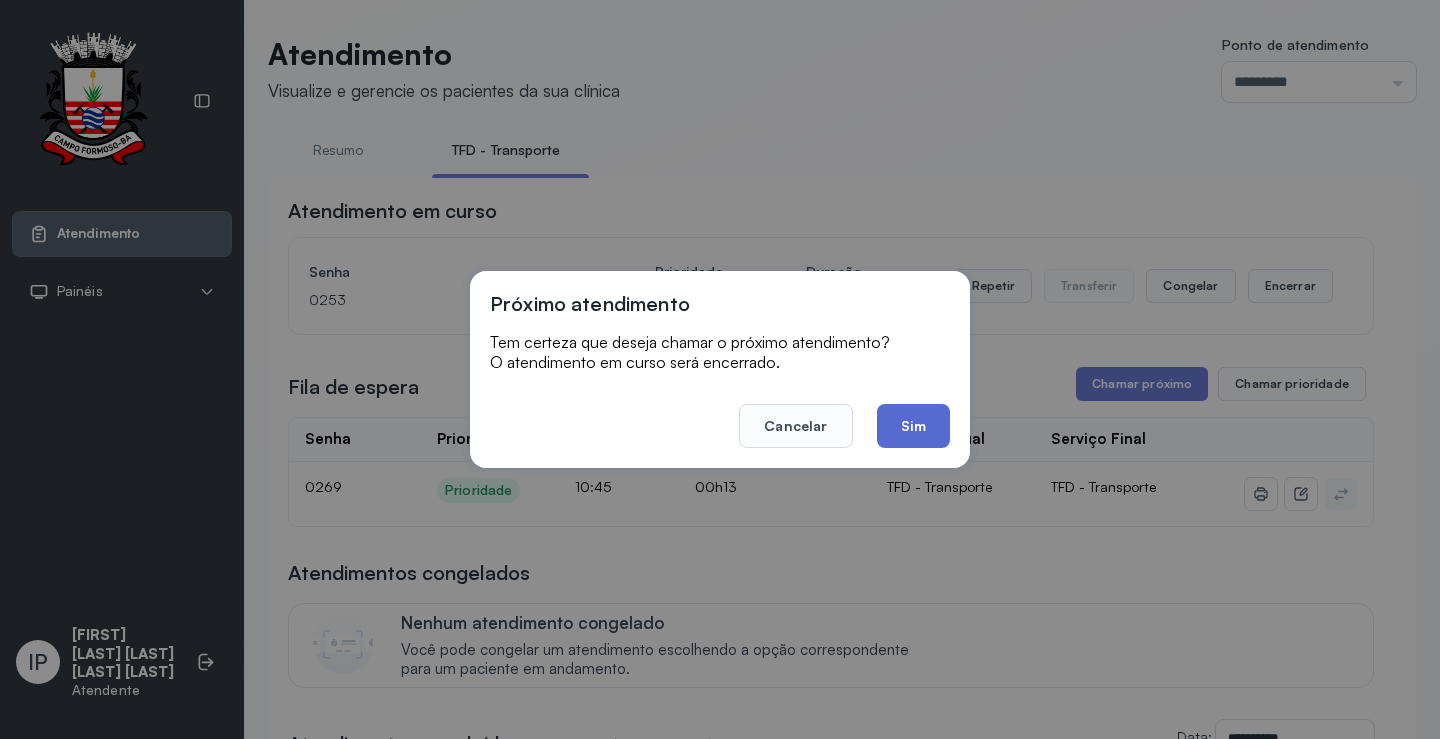 click on "Sim" 